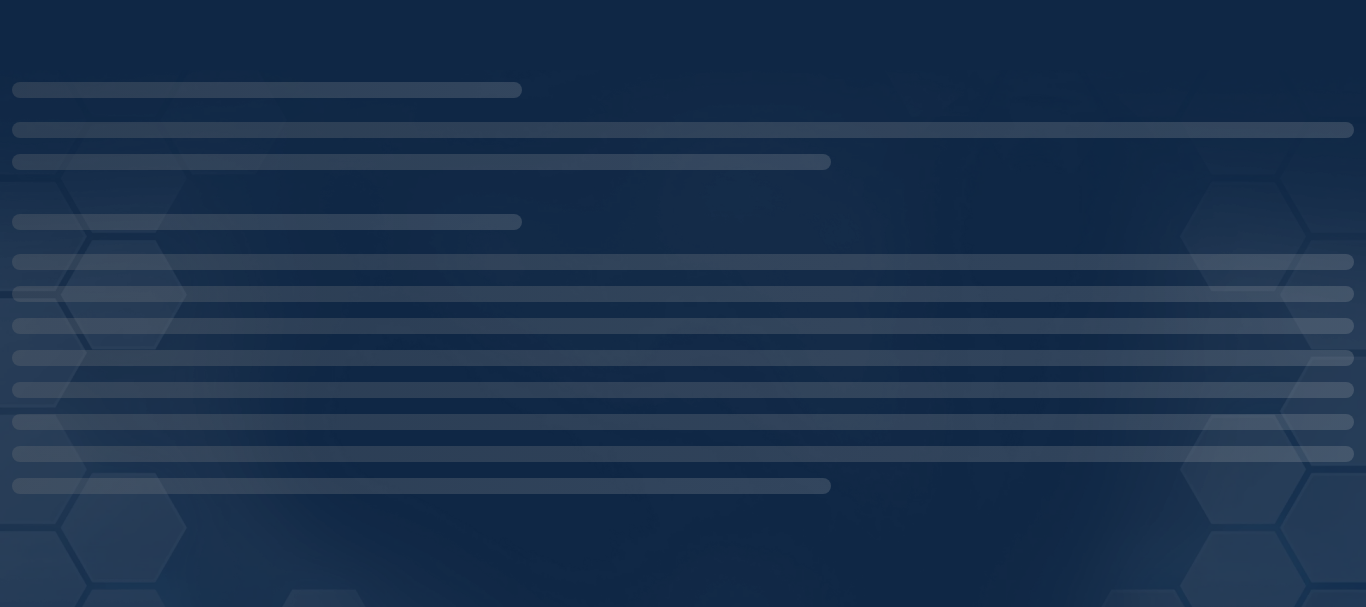 scroll, scrollTop: 0, scrollLeft: 0, axis: both 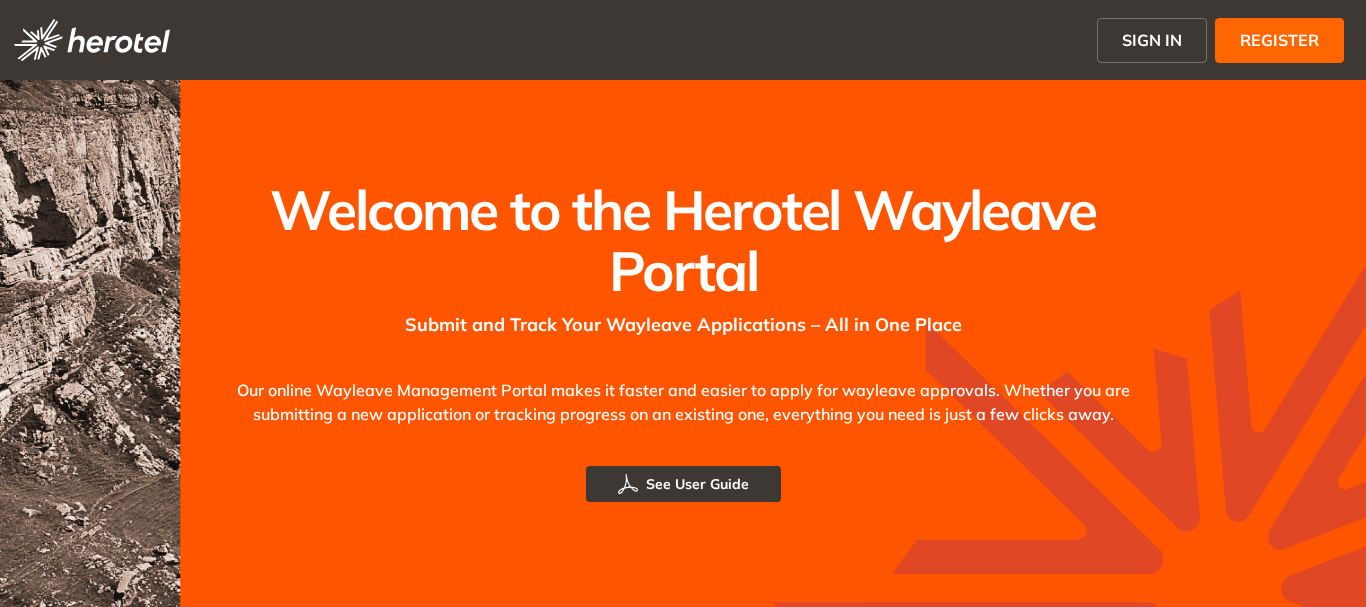 click on "SIGN IN" at bounding box center (1152, 40) 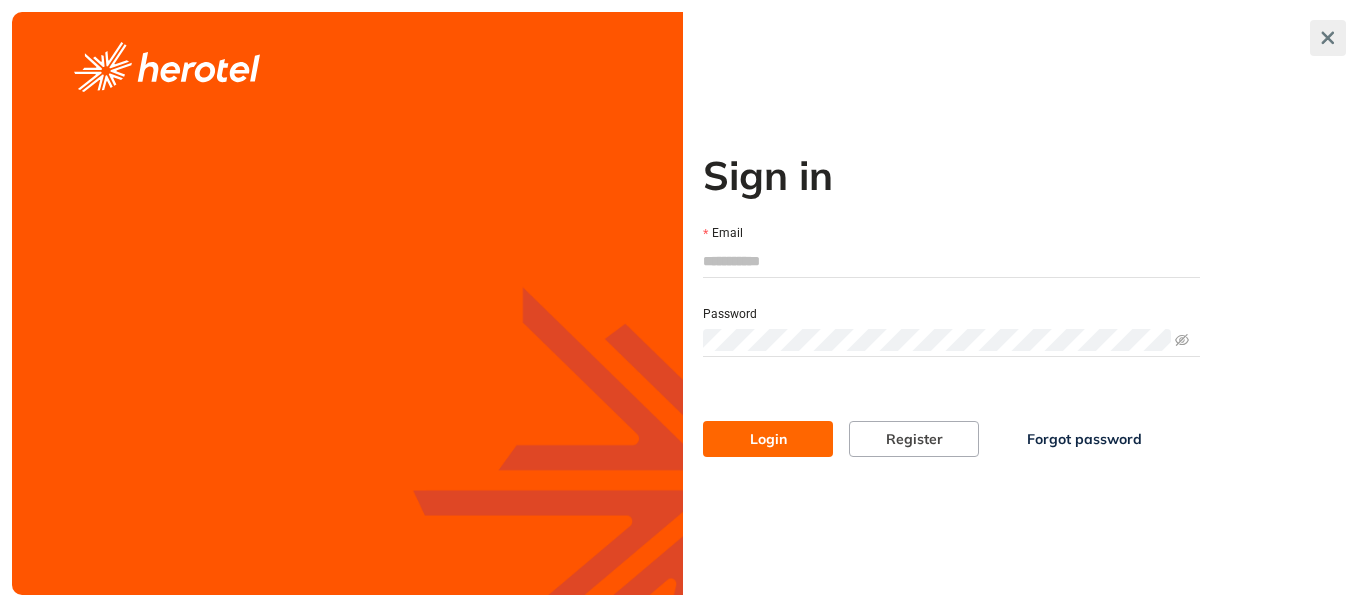 type on "**********" 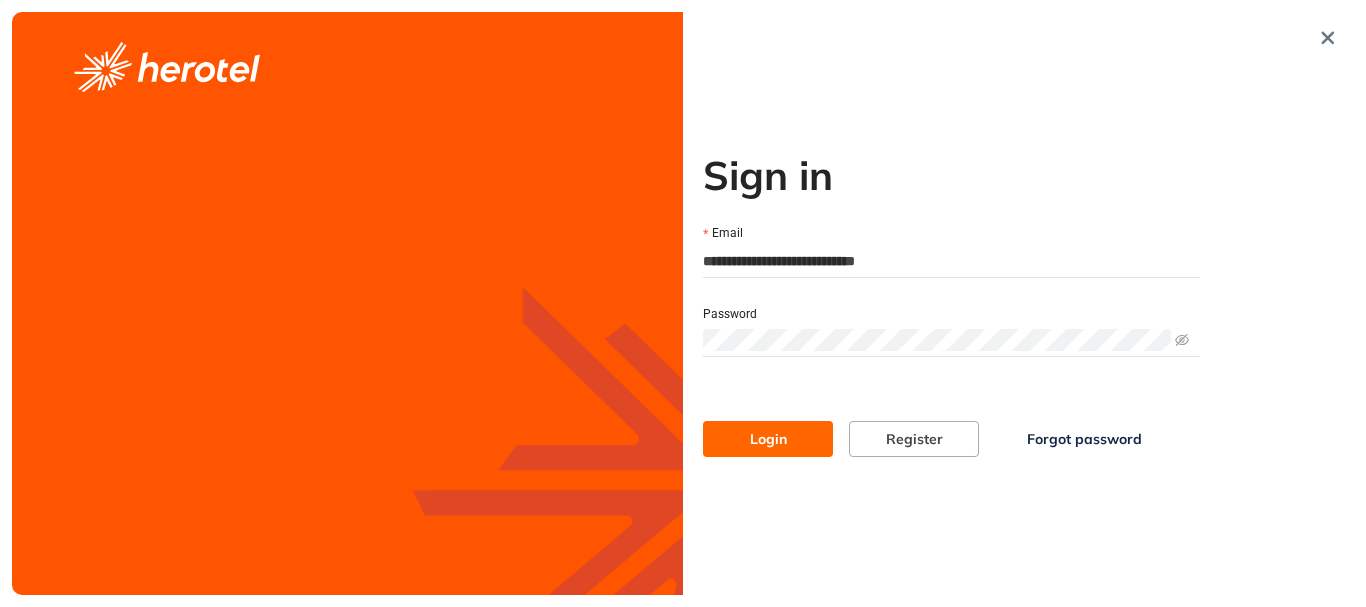 click on "Login" at bounding box center [768, 439] 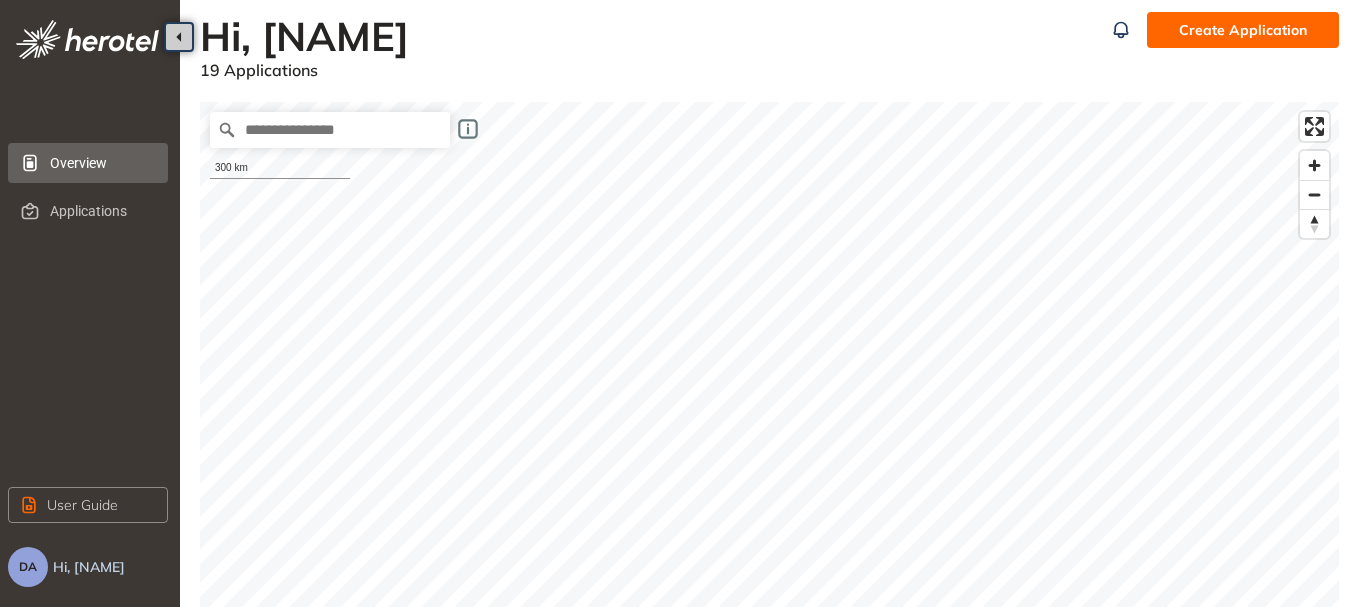 click on "Create Application" at bounding box center [1243, 30] 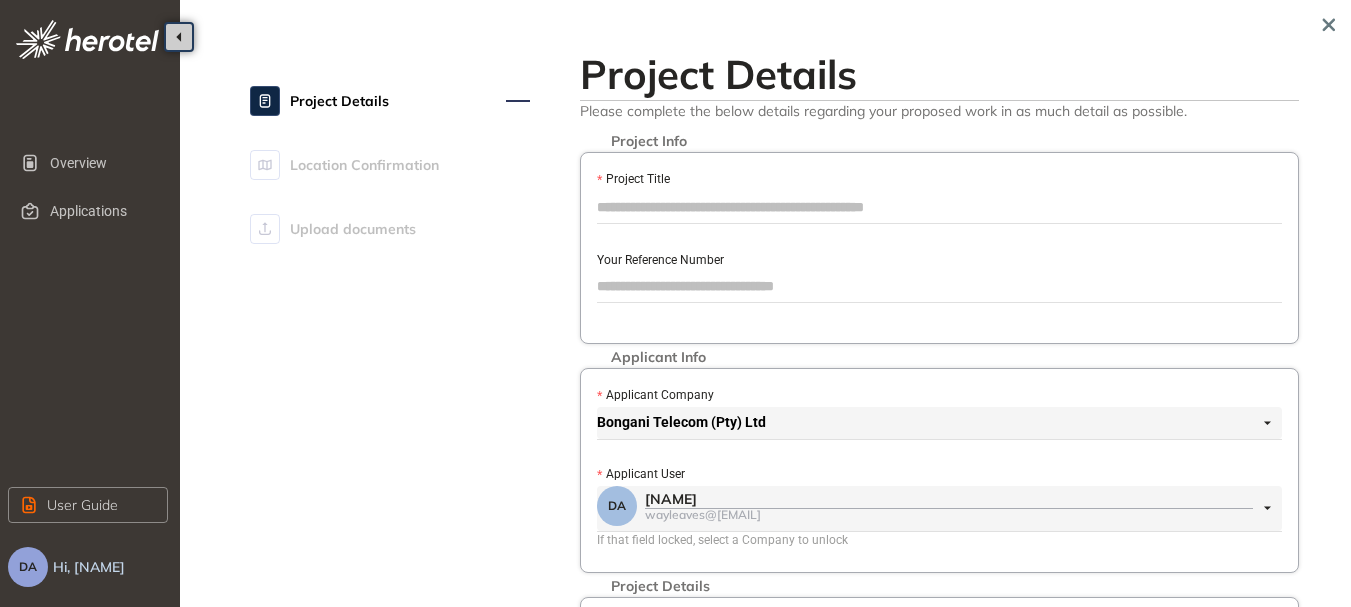 click on "Project Title" at bounding box center (939, 207) 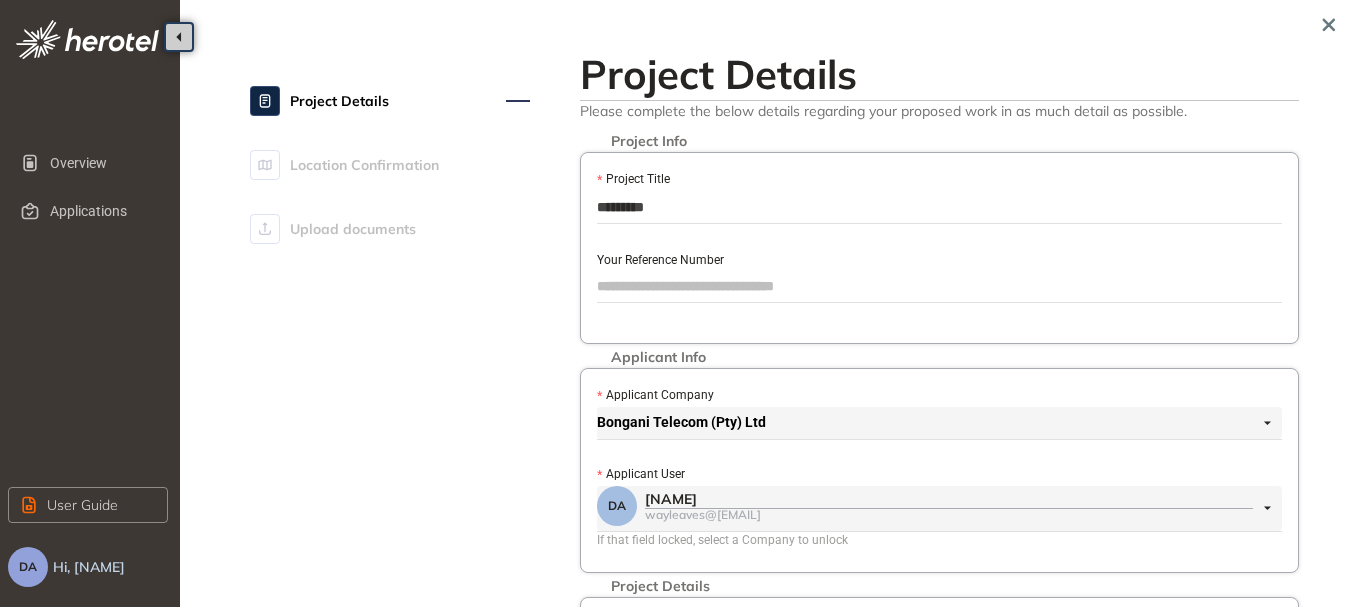 type on "*********" 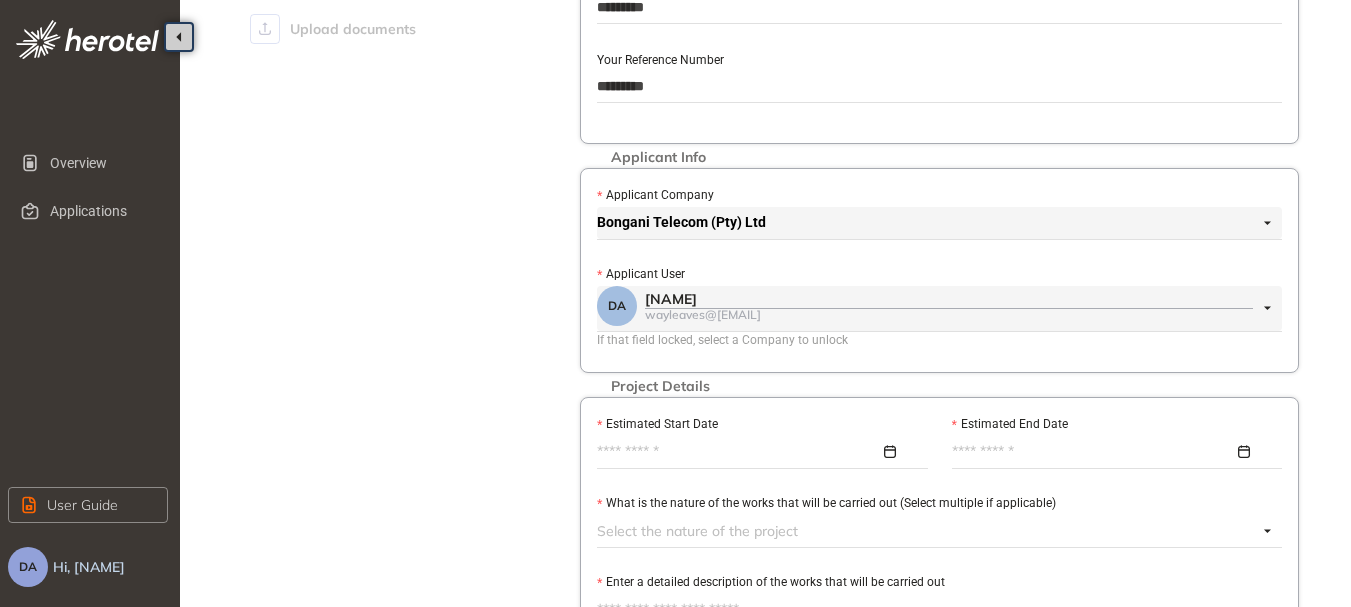 scroll, scrollTop: 400, scrollLeft: 0, axis: vertical 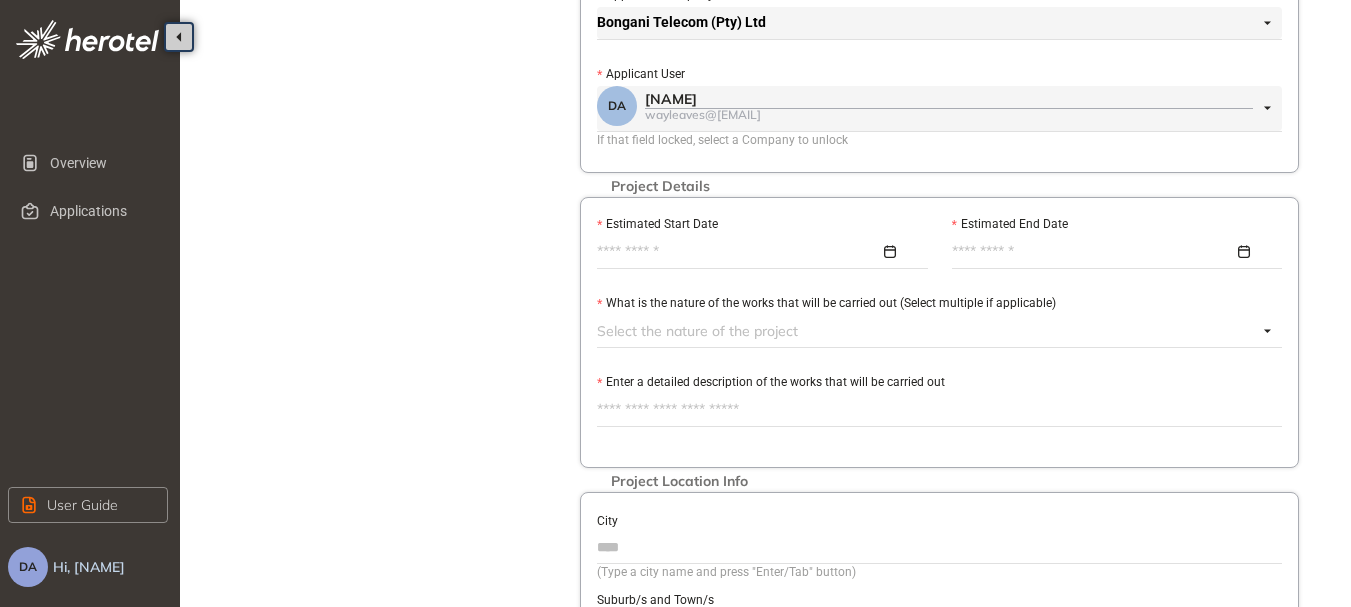 type on "*********" 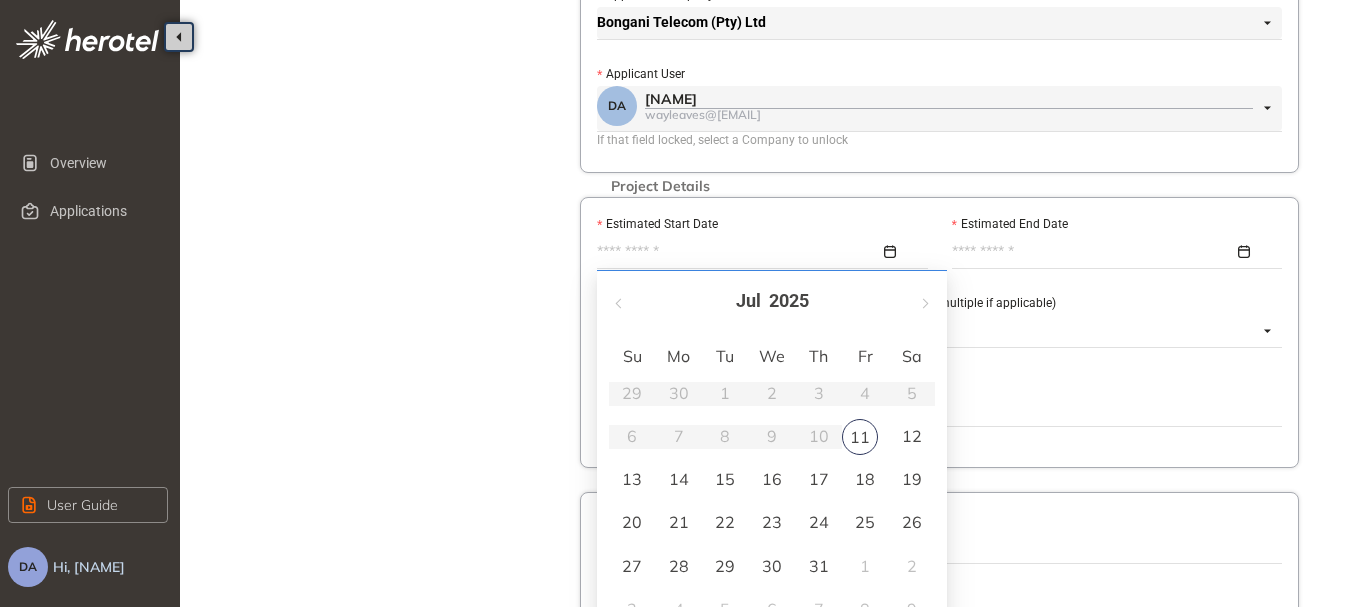 type on "**********" 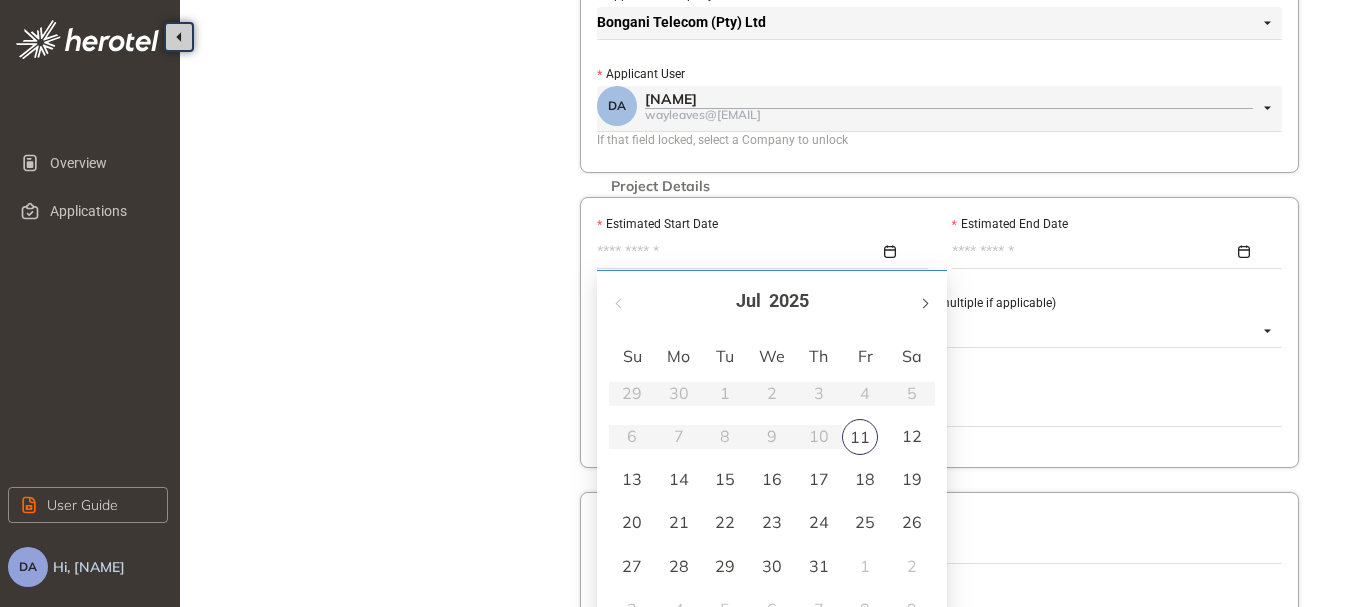 click at bounding box center (924, 303) 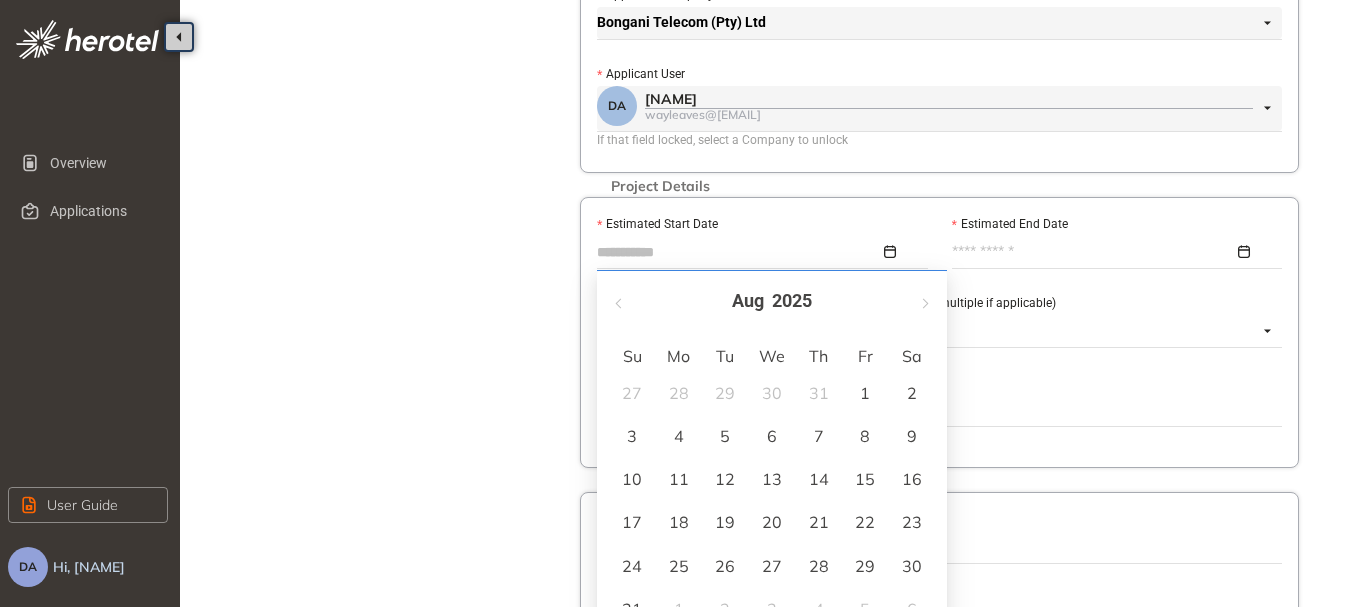 type on "**********" 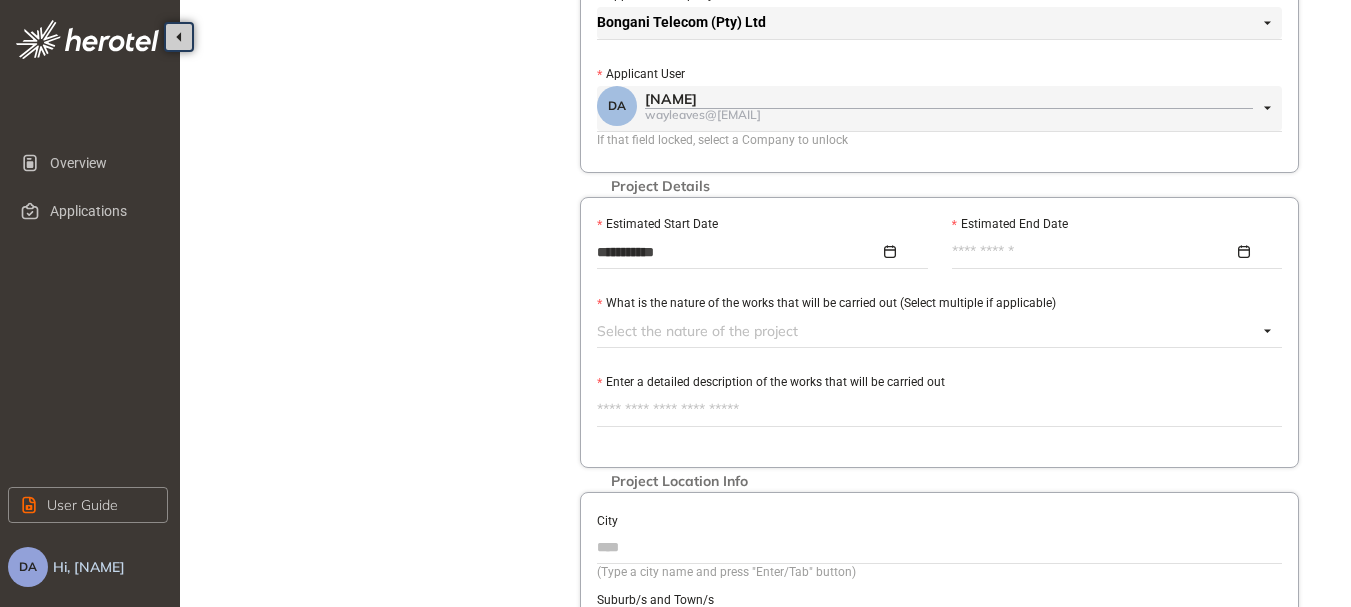 click at bounding box center (1112, 252) 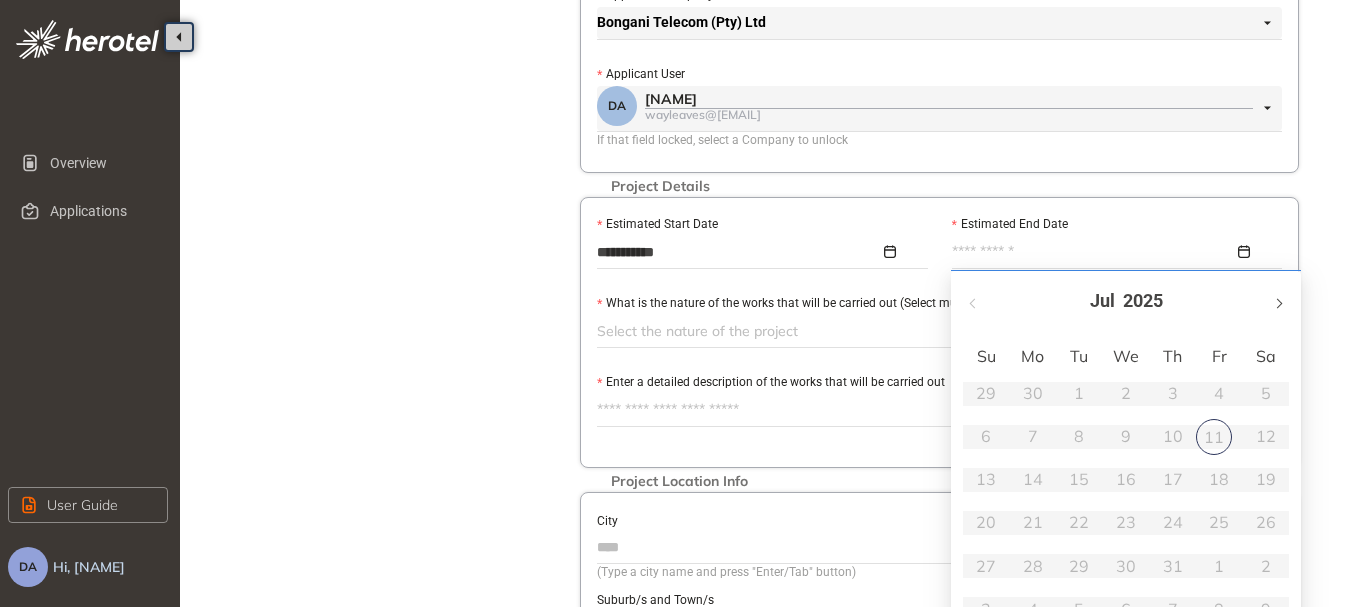 click at bounding box center [1278, 301] 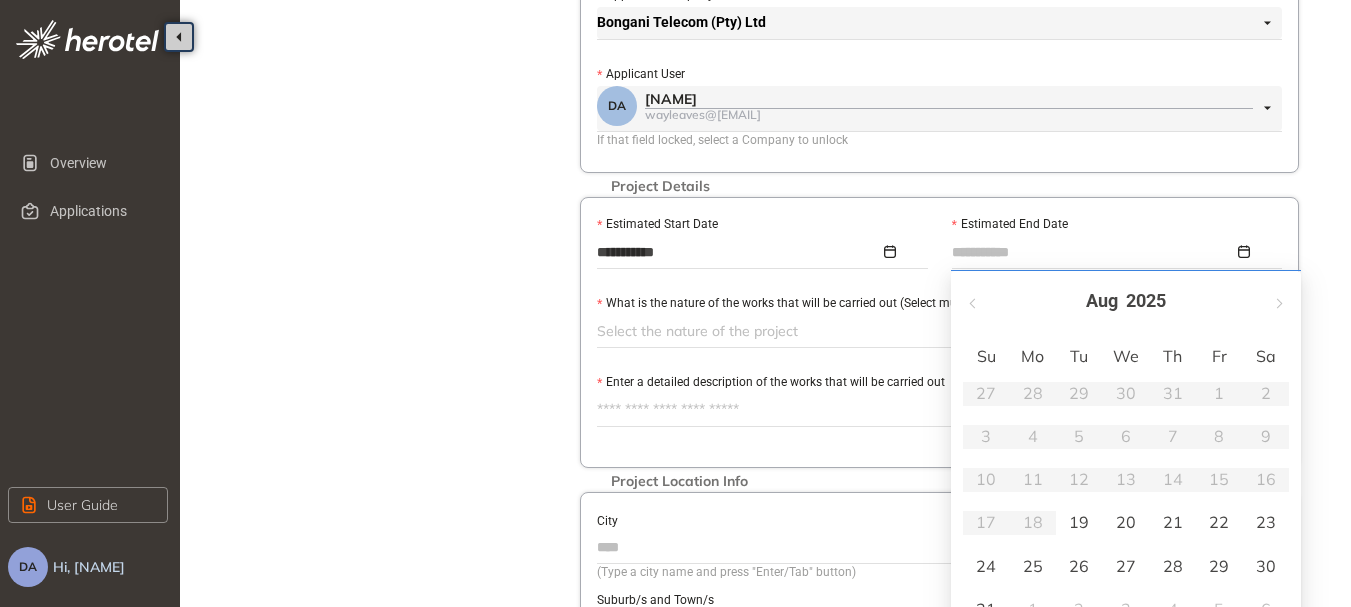 type on "**********" 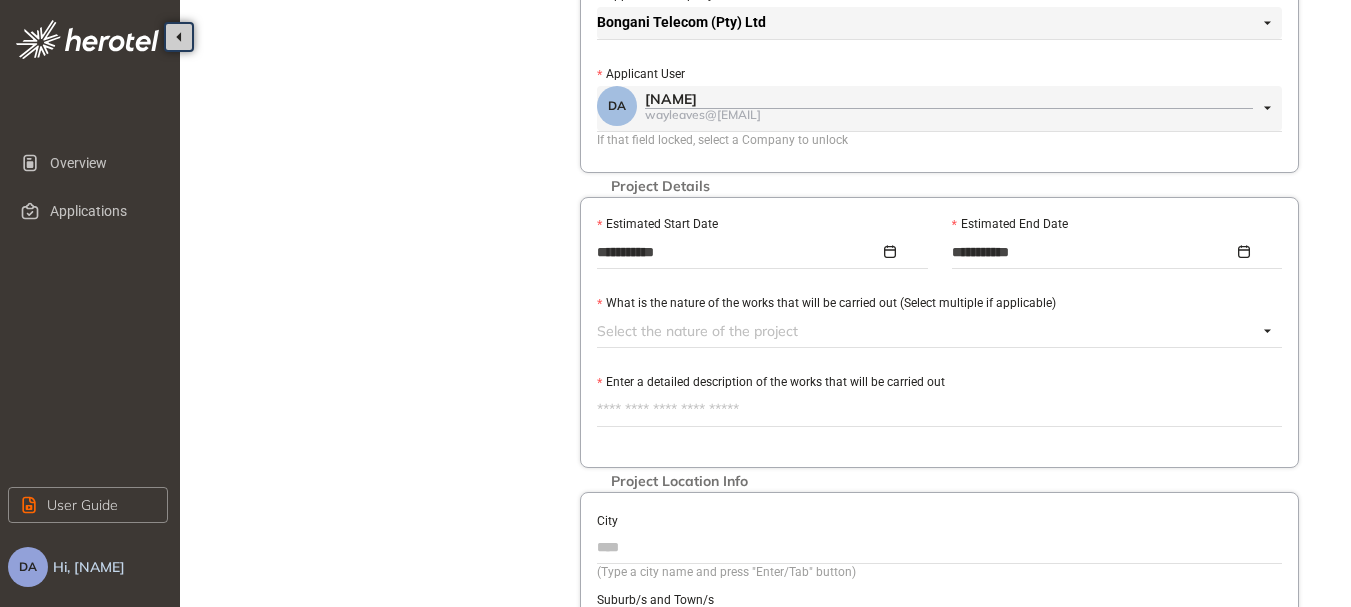 click at bounding box center [927, 331] 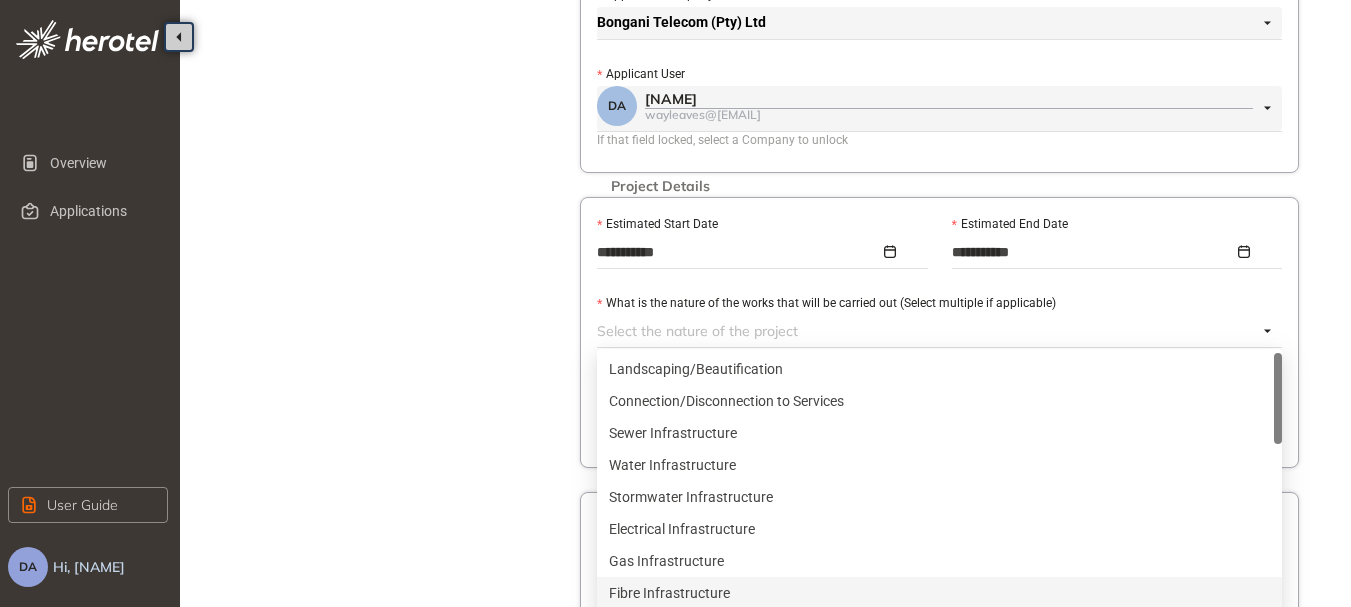 click on "Fibre Infrastructure" at bounding box center [939, 593] 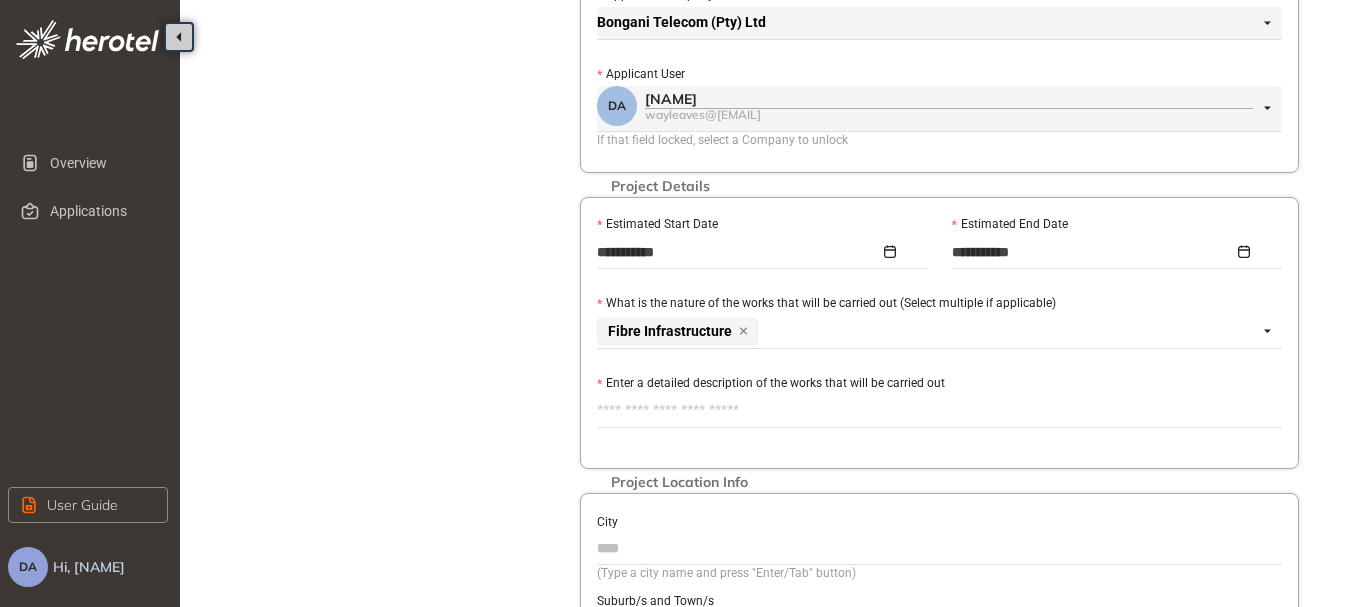click on "Enter a detailed description of the works that will be carried out" at bounding box center (939, 411) 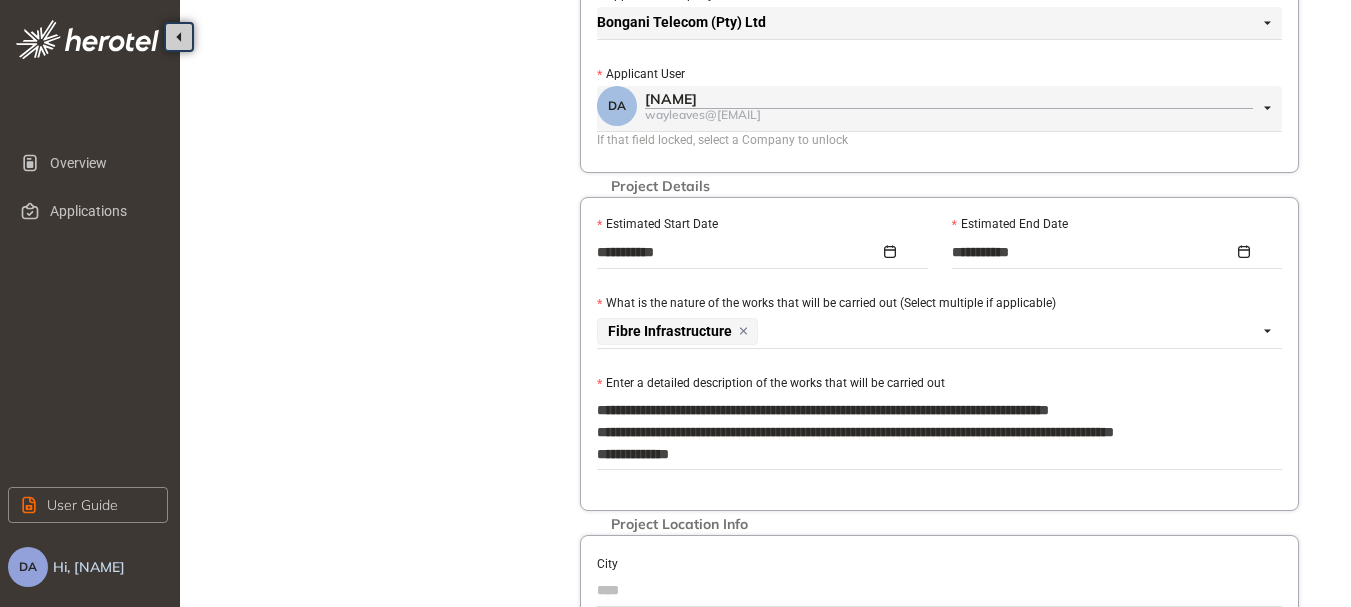 scroll, scrollTop: 0, scrollLeft: 0, axis: both 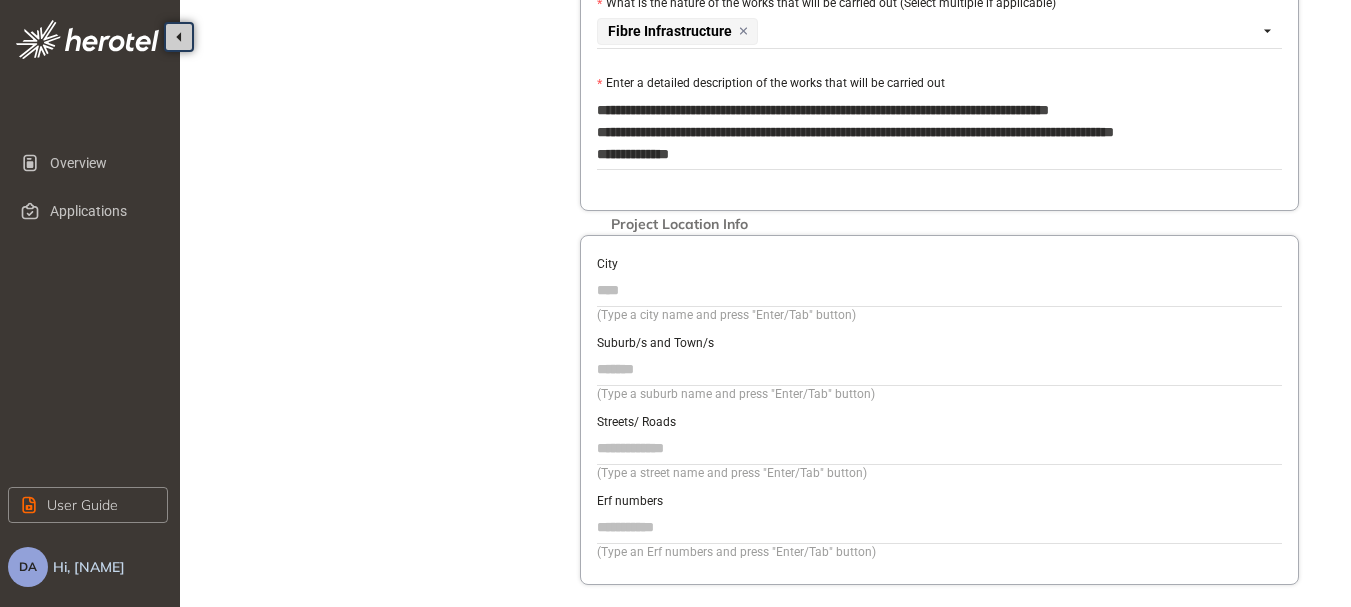click on "City" at bounding box center (939, 290) 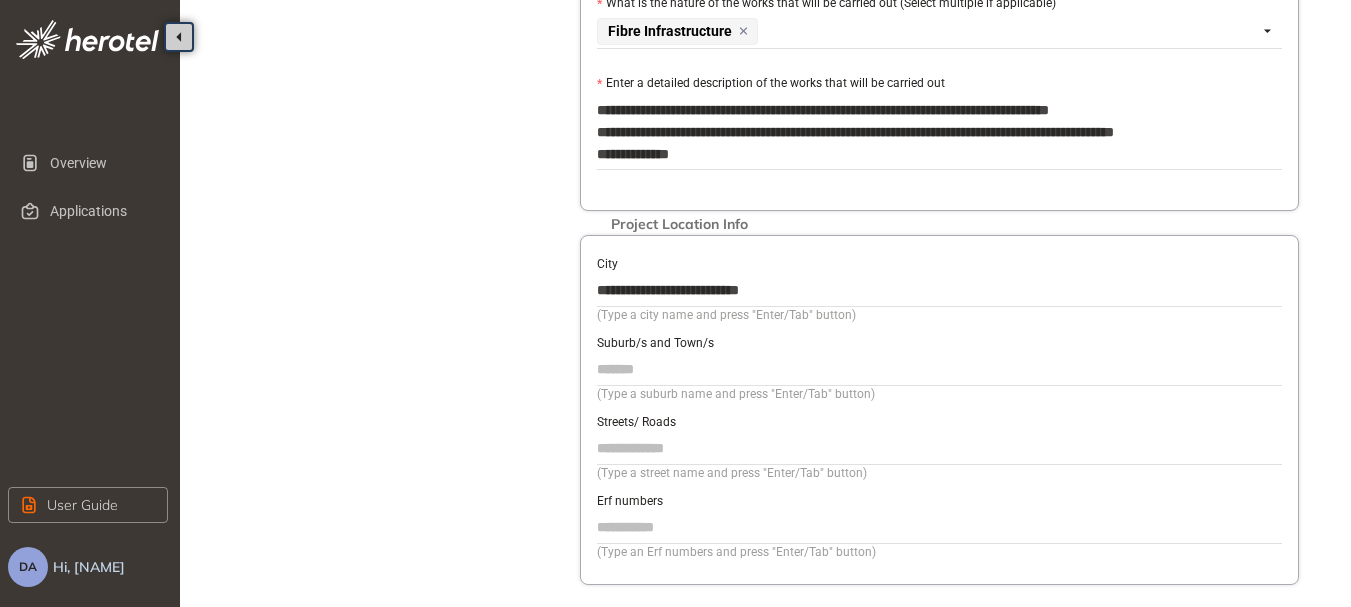 type on "*****" 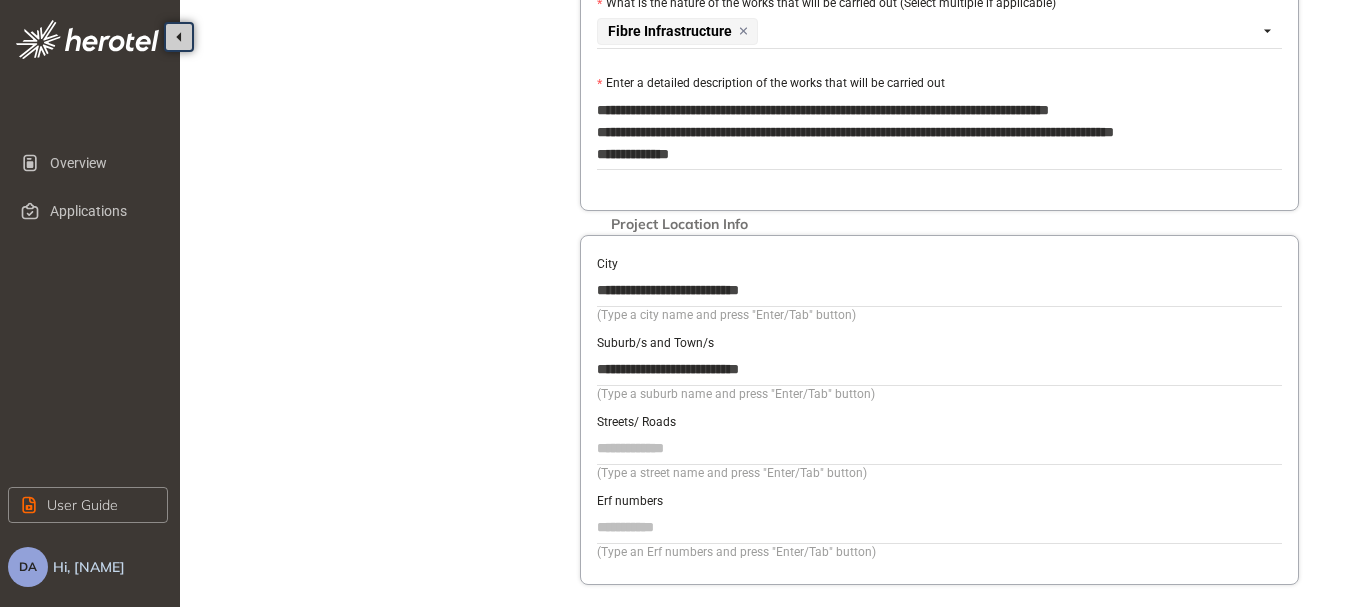 click on "*****" at bounding box center (939, 369) 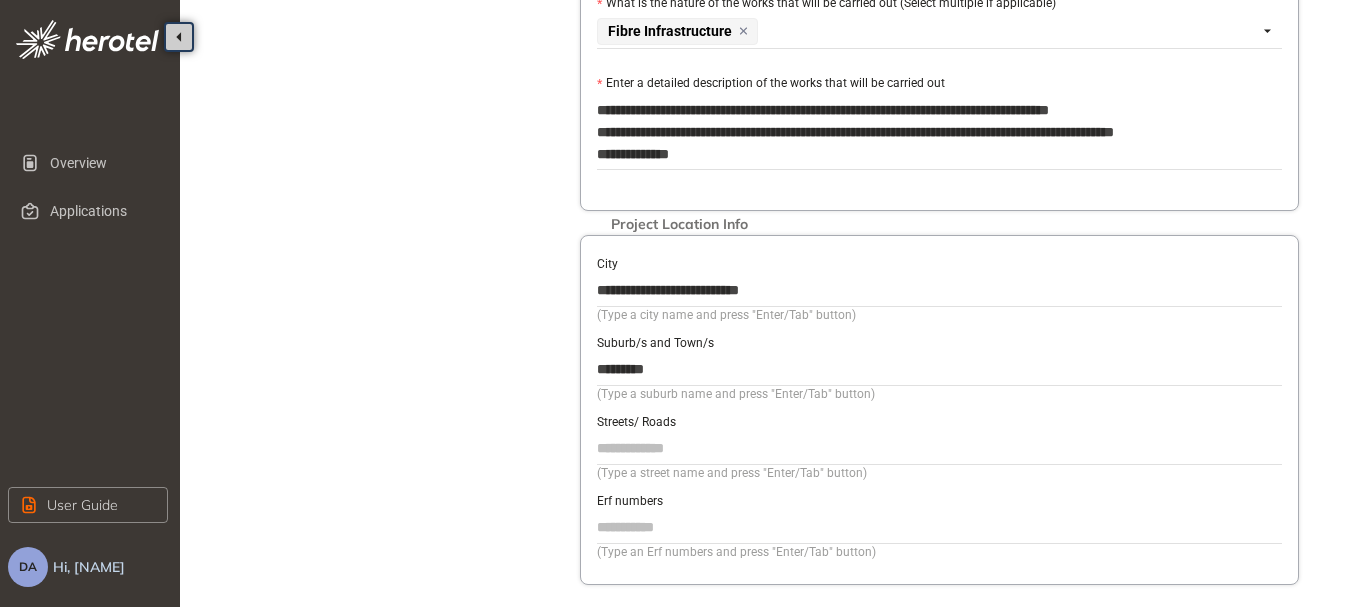 paste on "**********" 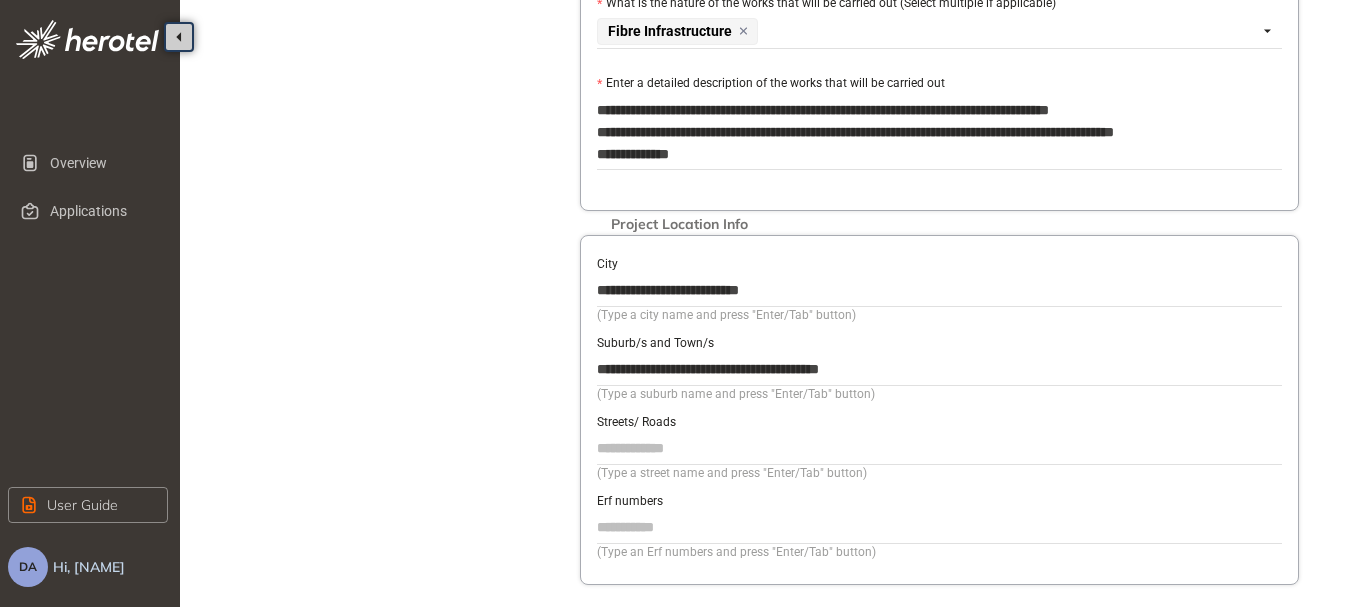 type on "**********" 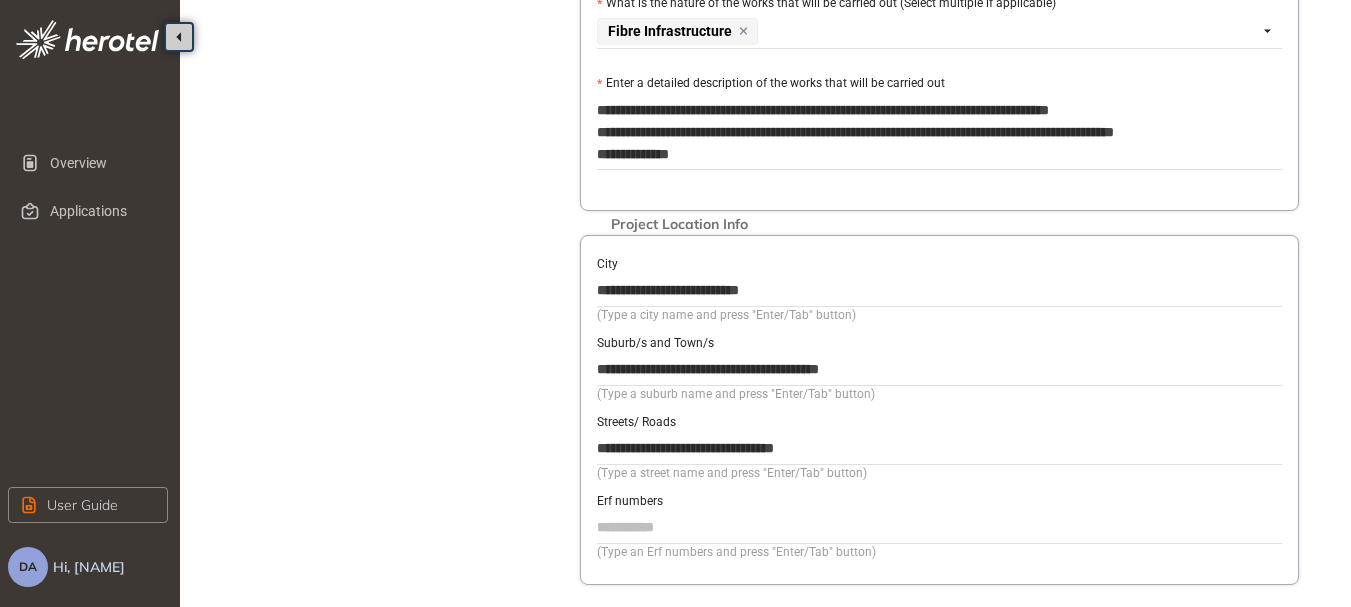 type on "**********" 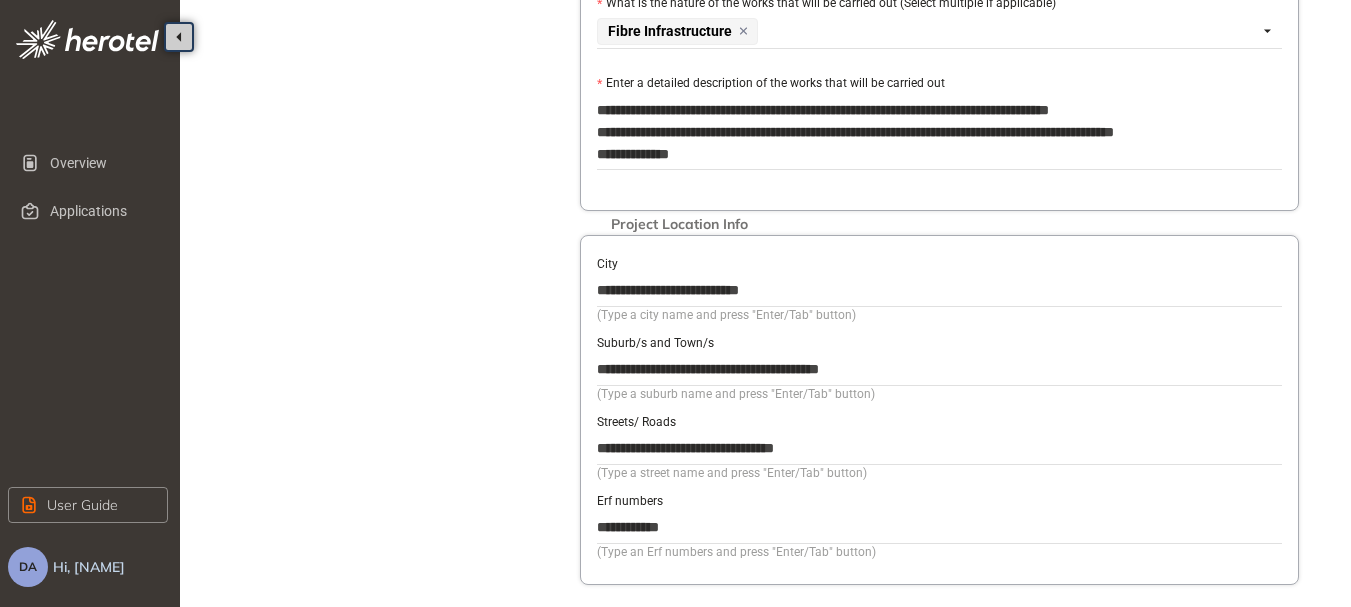 scroll, scrollTop: 818, scrollLeft: 0, axis: vertical 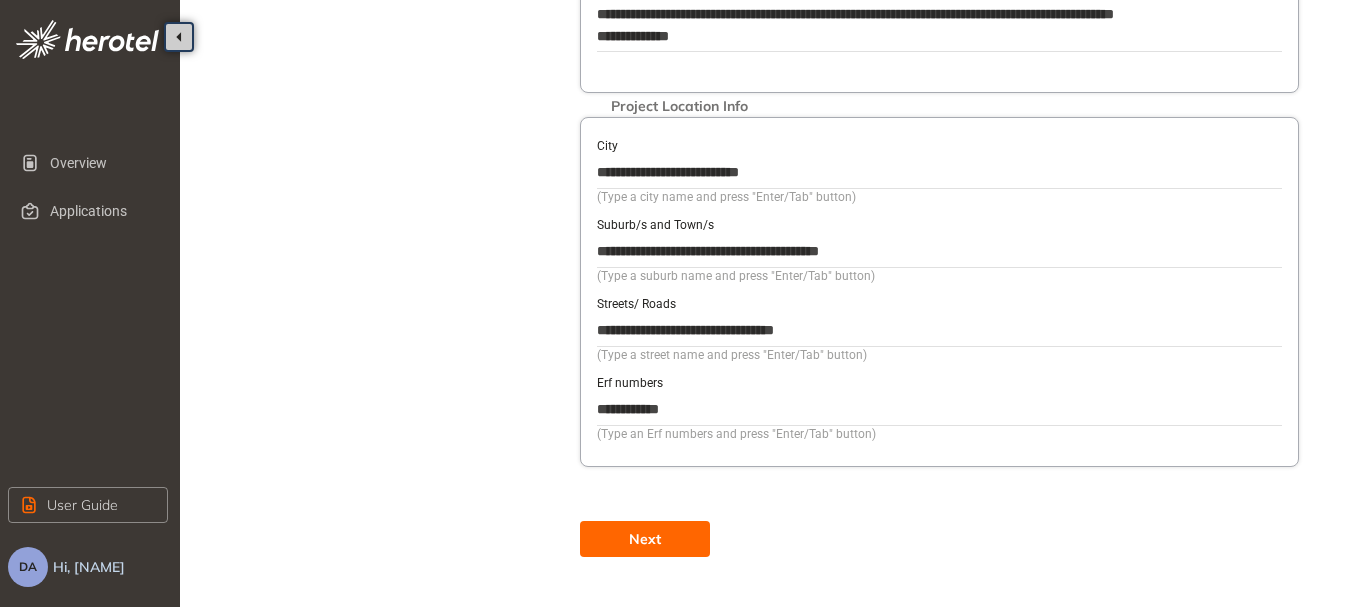 type on "****" 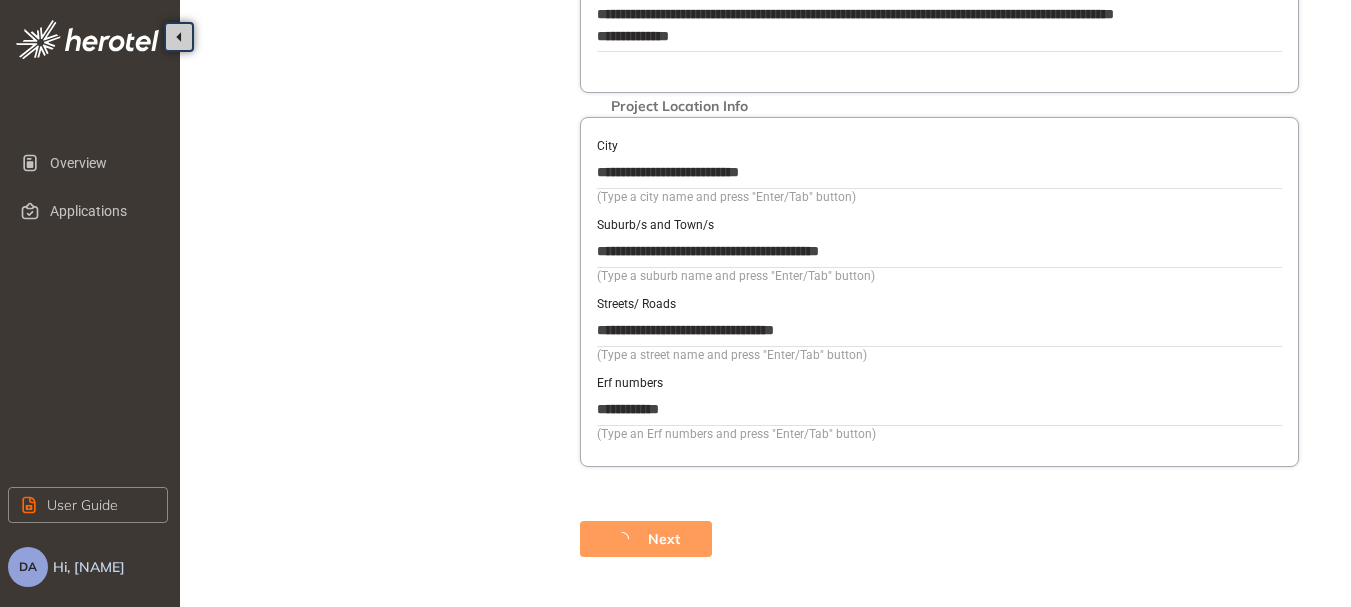 scroll, scrollTop: 92, scrollLeft: 0, axis: vertical 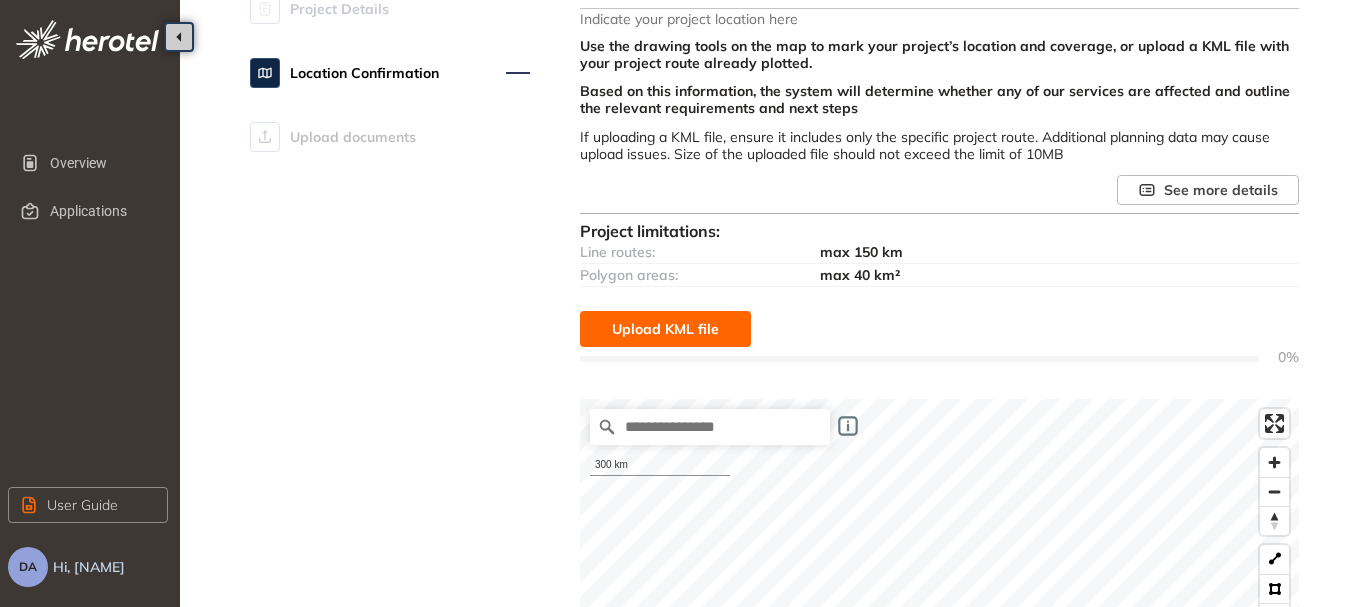 click on "Upload KML file" at bounding box center [665, 329] 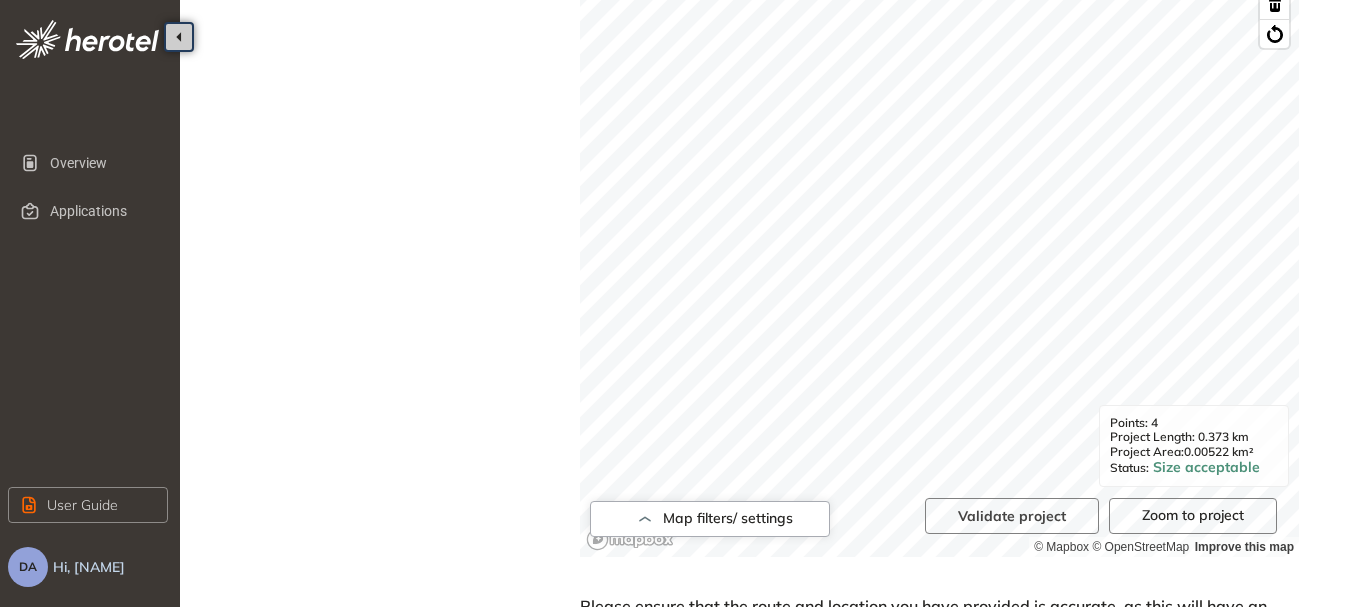 scroll, scrollTop: 930, scrollLeft: 0, axis: vertical 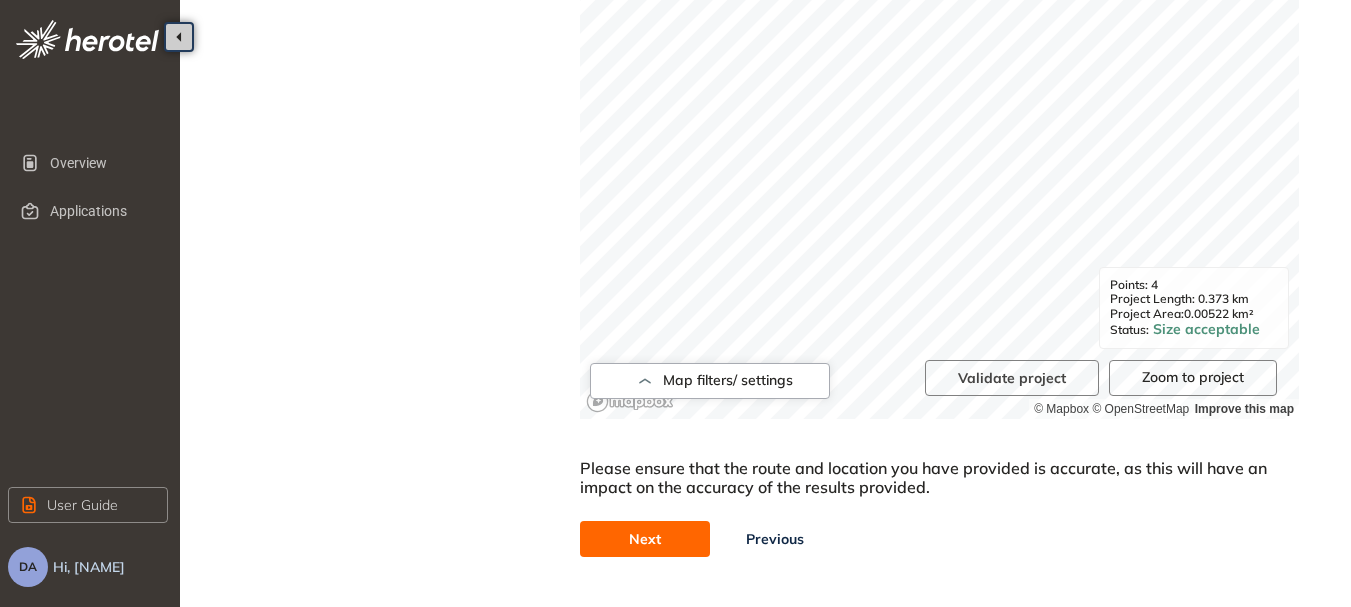 click on "Next" at bounding box center (645, 539) 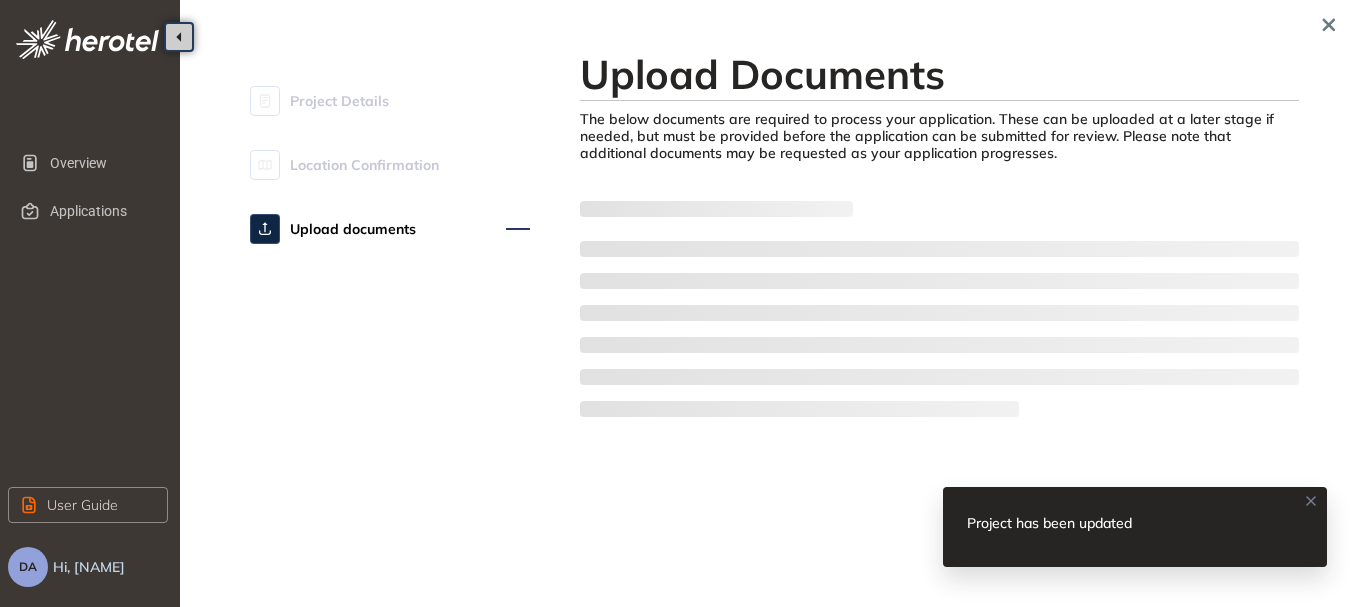 scroll, scrollTop: 0, scrollLeft: 0, axis: both 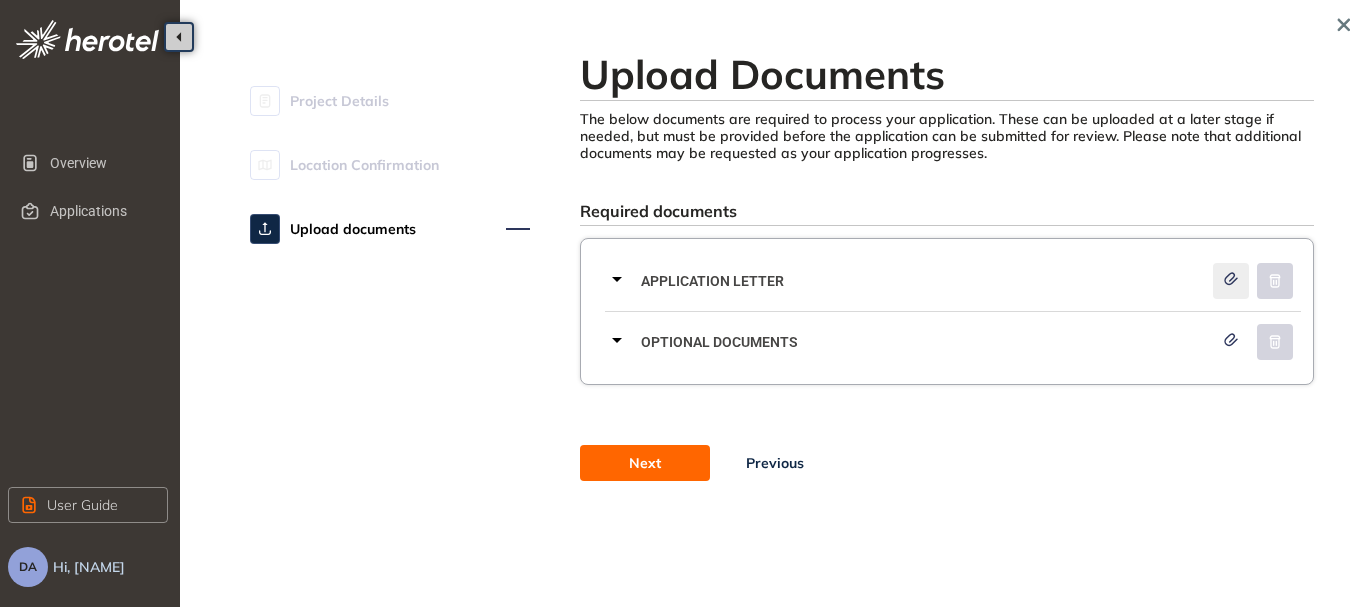 click 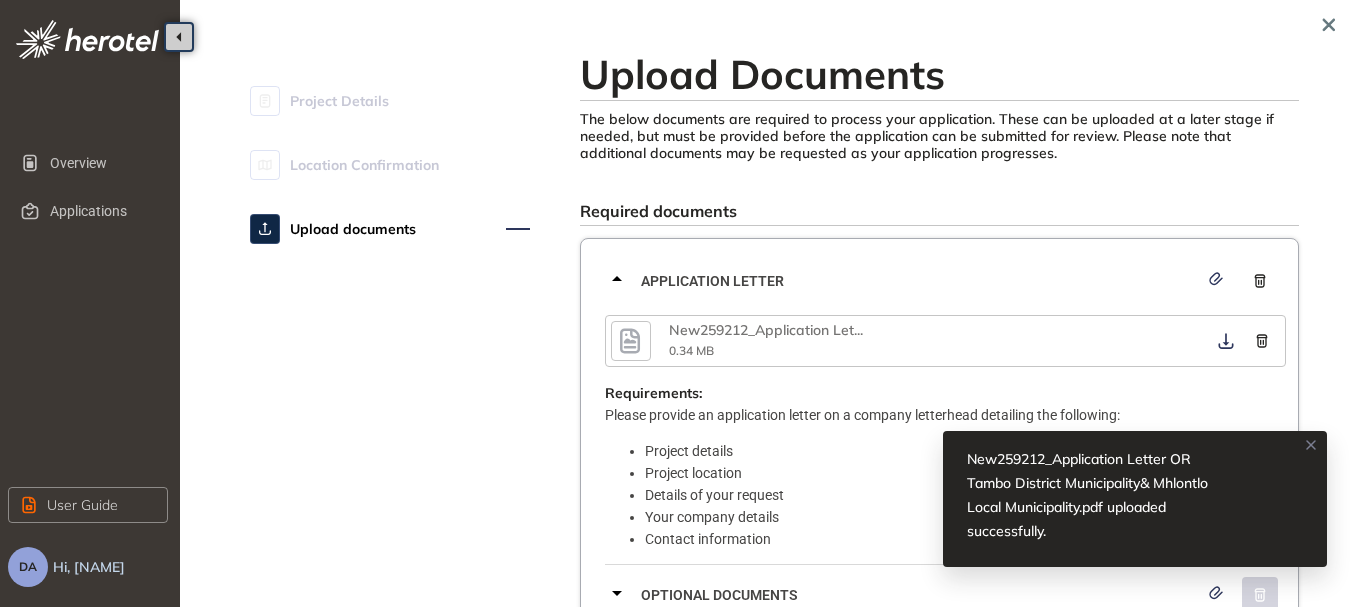 click 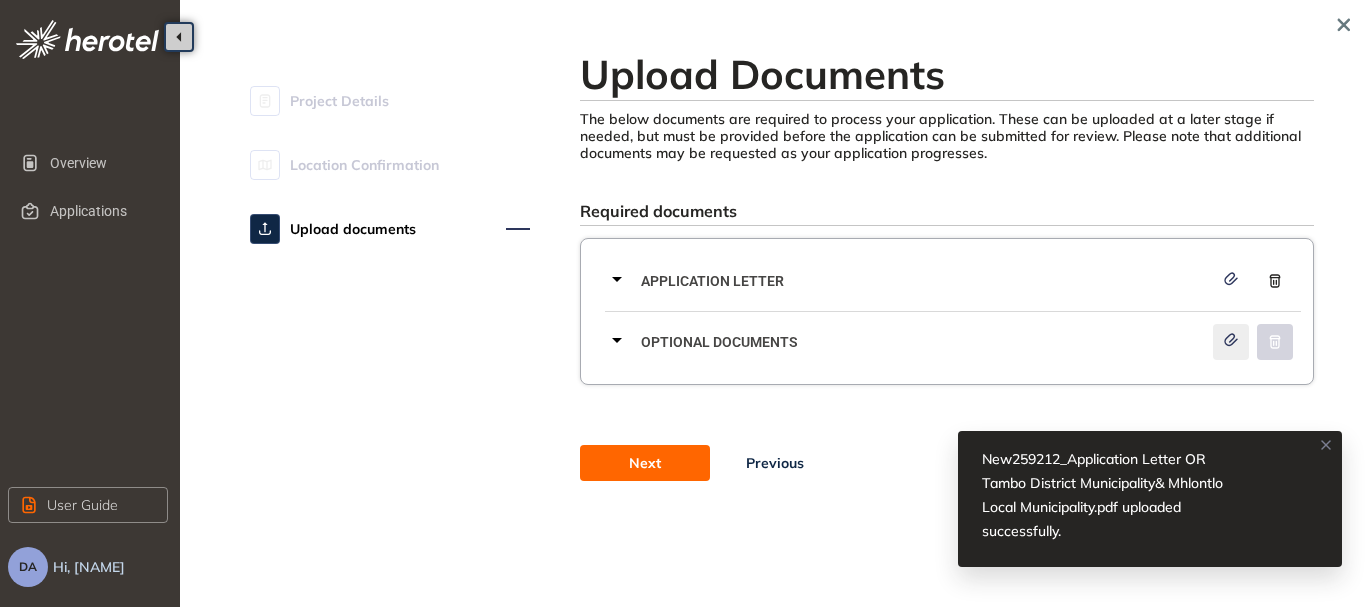 click 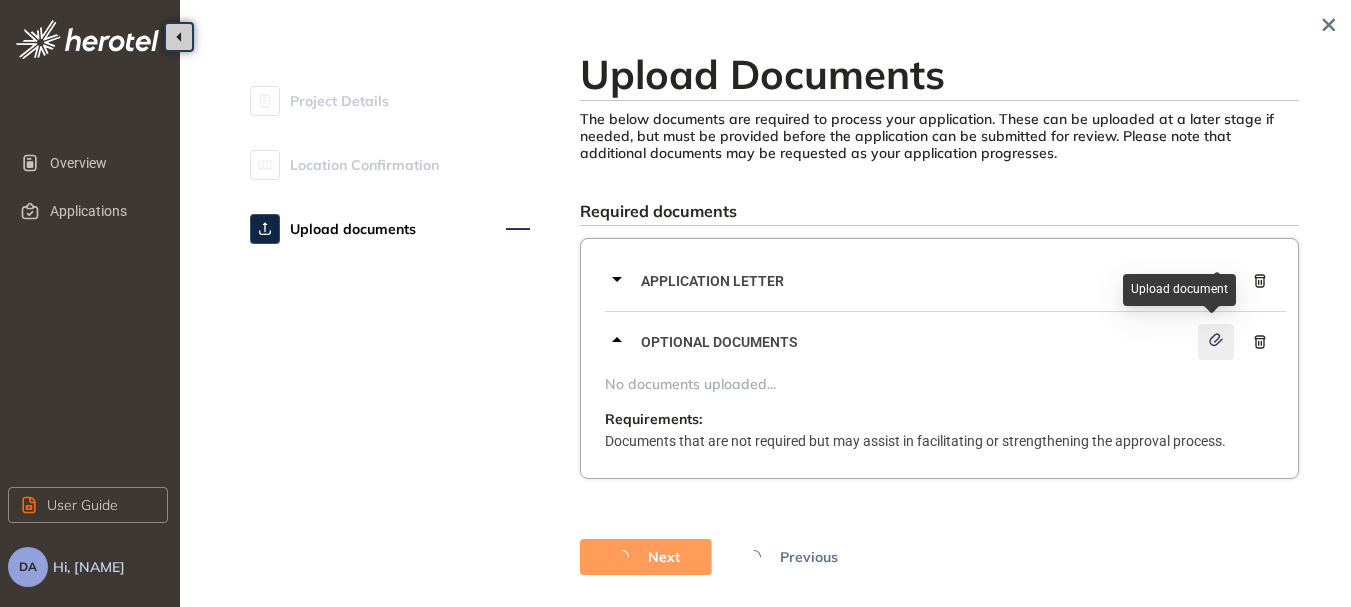 click 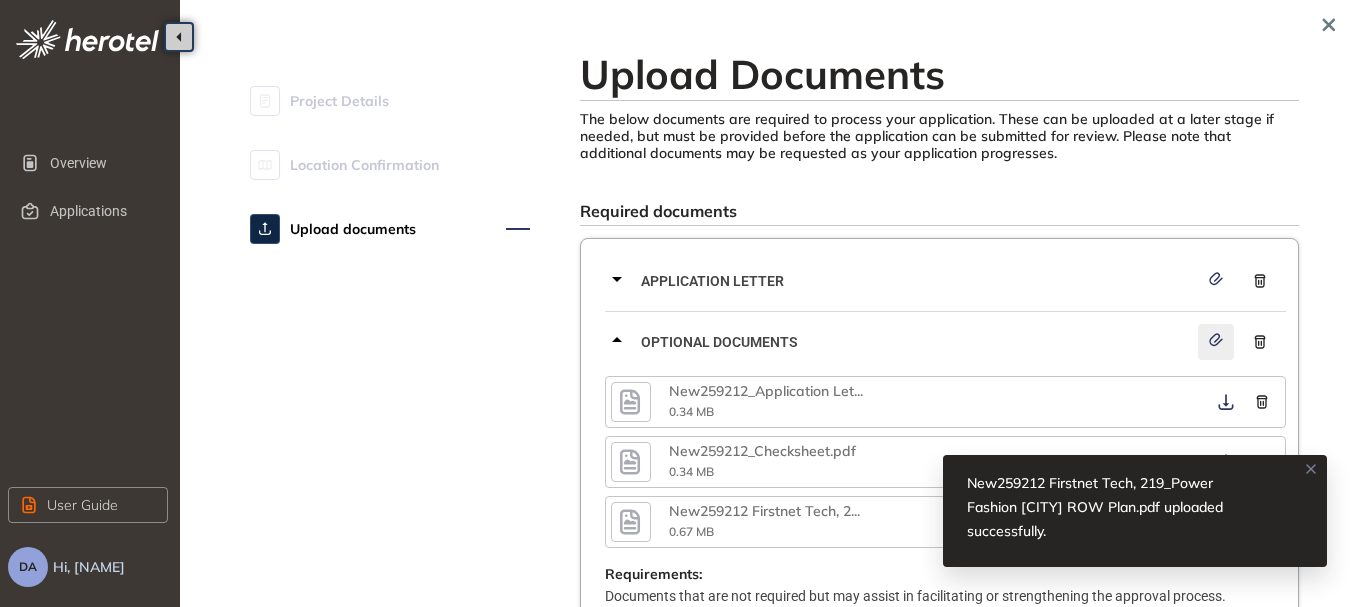 click 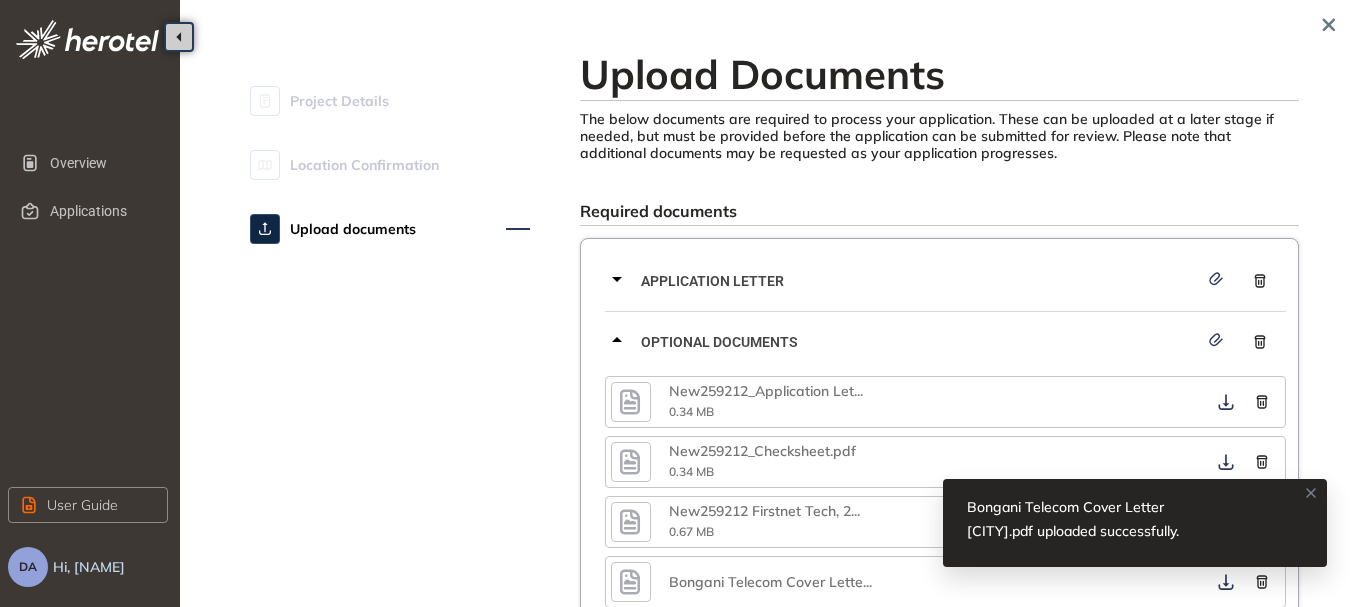 scroll, scrollTop: 200, scrollLeft: 0, axis: vertical 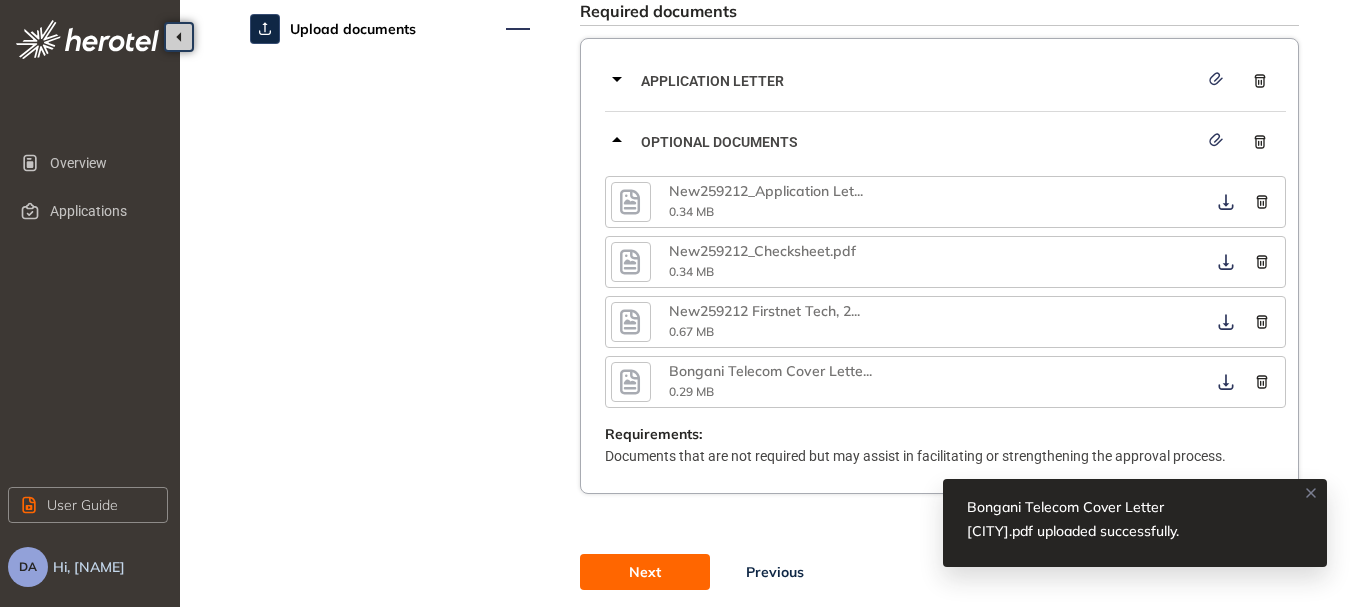 click on "Next" at bounding box center [645, 572] 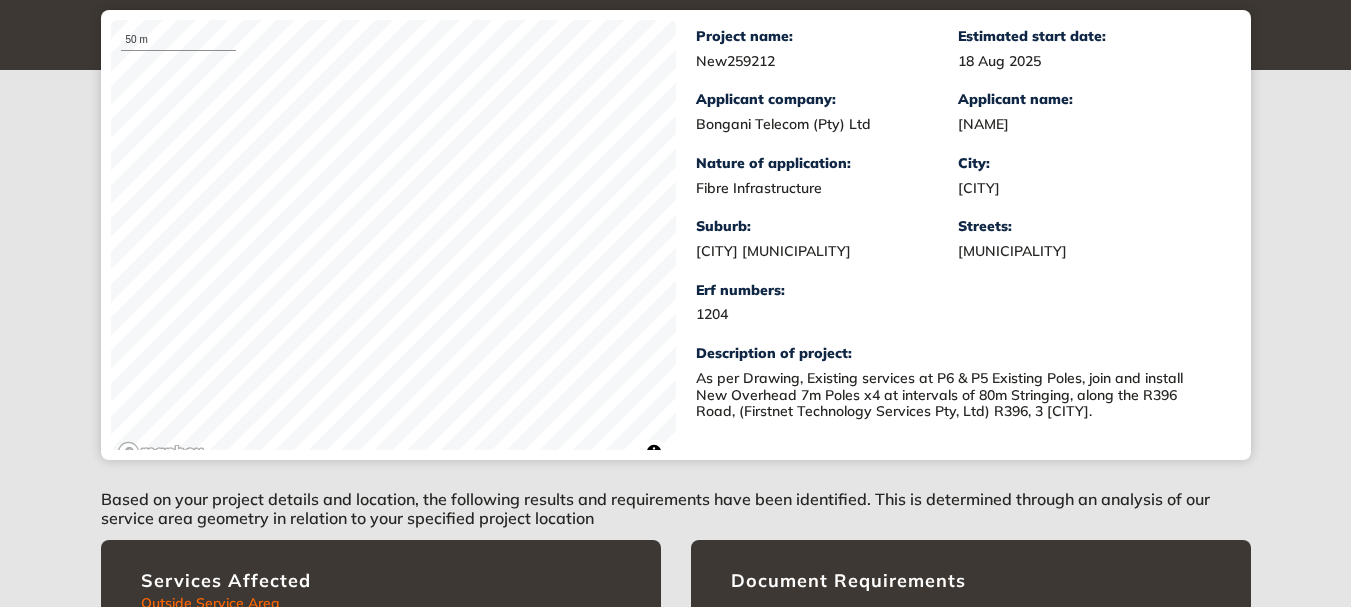 scroll, scrollTop: 500, scrollLeft: 0, axis: vertical 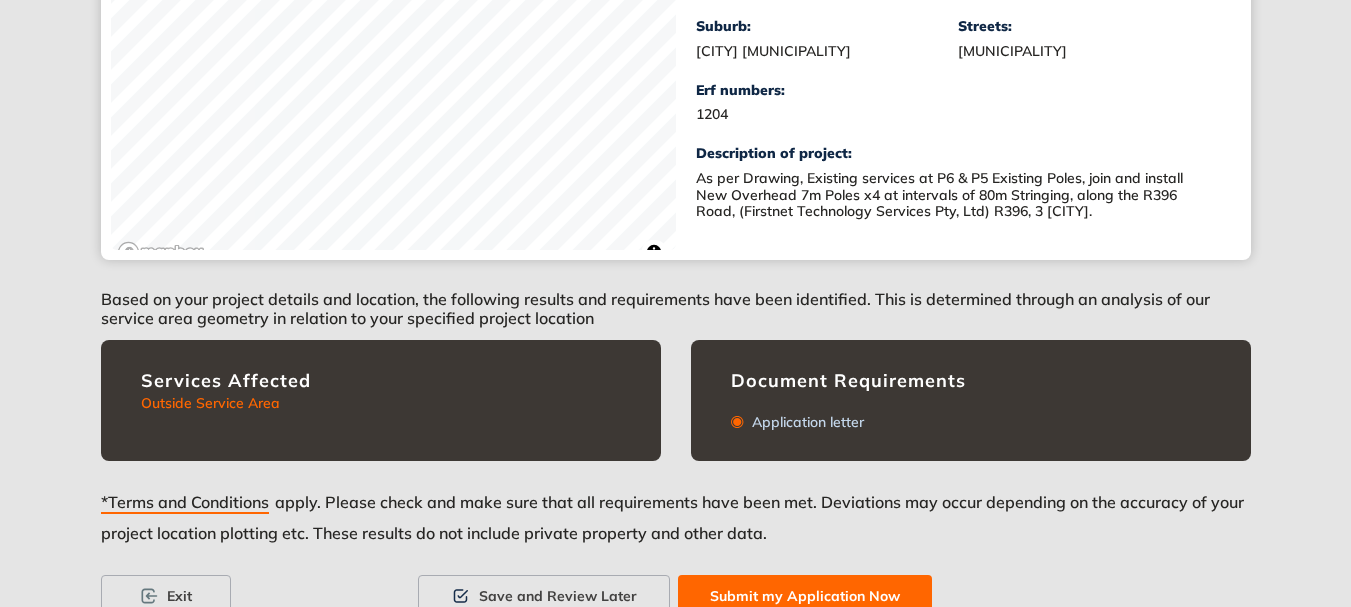 click on "Submit my Application Now" at bounding box center [805, 596] 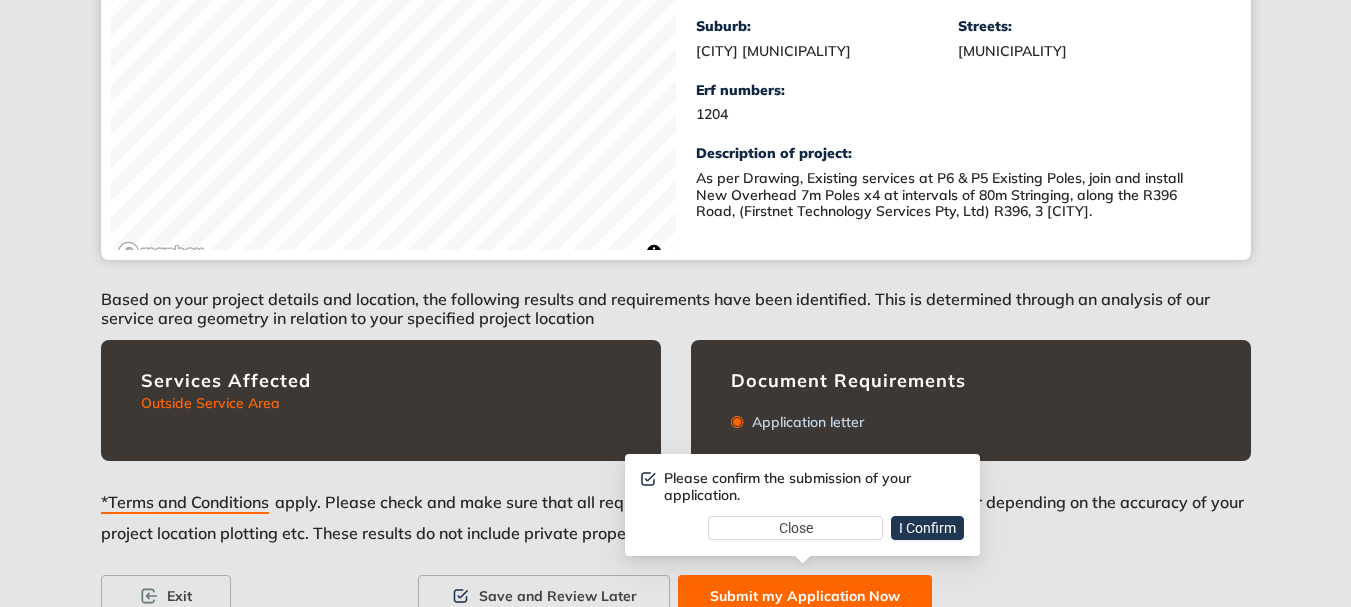 click on "I Confirm" at bounding box center (927, 528) 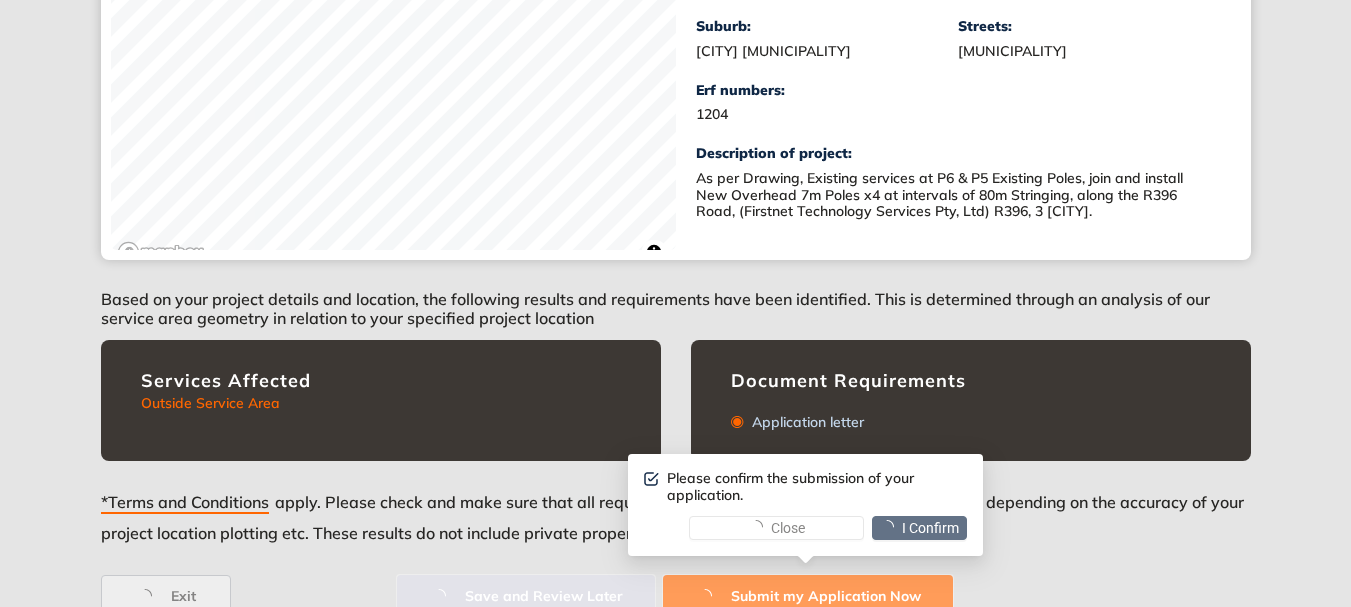 scroll, scrollTop: 0, scrollLeft: 0, axis: both 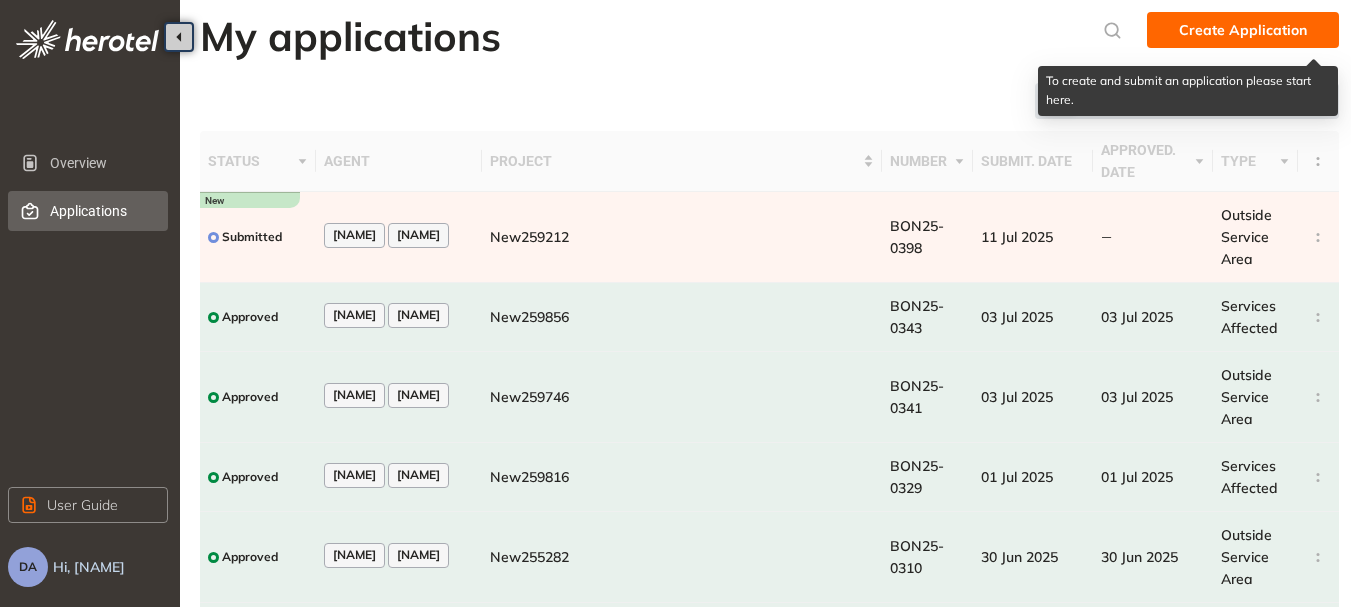 click on "Create Application" at bounding box center [1243, 30] 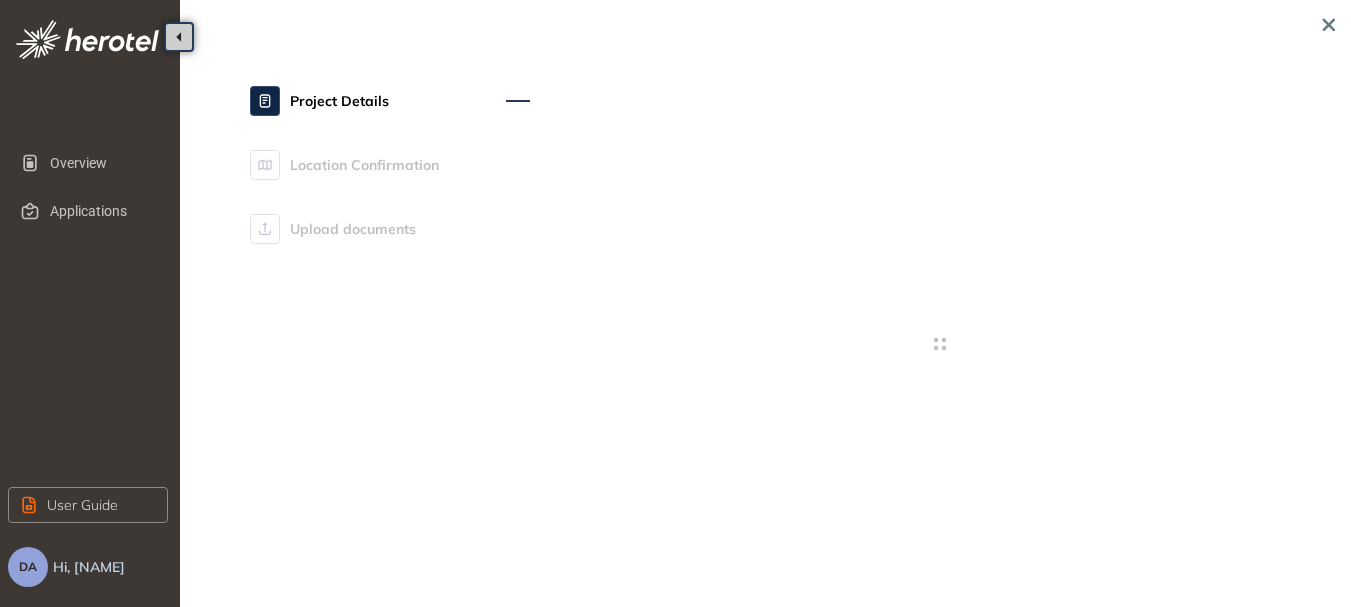 type on "**********" 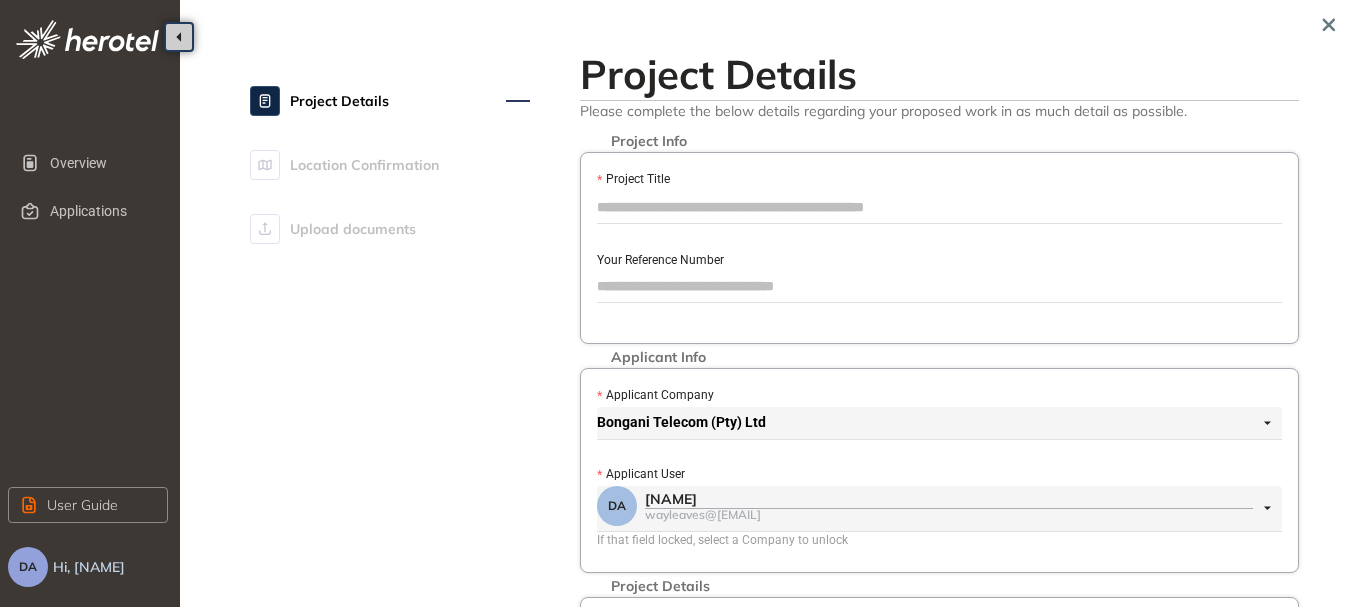 click on "Project Title" at bounding box center [939, 180] 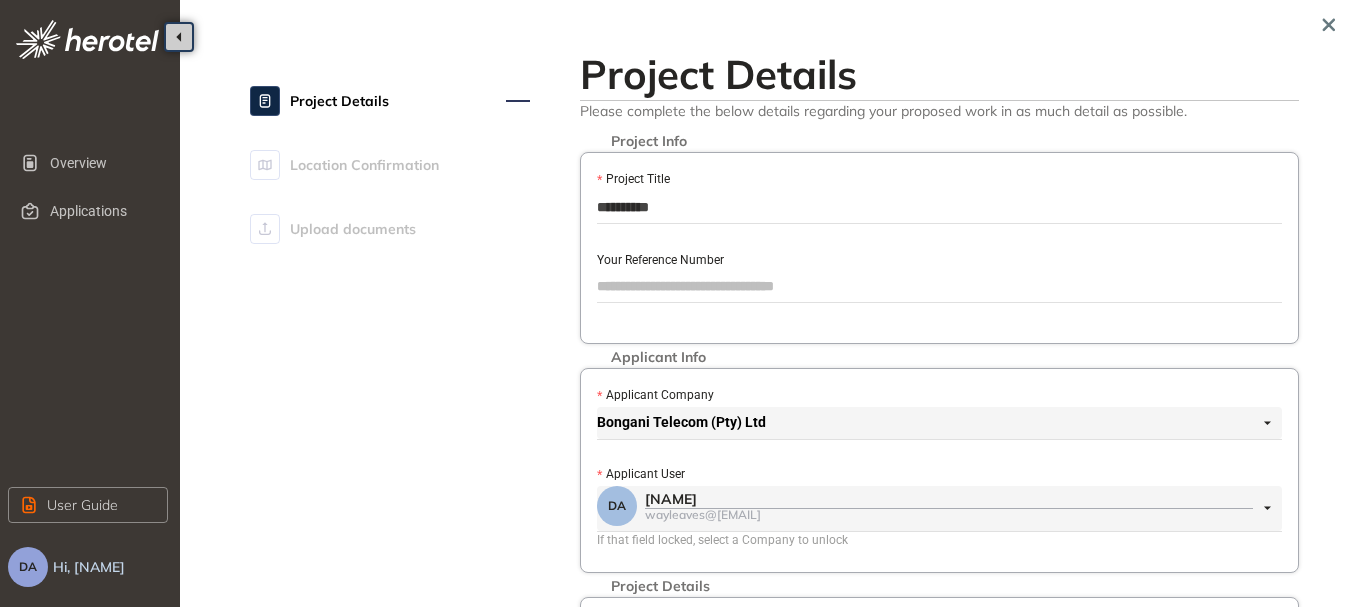 click on "*********" at bounding box center (939, 207) 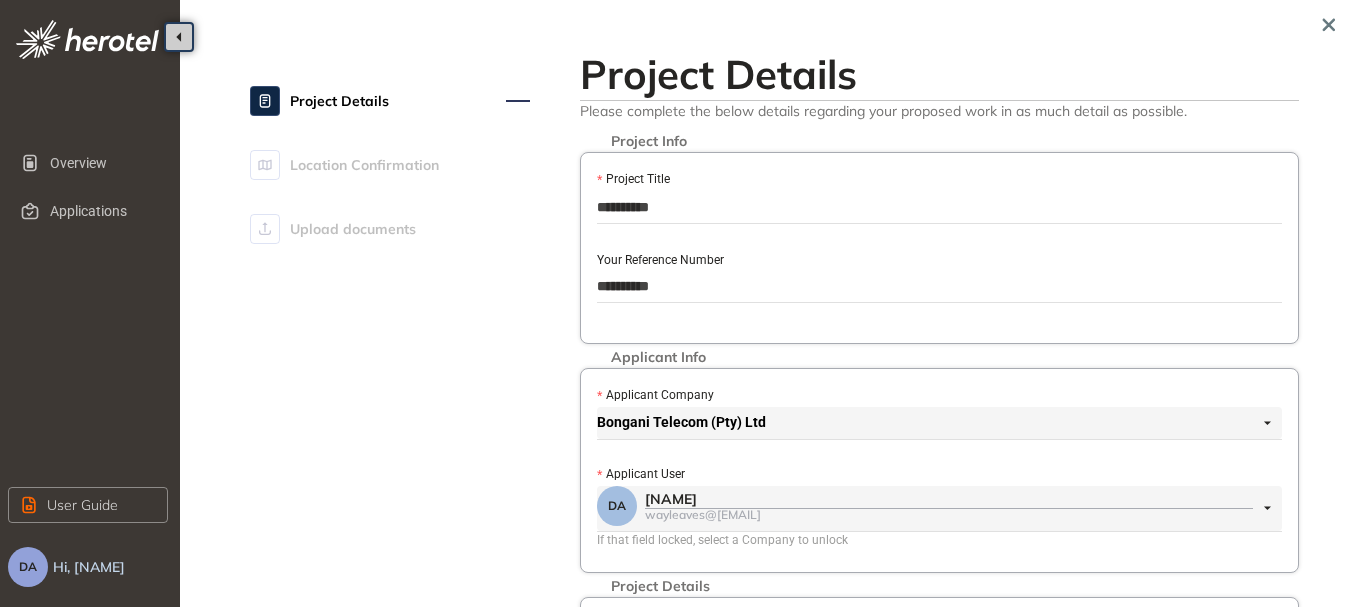 click on "*********" at bounding box center (939, 286) 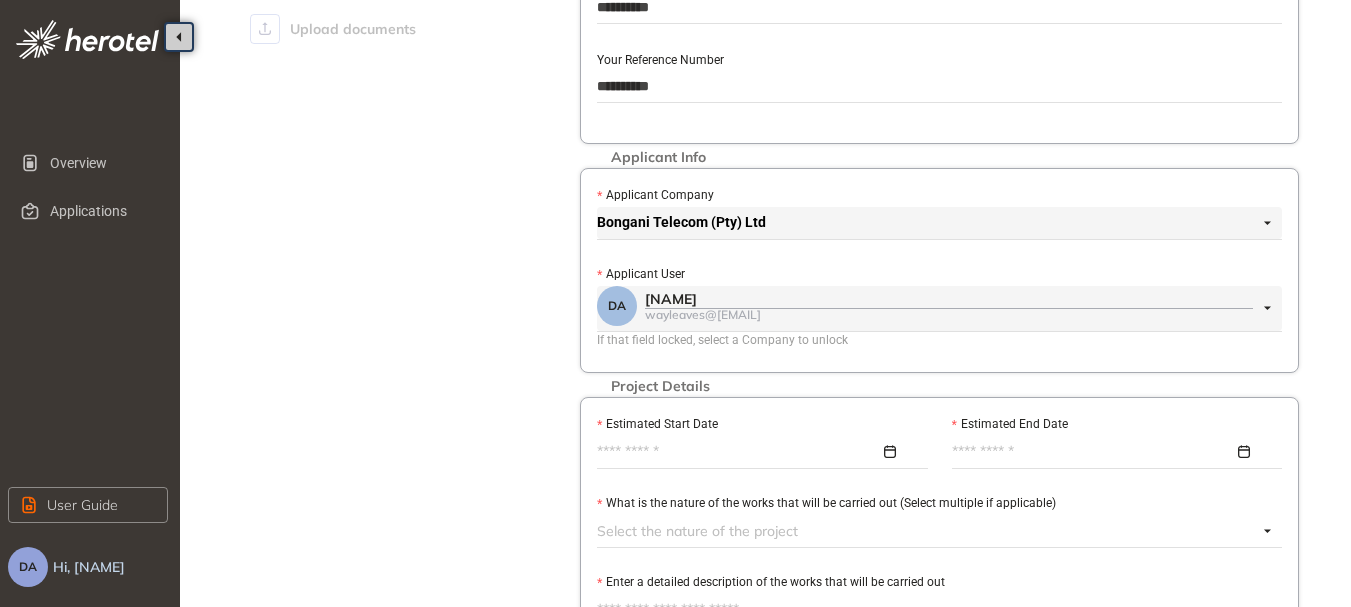 scroll, scrollTop: 300, scrollLeft: 0, axis: vertical 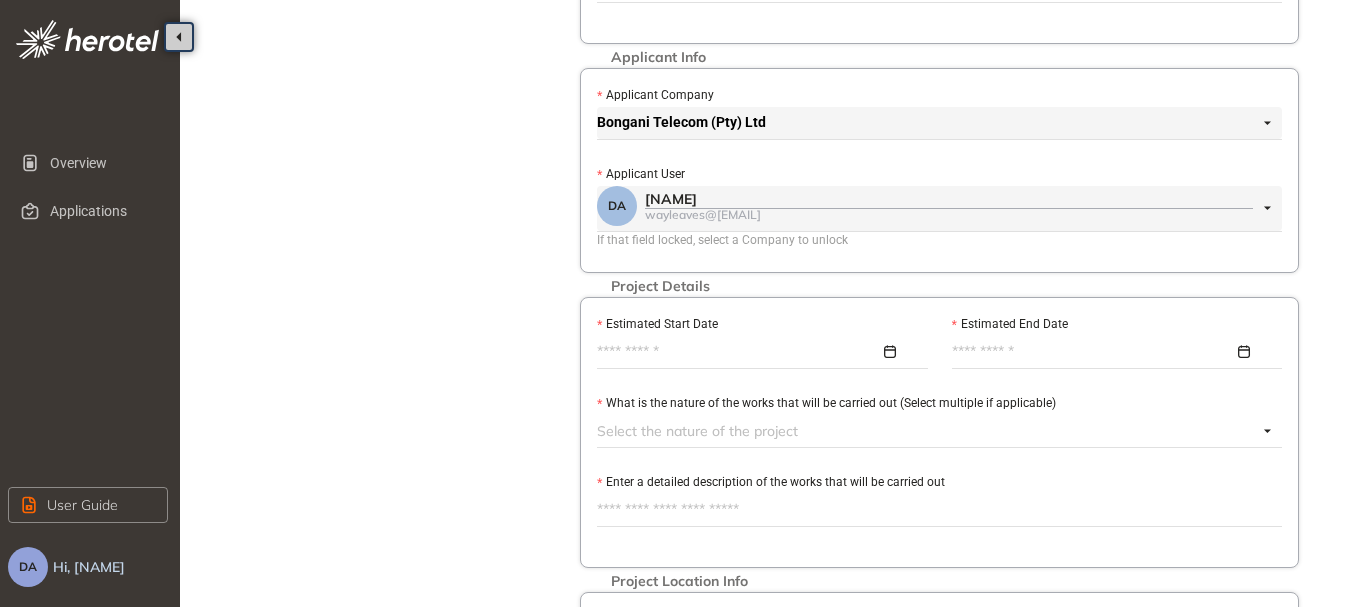 type on "*********" 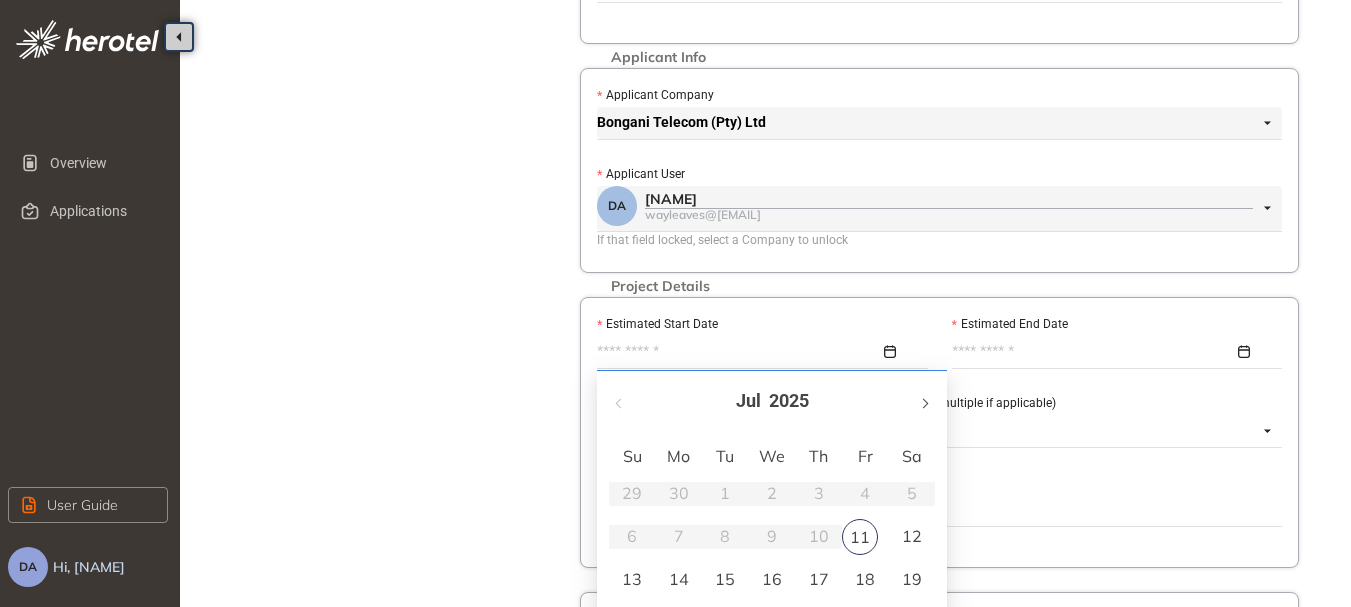 click at bounding box center [924, 401] 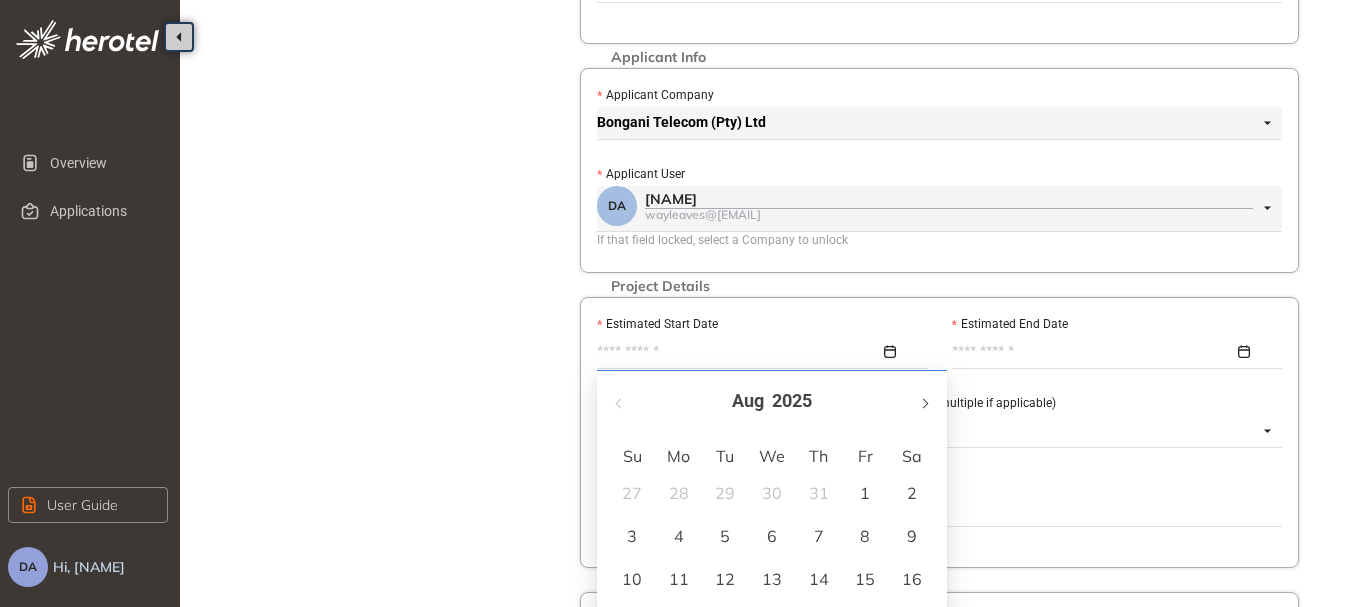 click at bounding box center [924, 401] 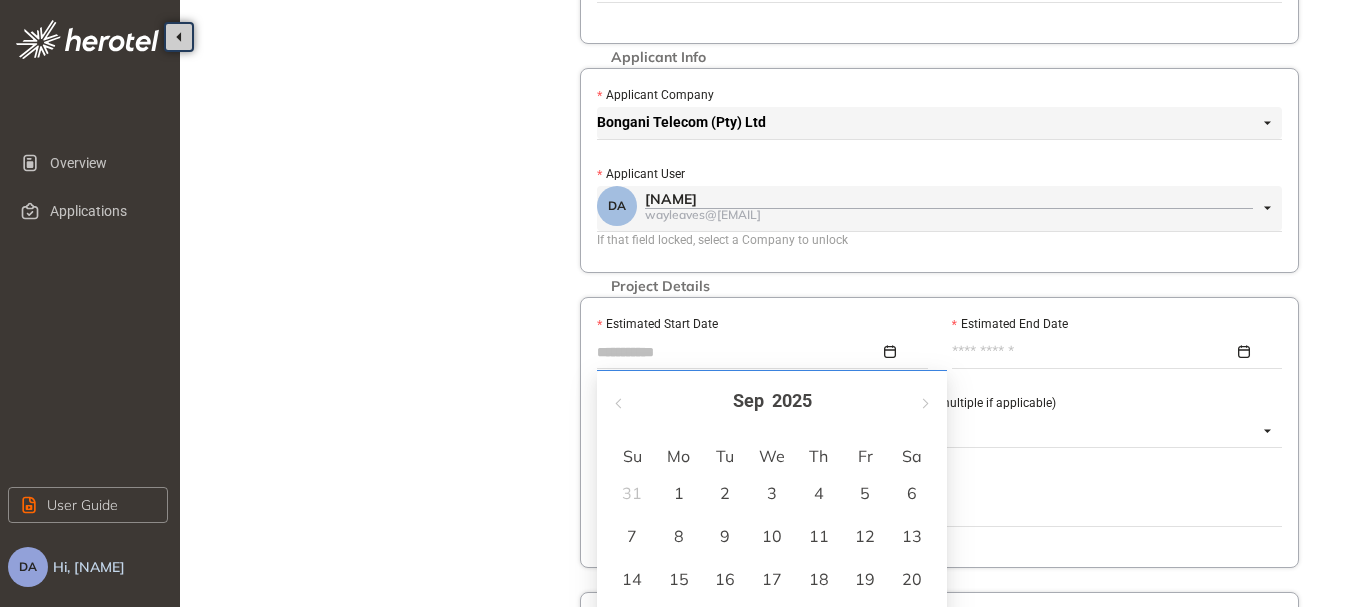 type on "**********" 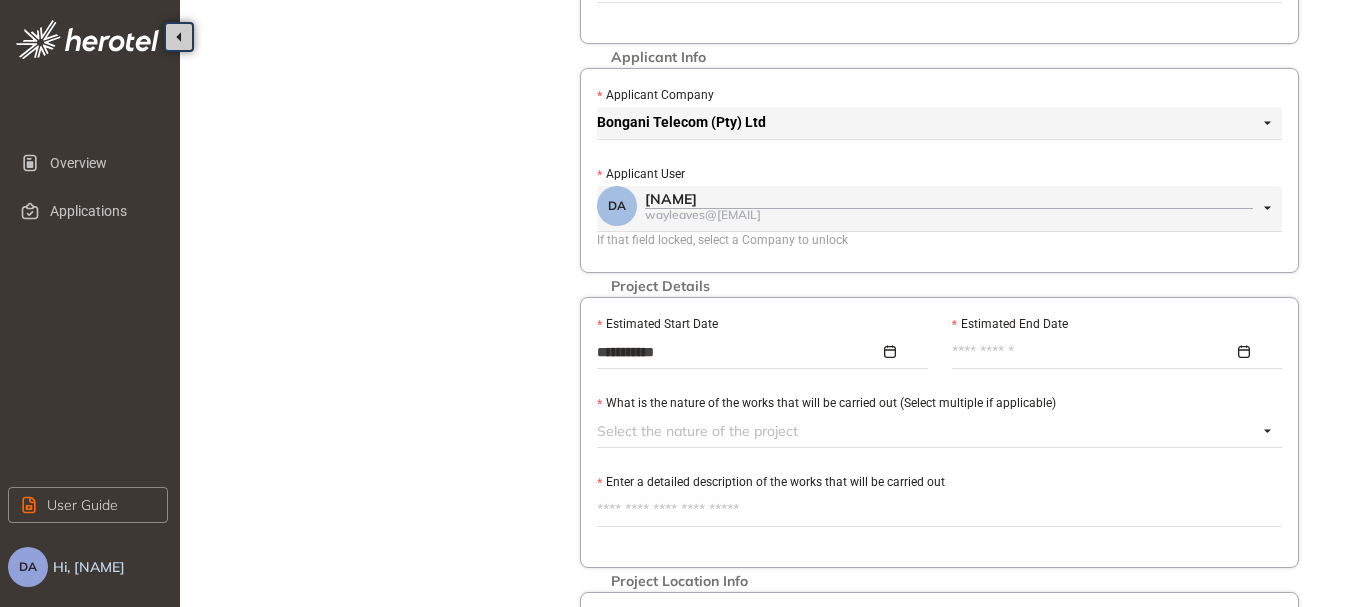 click at bounding box center [1112, 352] 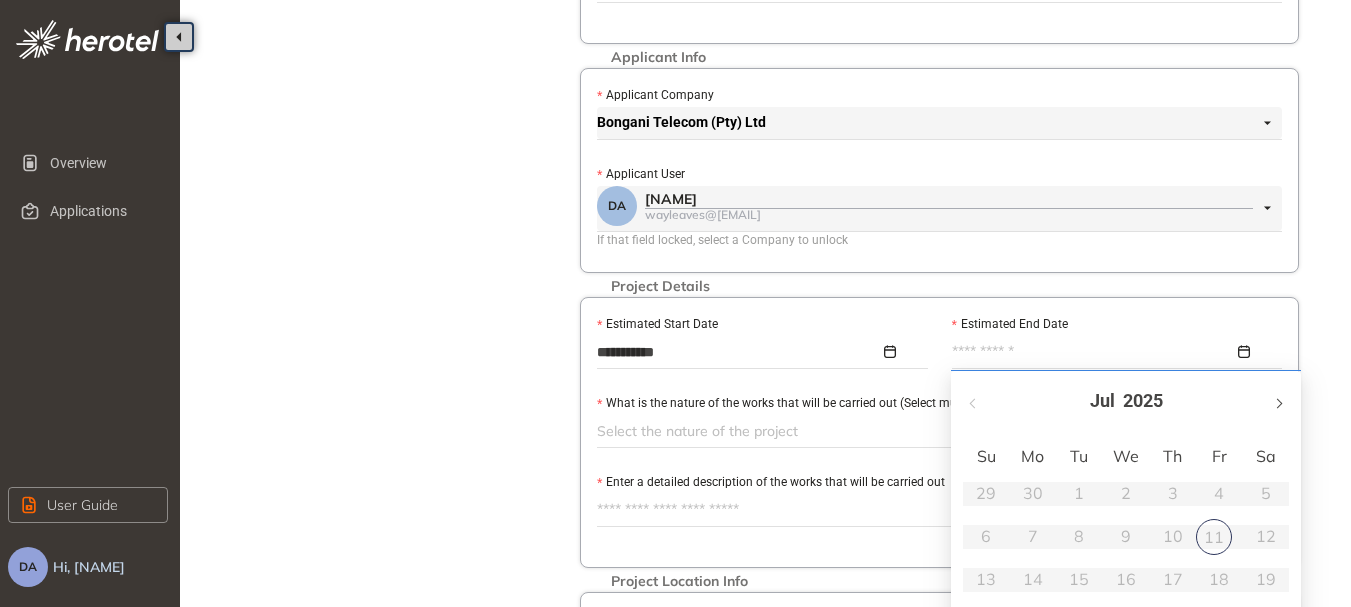 click at bounding box center (1278, 401) 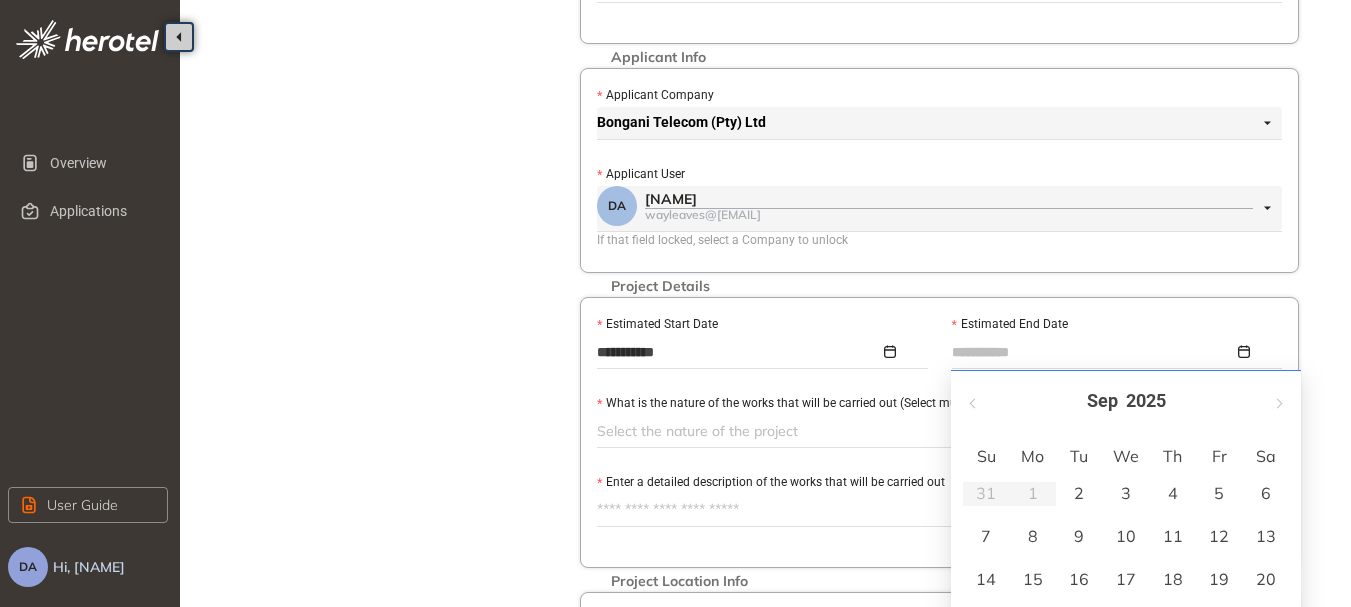 type on "**********" 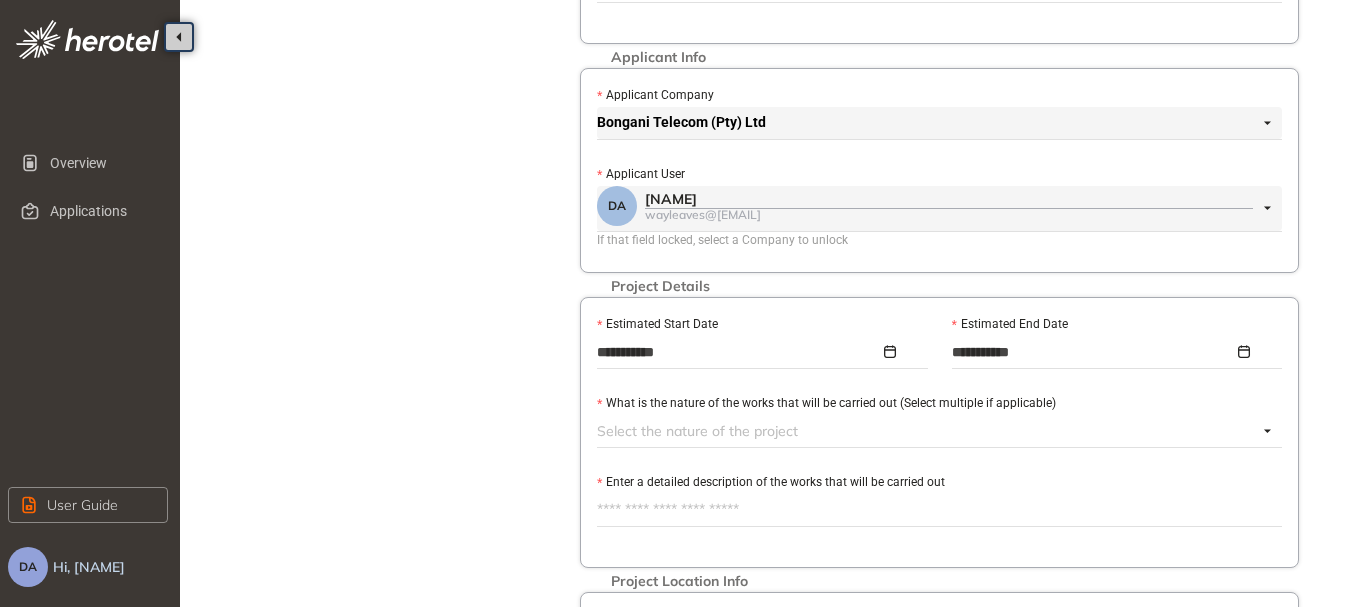 click on "Project Details Location Confirmation Upload documents" at bounding box center (390, 387) 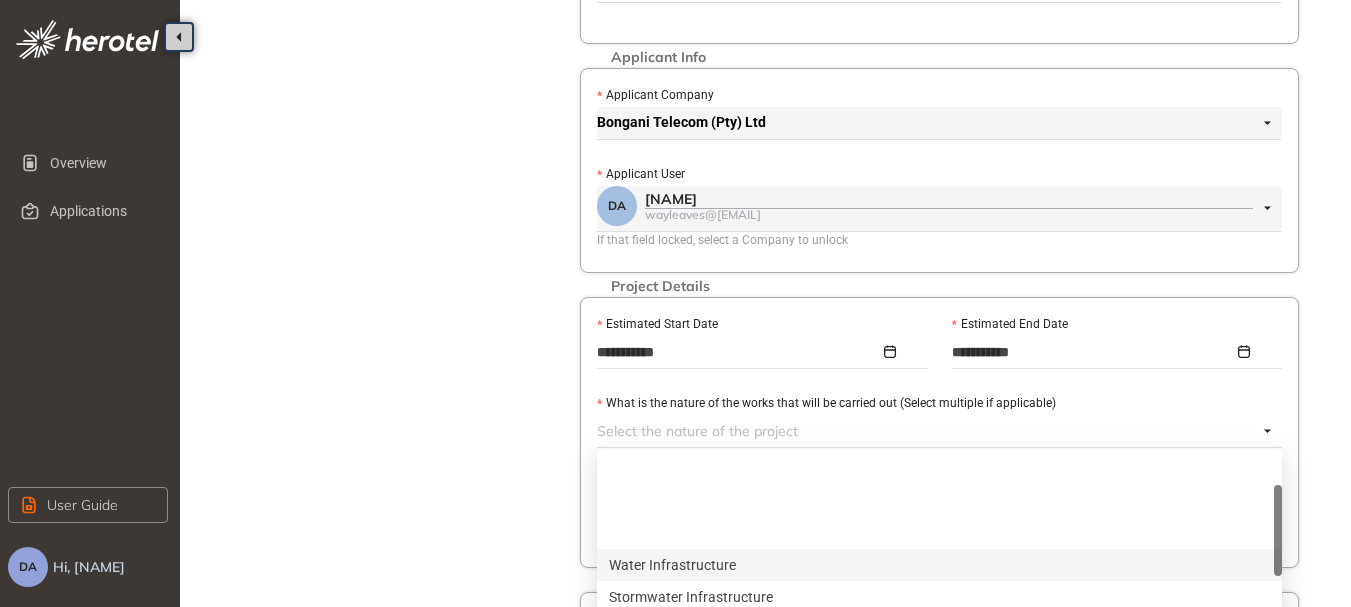 scroll, scrollTop: 200, scrollLeft: 0, axis: vertical 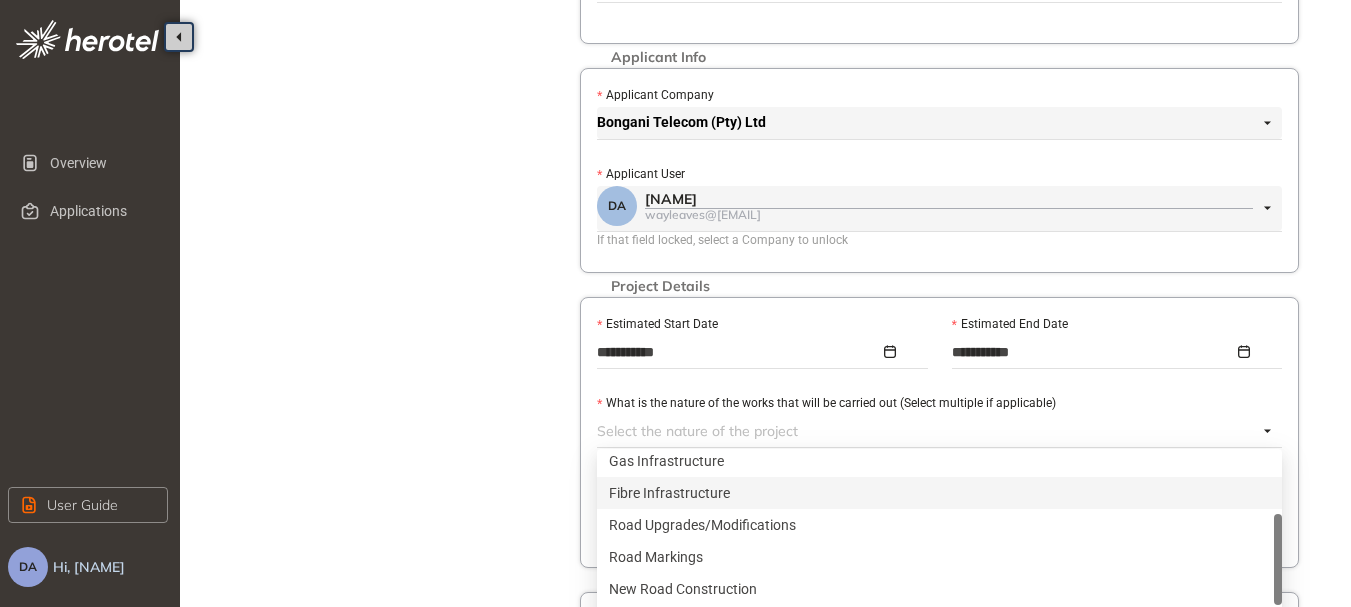 click on "Fibre Infrastructure" at bounding box center [939, 493] 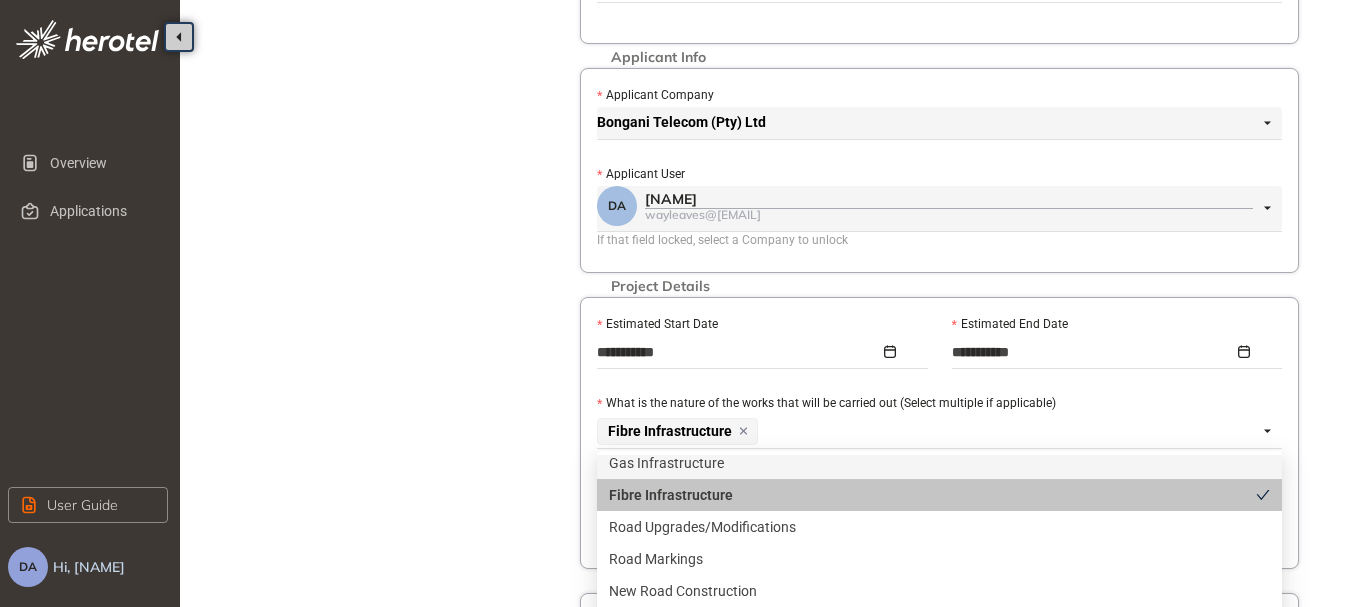 click on "Project Details Location Confirmation Upload documents" at bounding box center (390, 387) 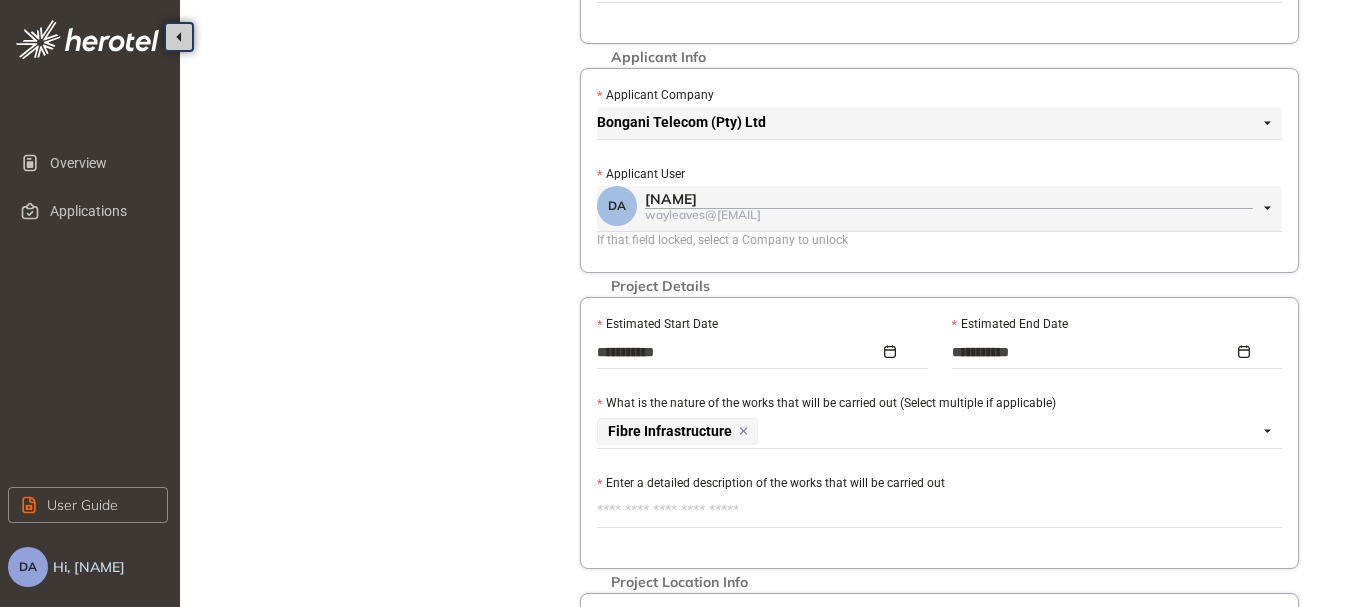 scroll, scrollTop: 500, scrollLeft: 0, axis: vertical 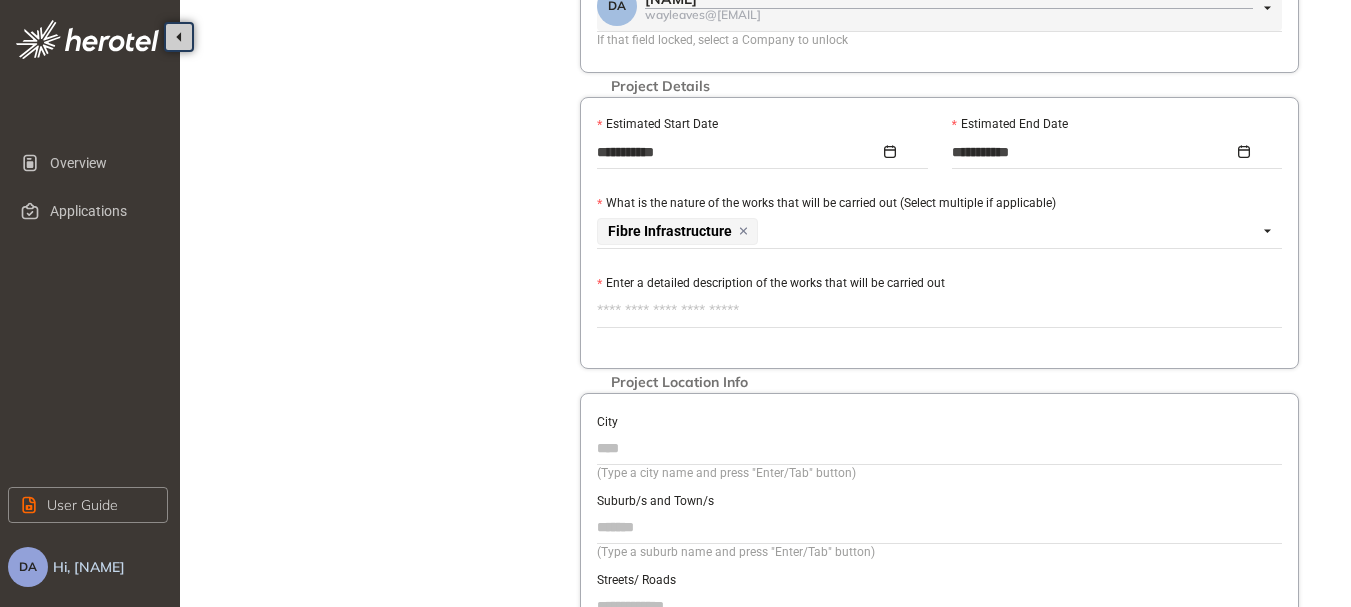 click on "Enter a detailed description of the works that will be carried out" at bounding box center (939, 311) 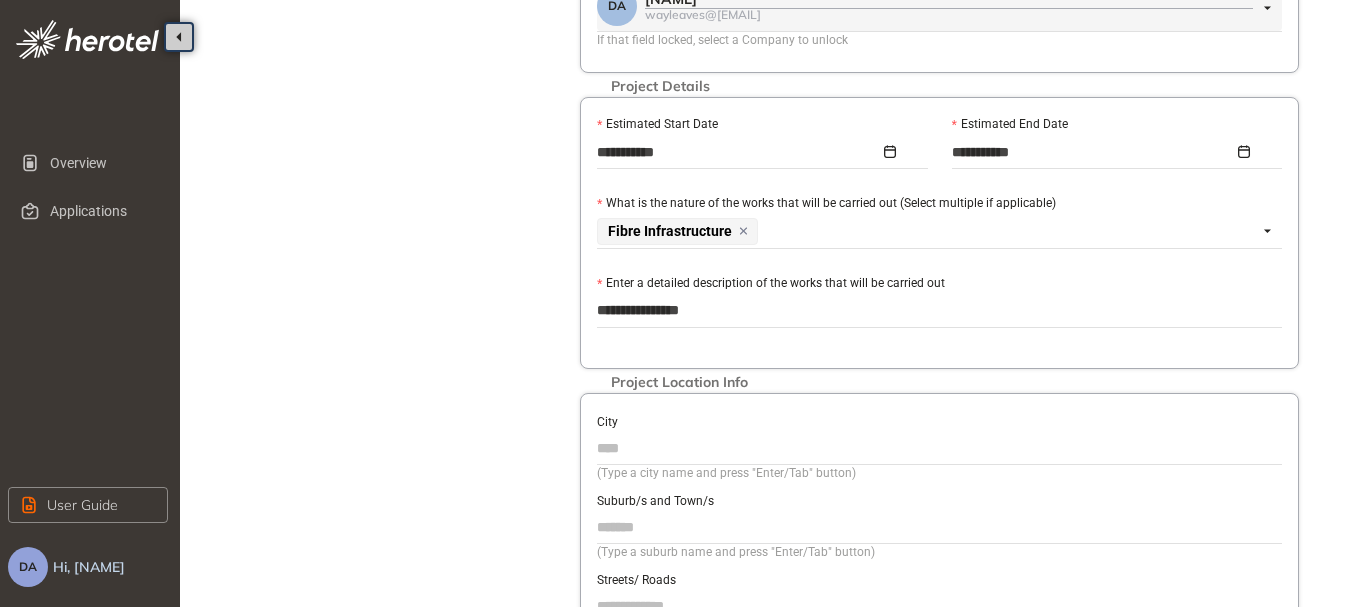 type on "**********" 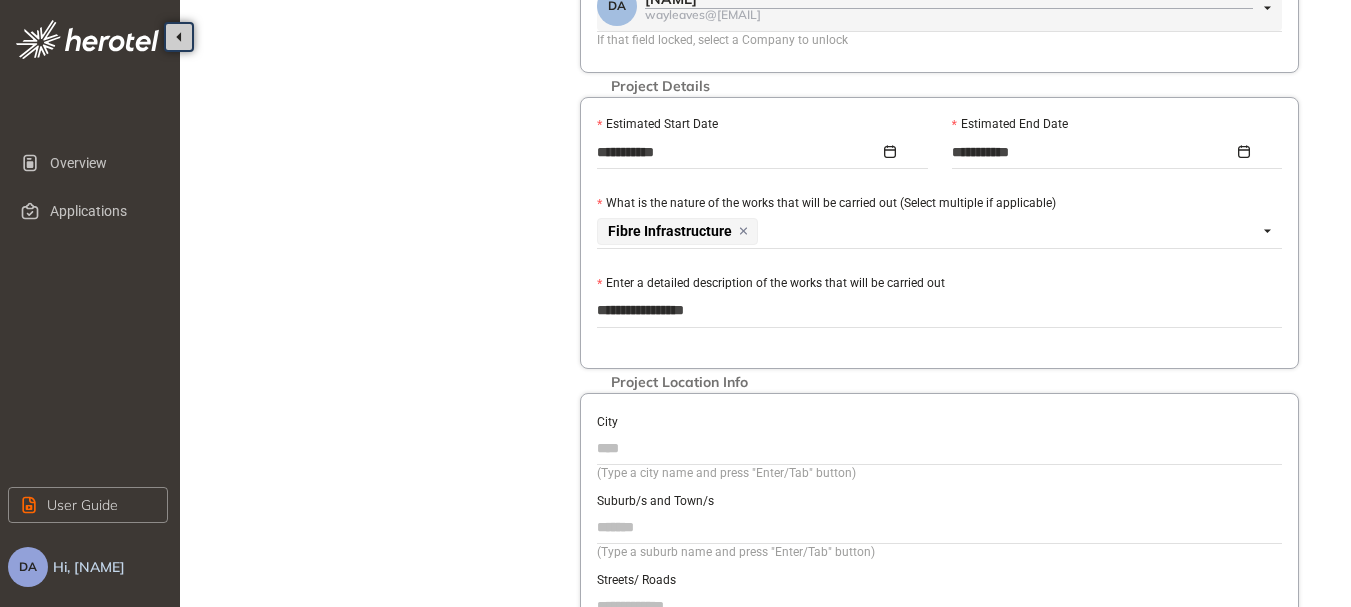 type on "**********" 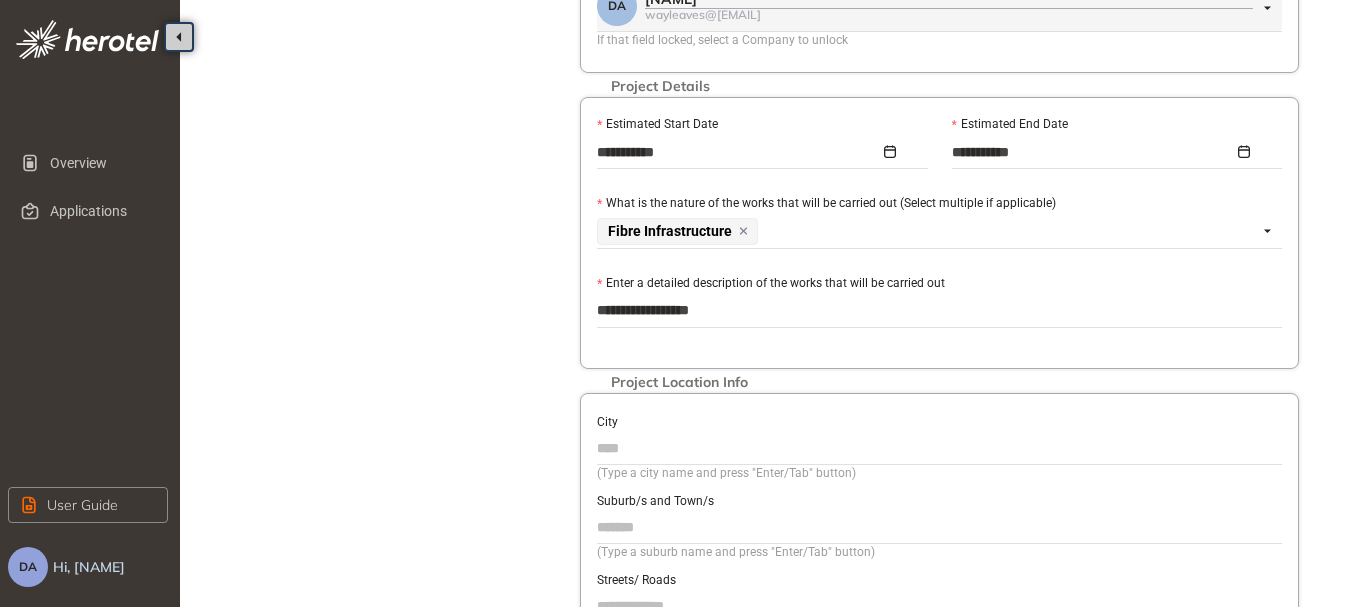 type on "**********" 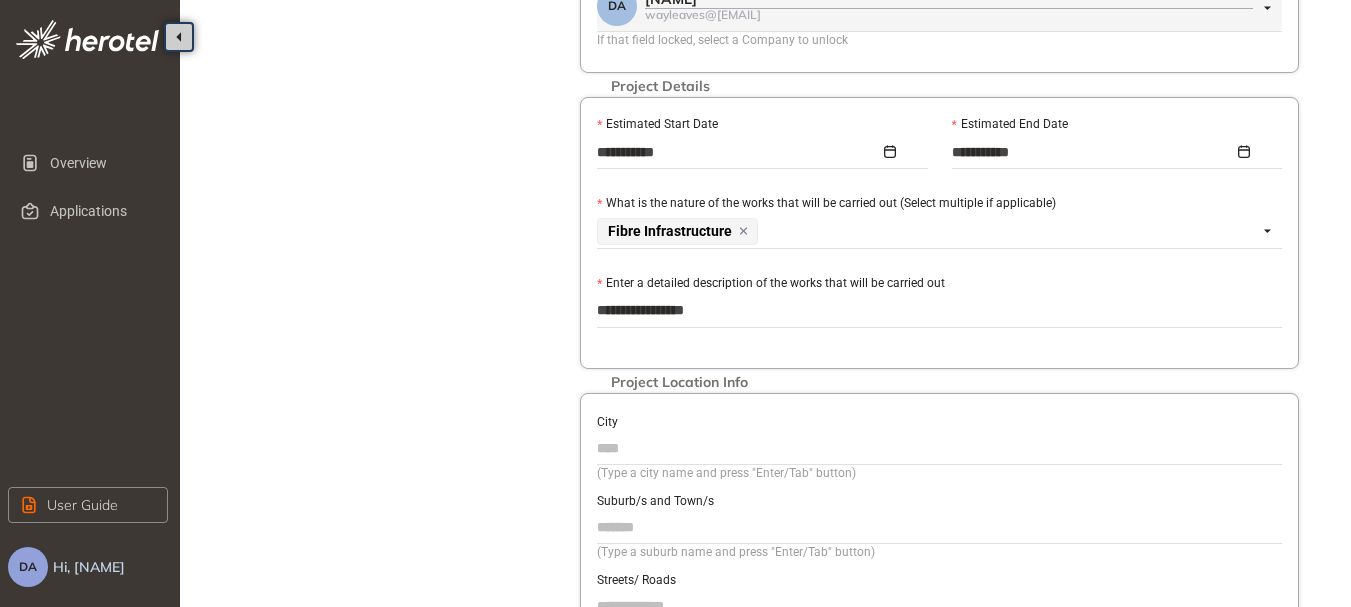 type on "**********" 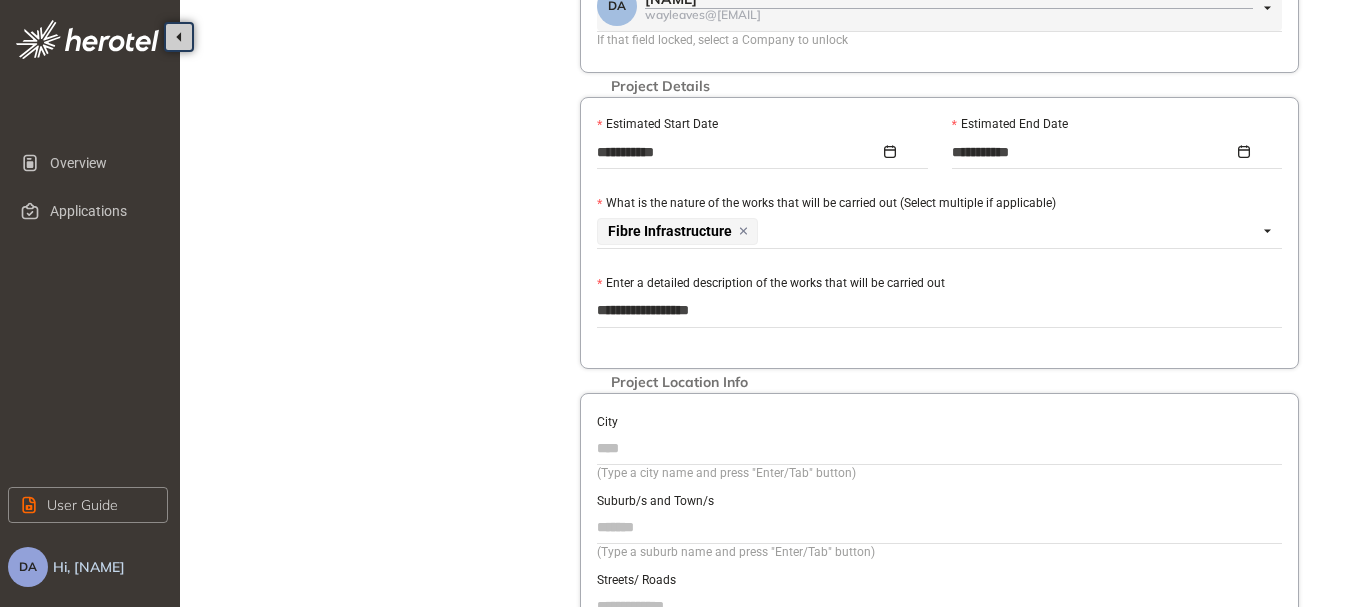 type on "**********" 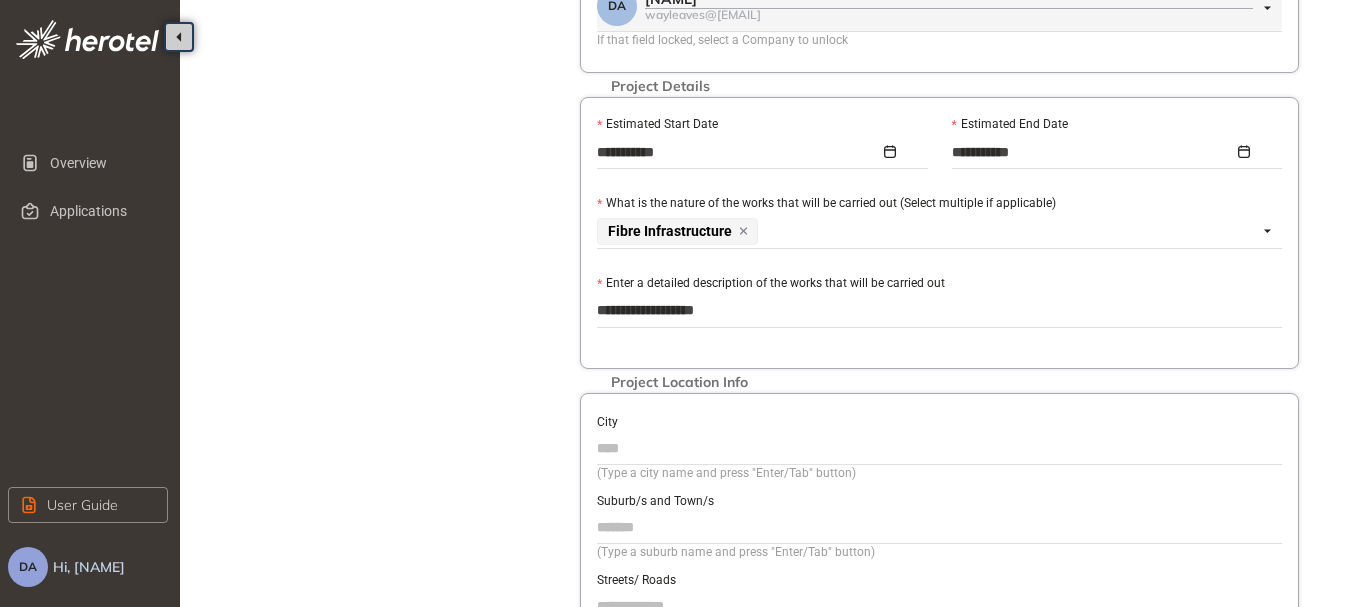 type on "**********" 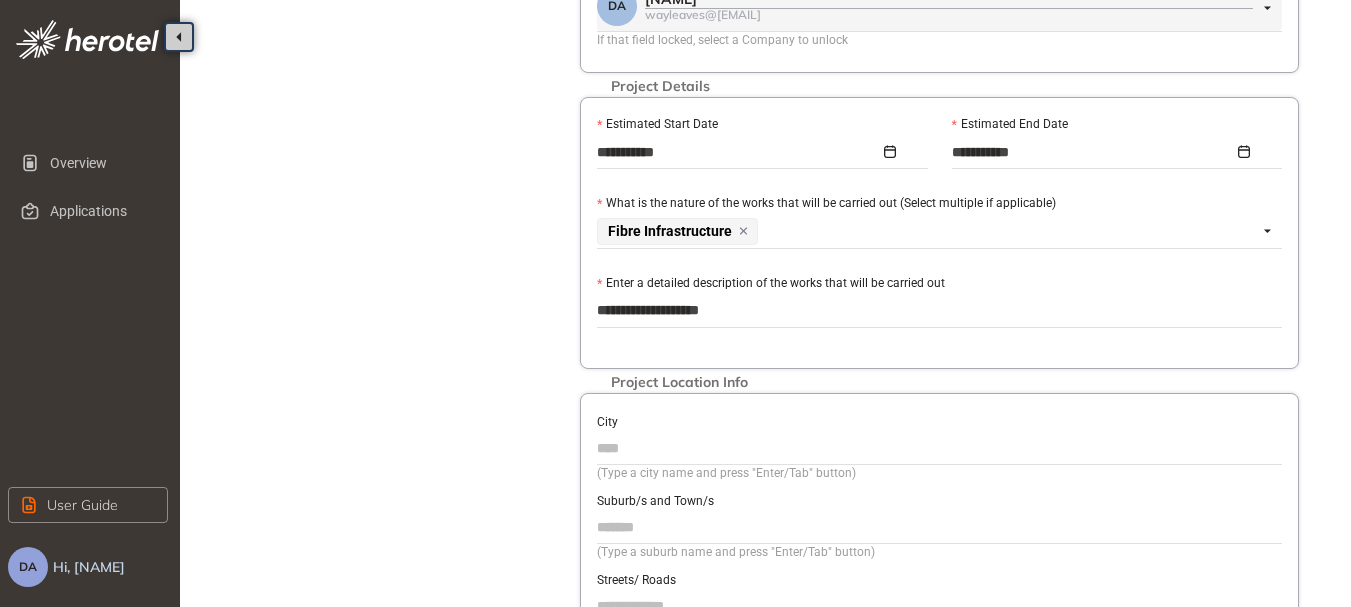 type on "**********" 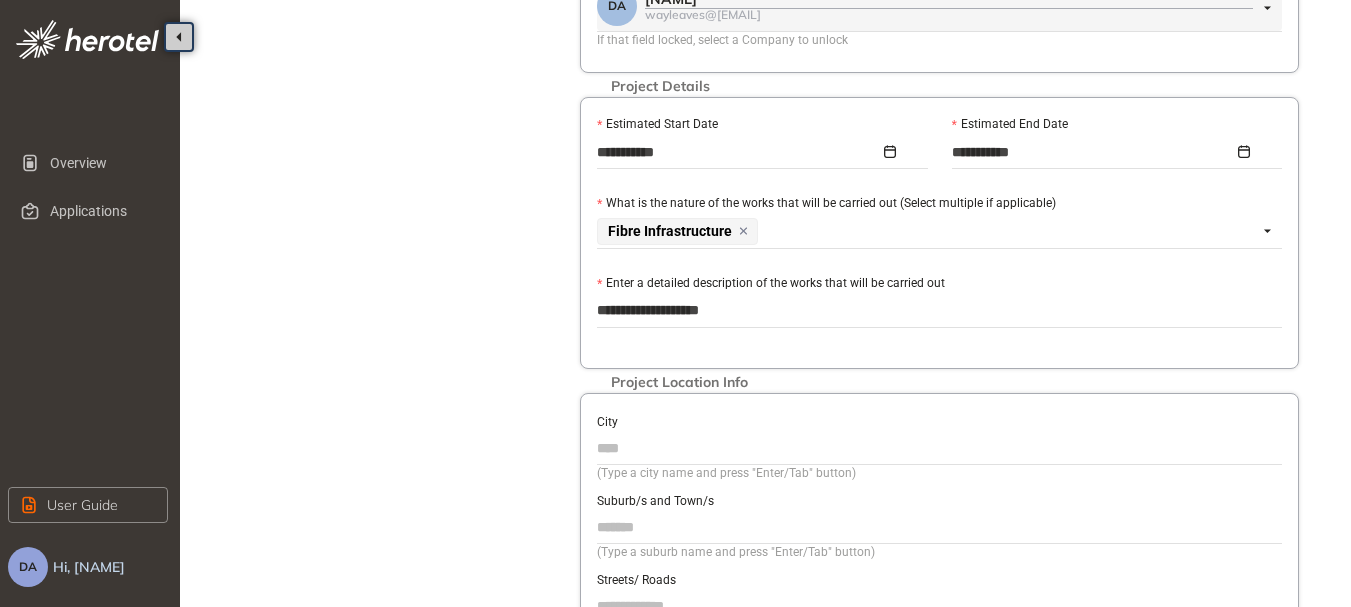 type on "**********" 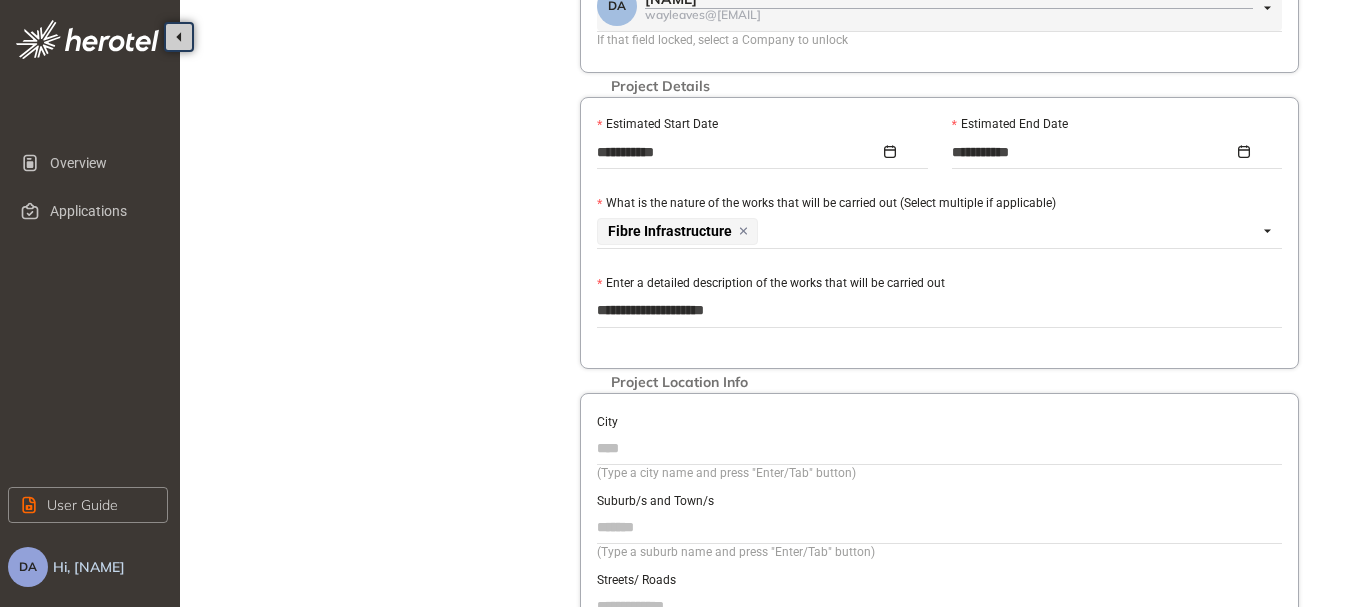 type on "**********" 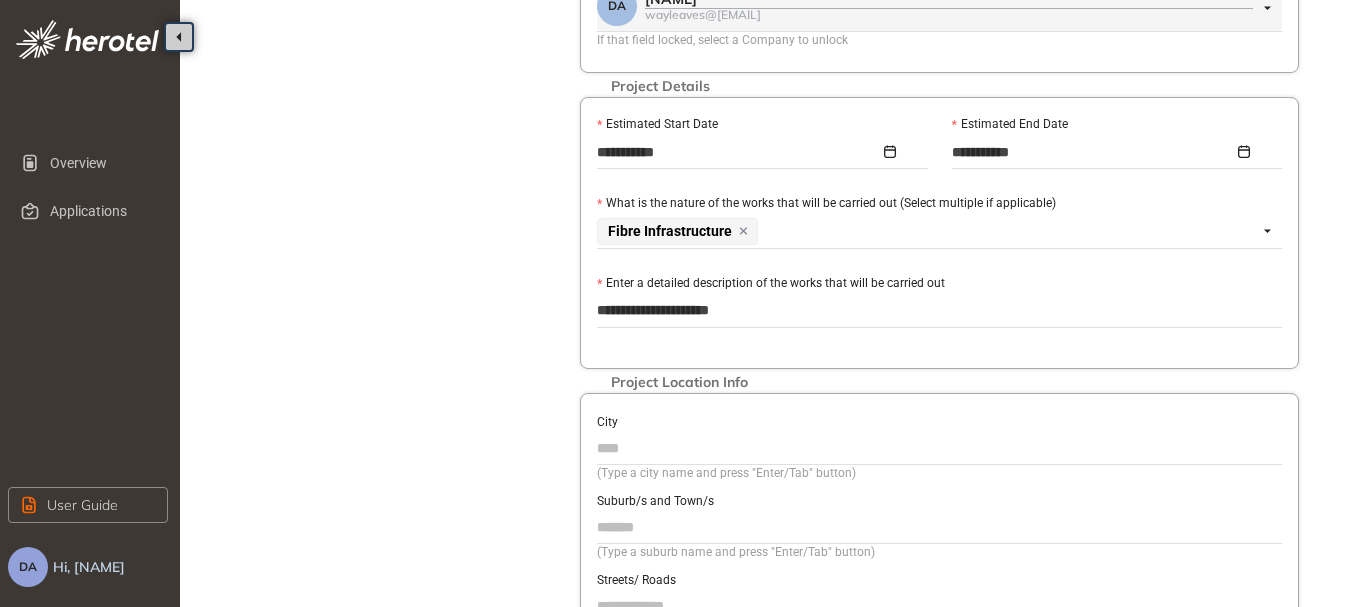type on "**********" 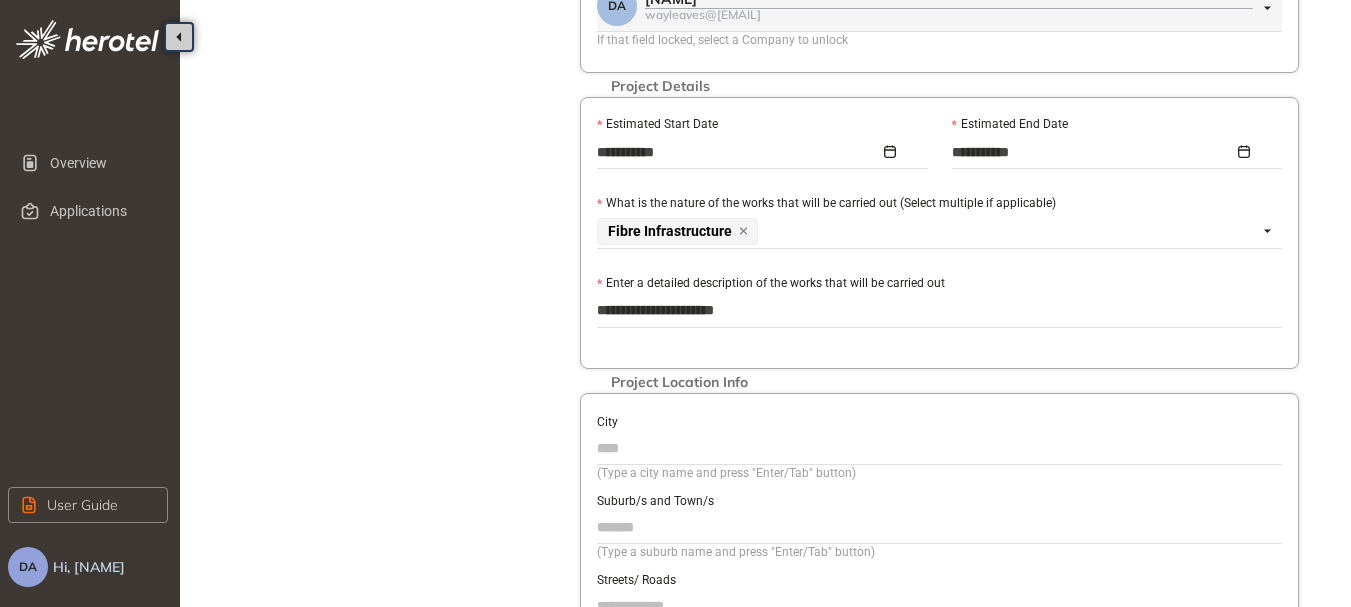 type on "**********" 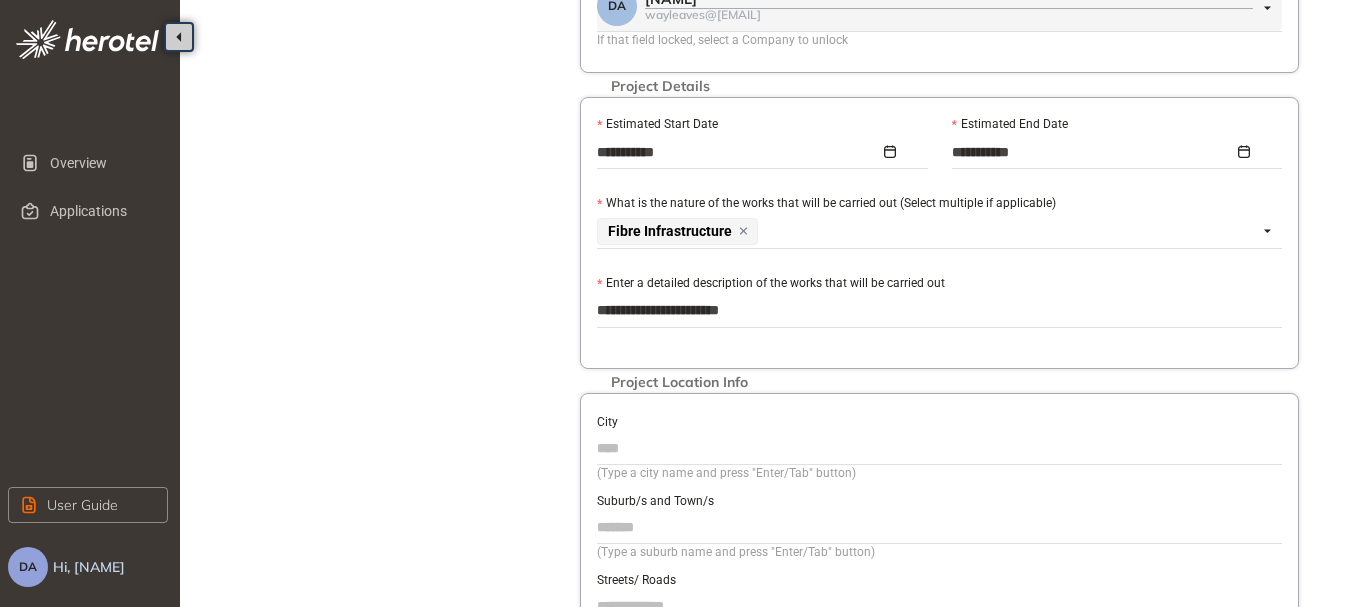 type on "**********" 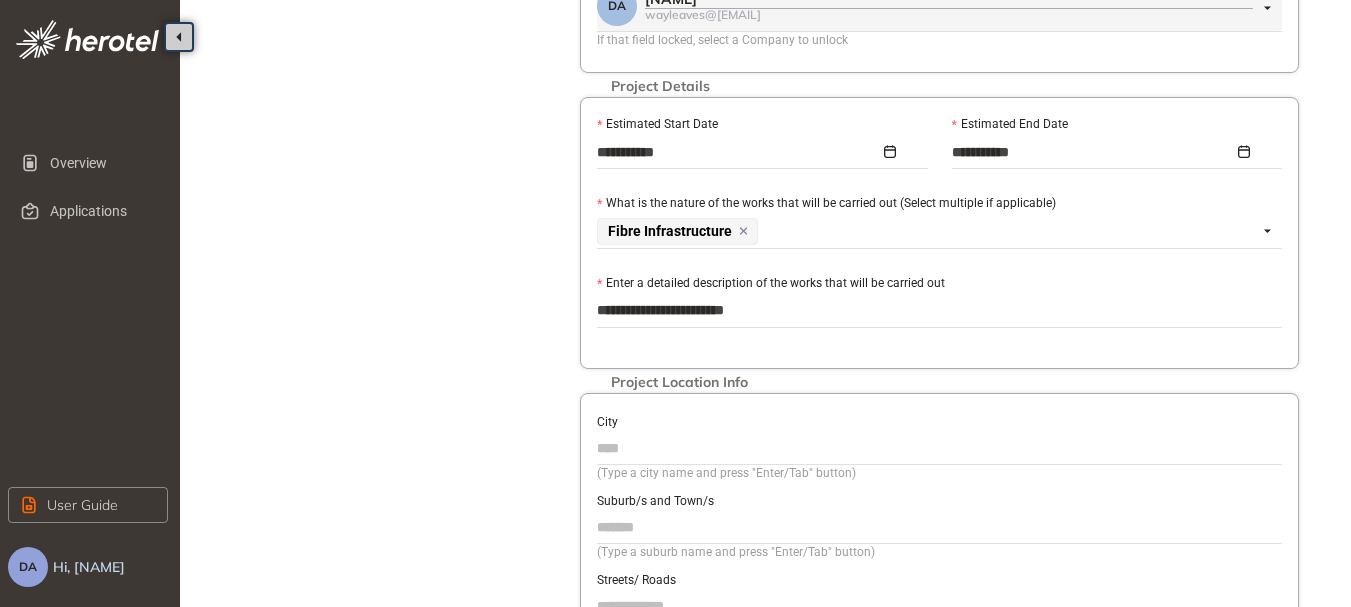 type on "**********" 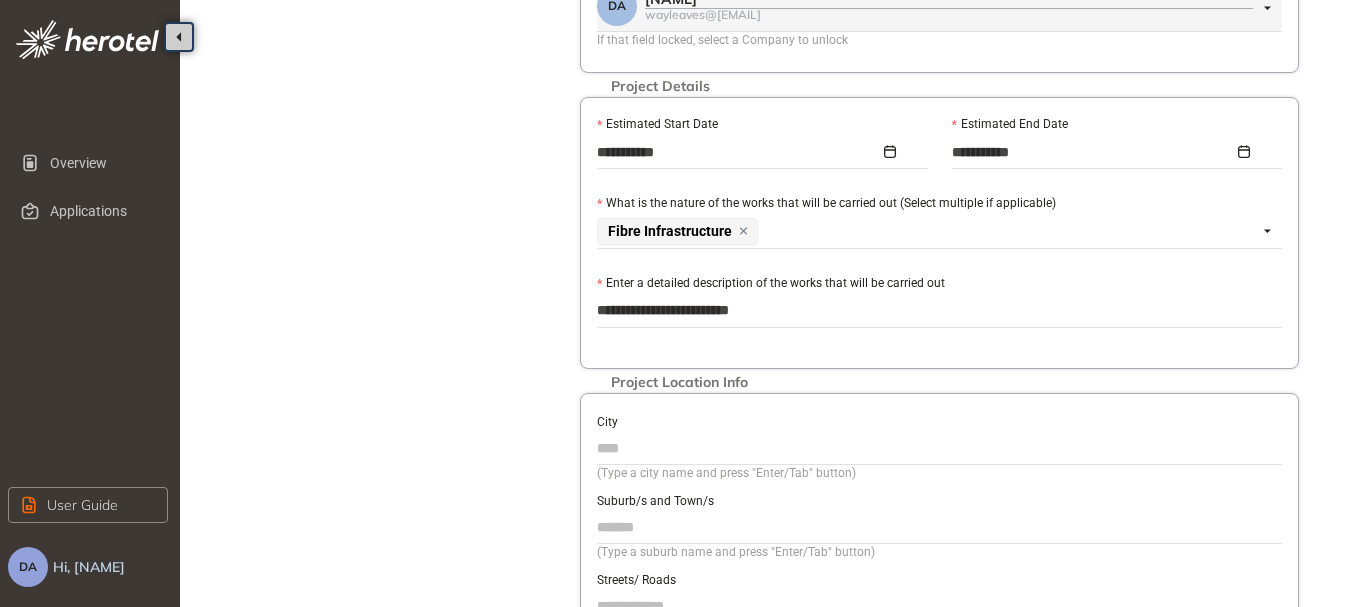 type on "**********" 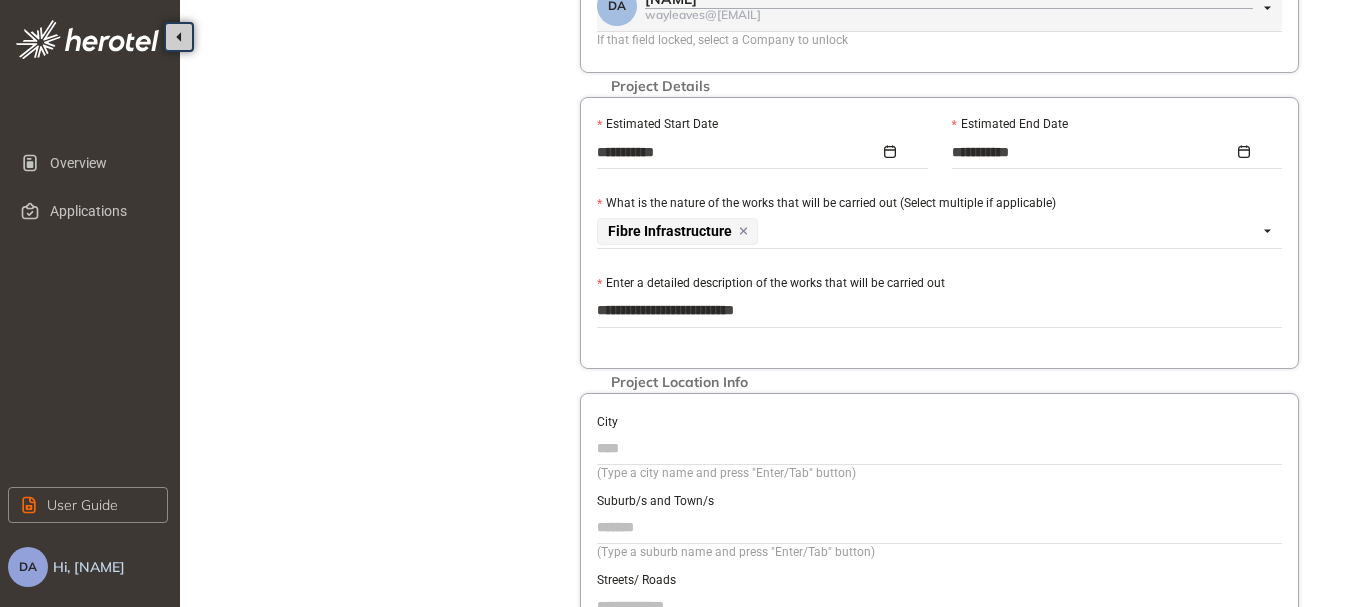 type on "**********" 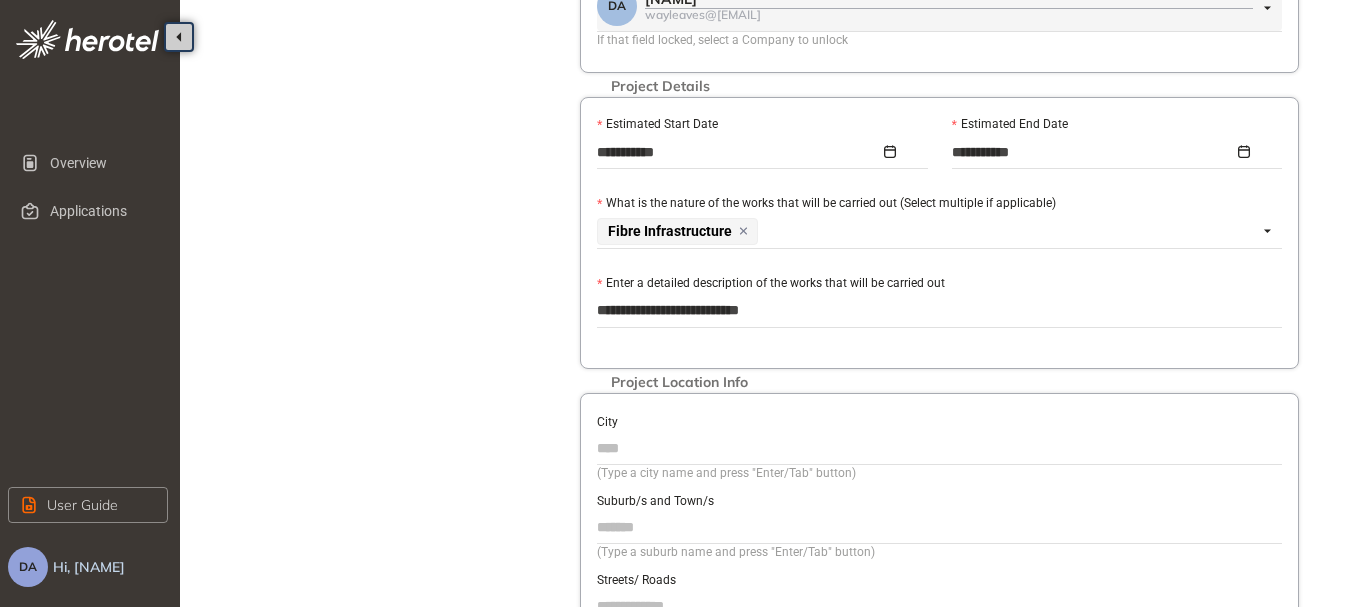 type on "**********" 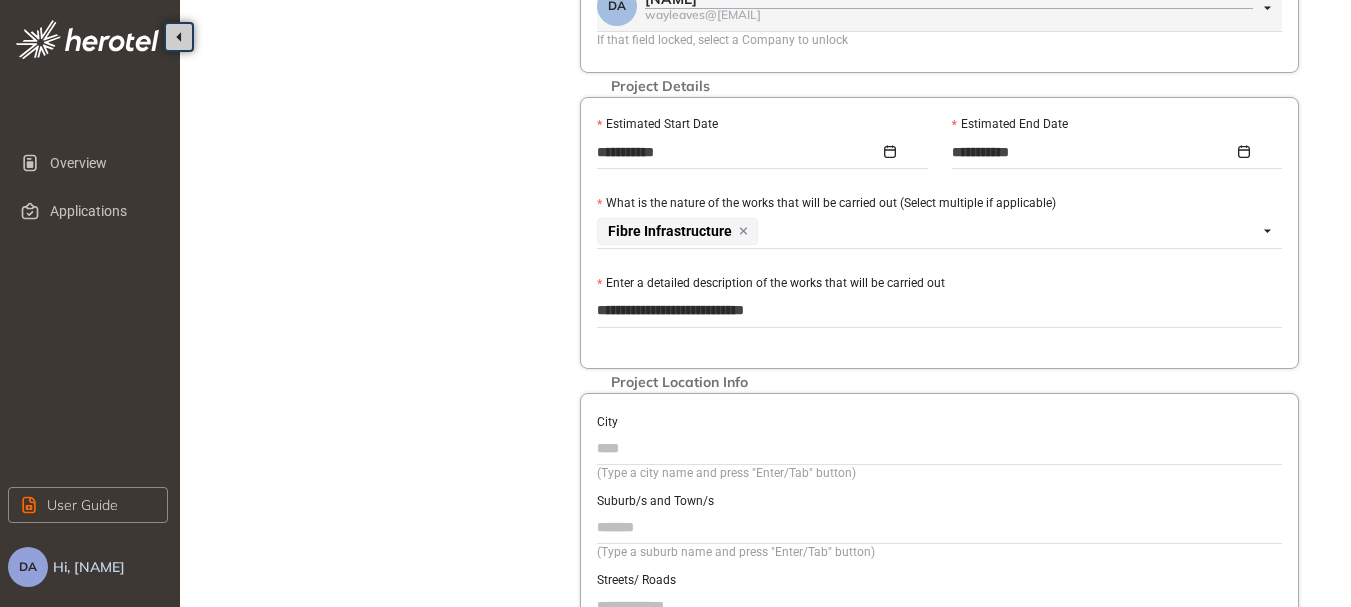 type on "**********" 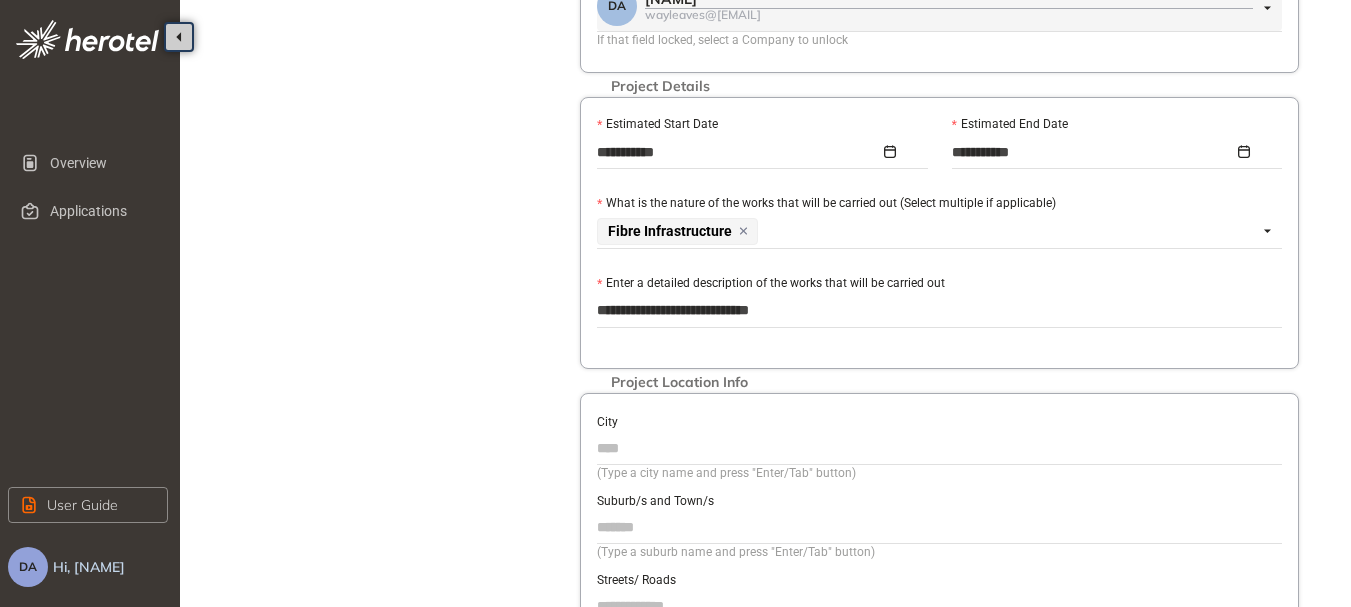 paste on "**********" 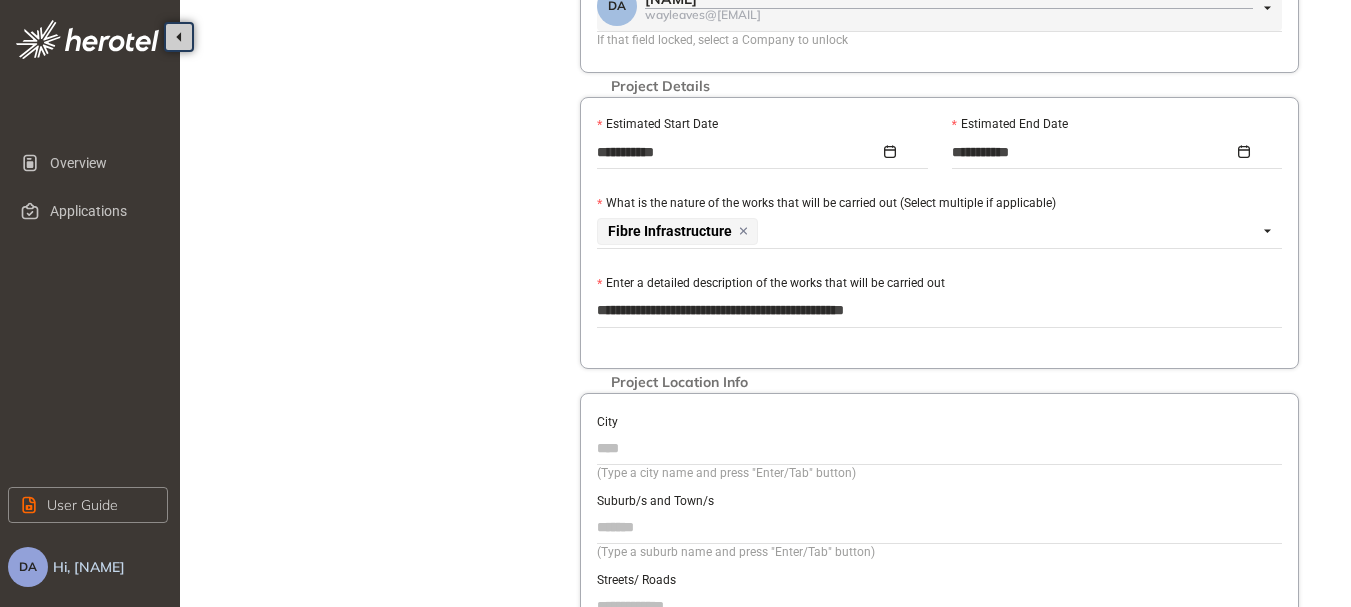 type on "**********" 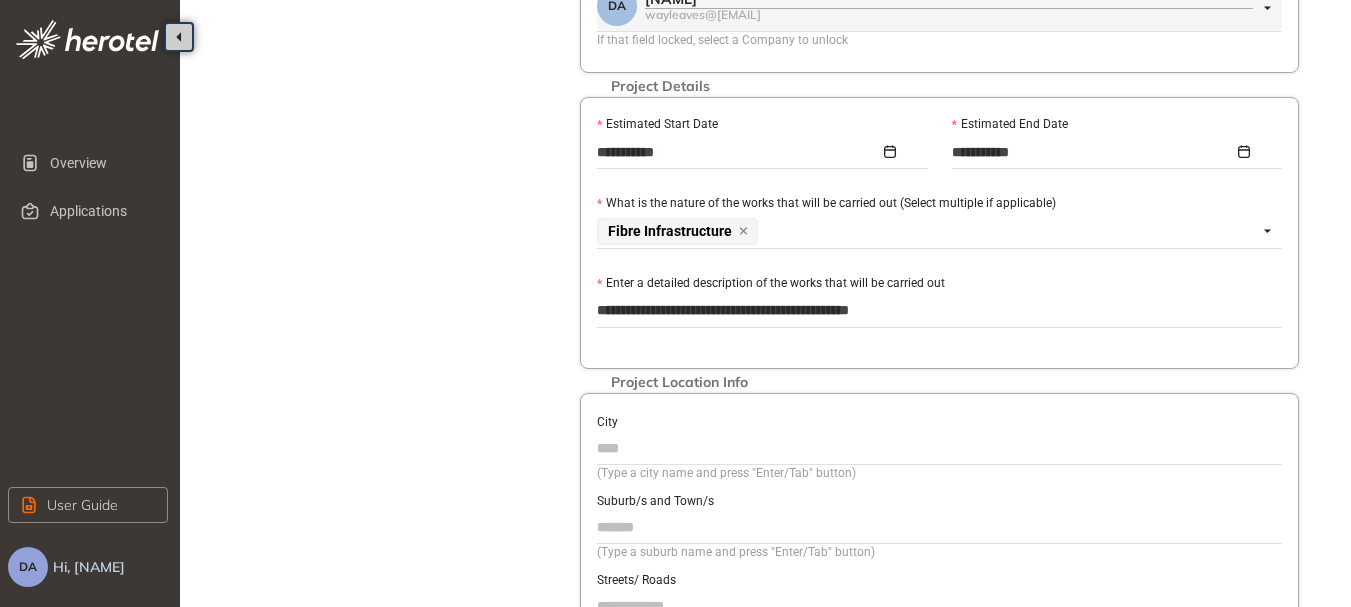 type on "**********" 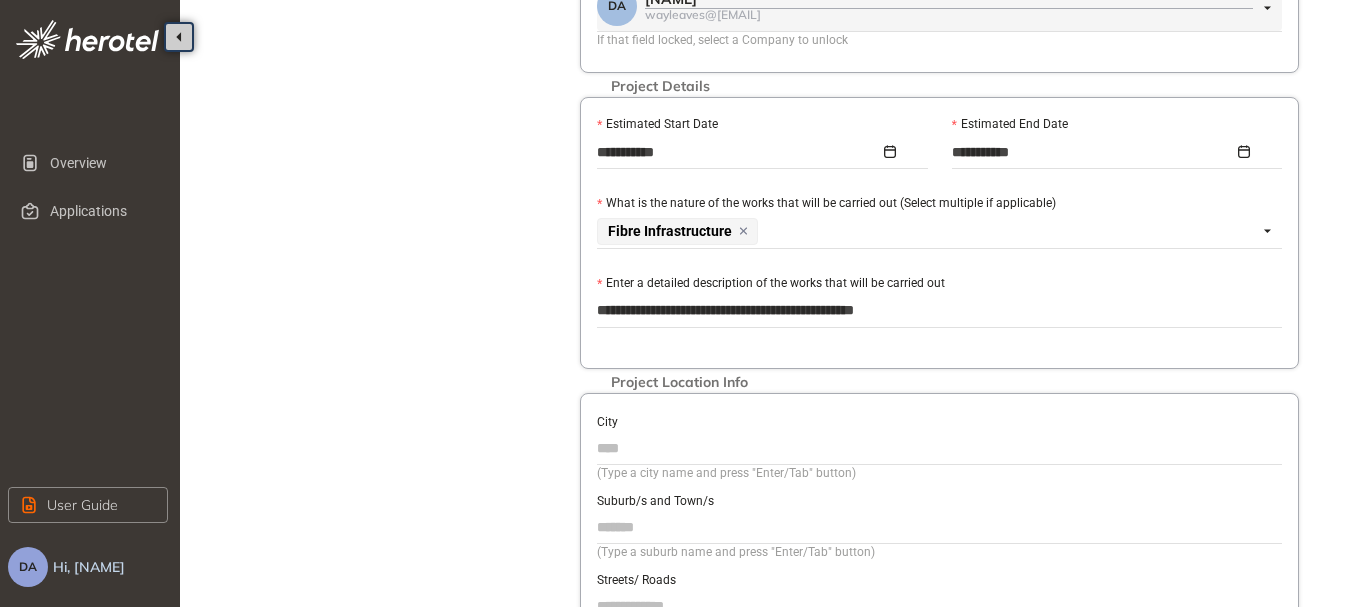 paste on "**********" 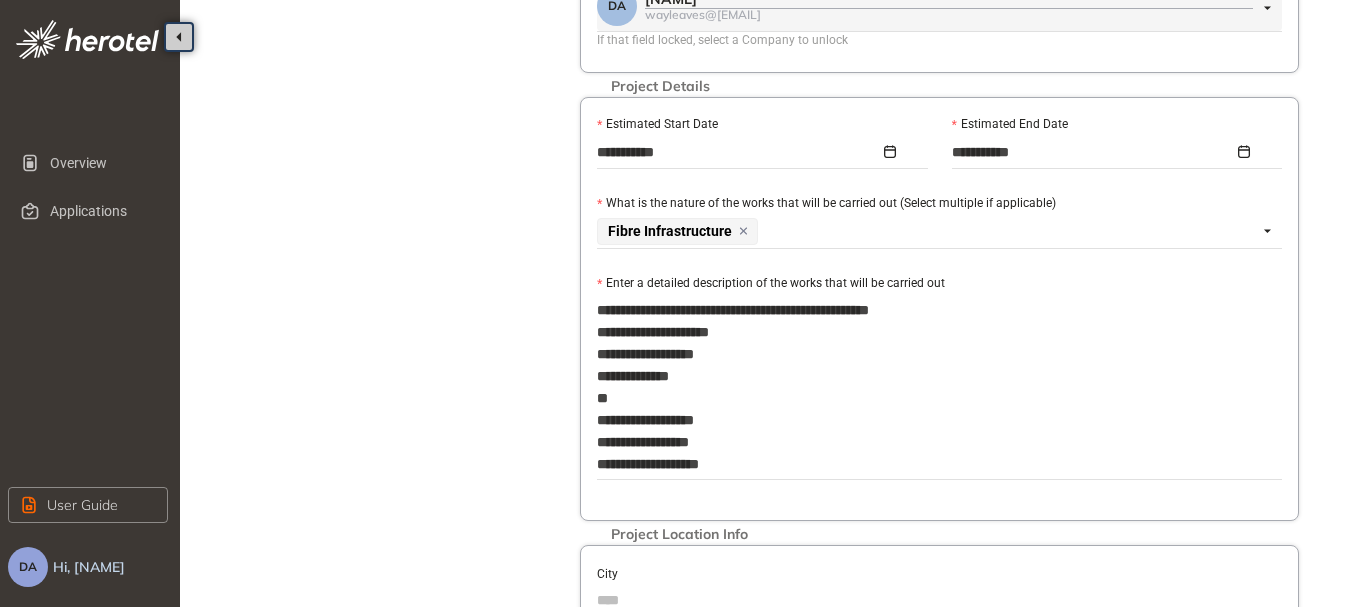 type on "**********" 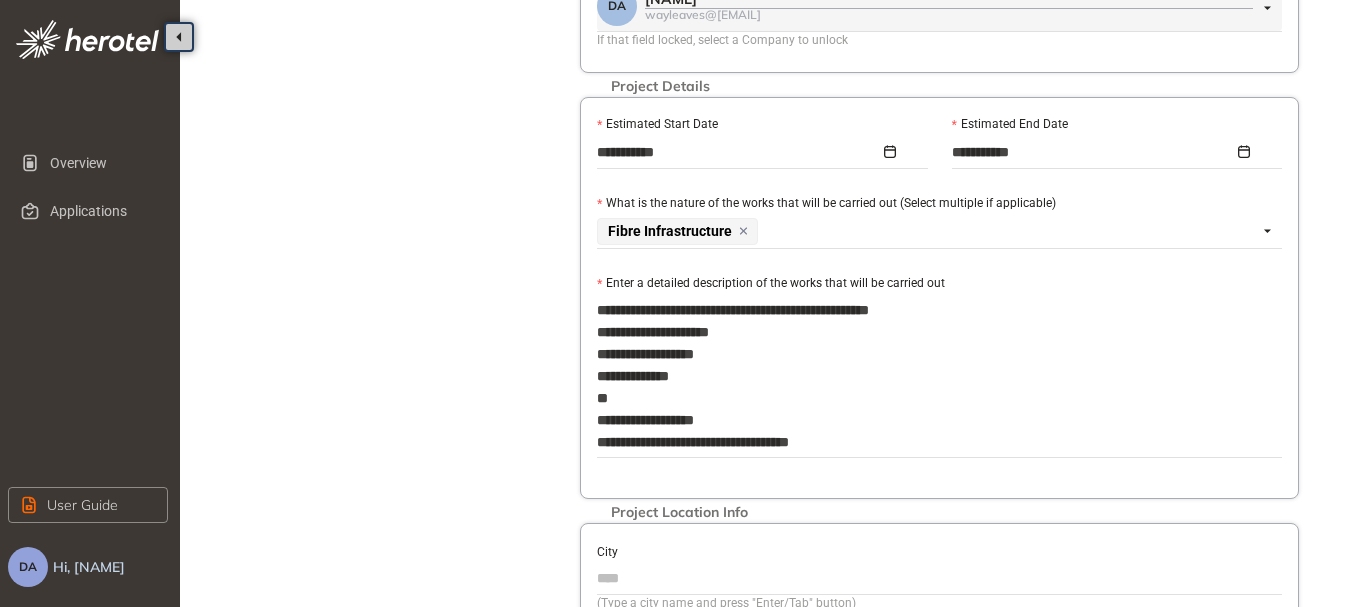 type on "**********" 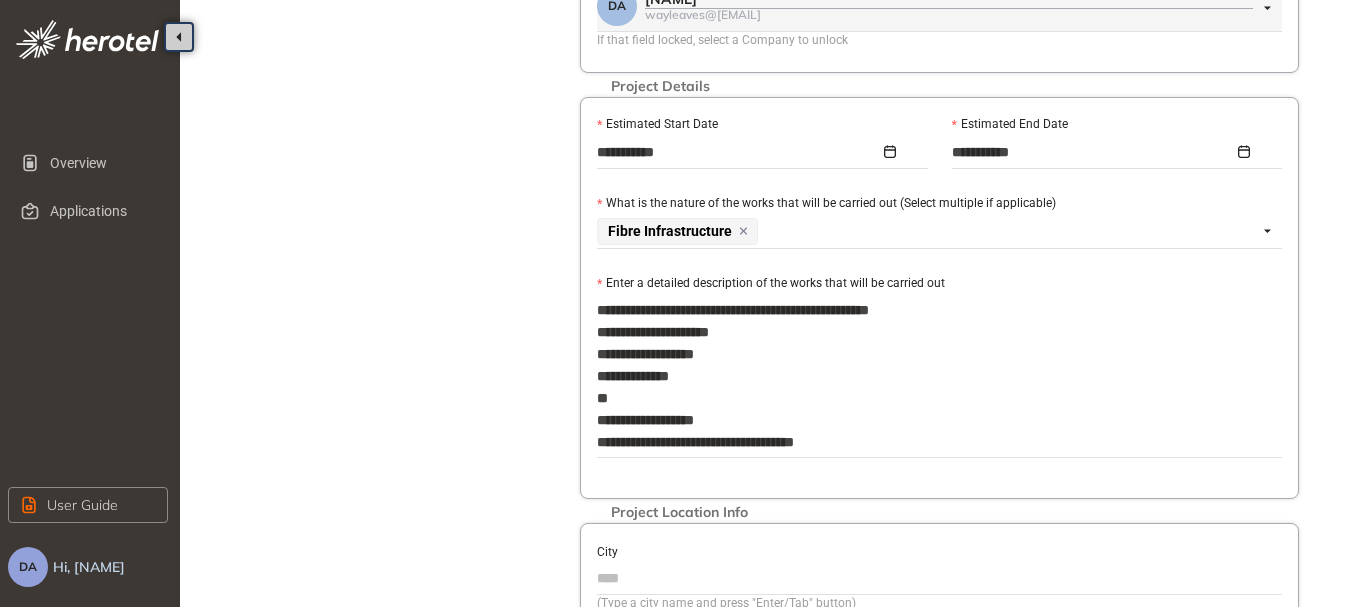 type on "**********" 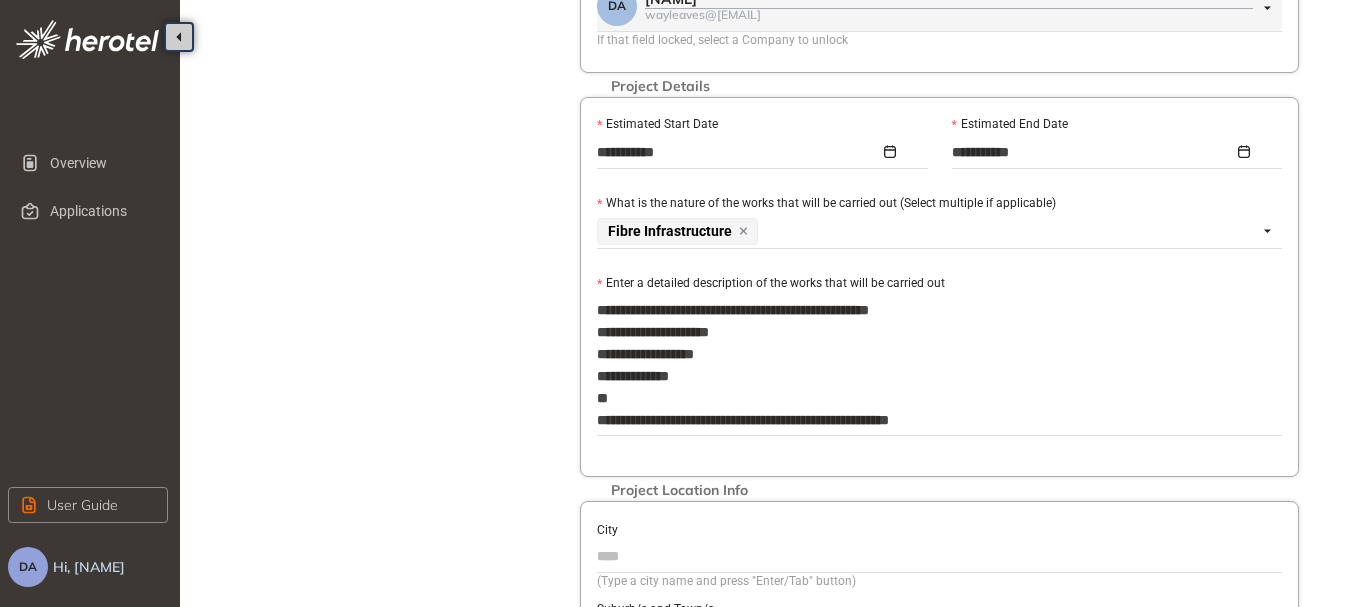 type on "**********" 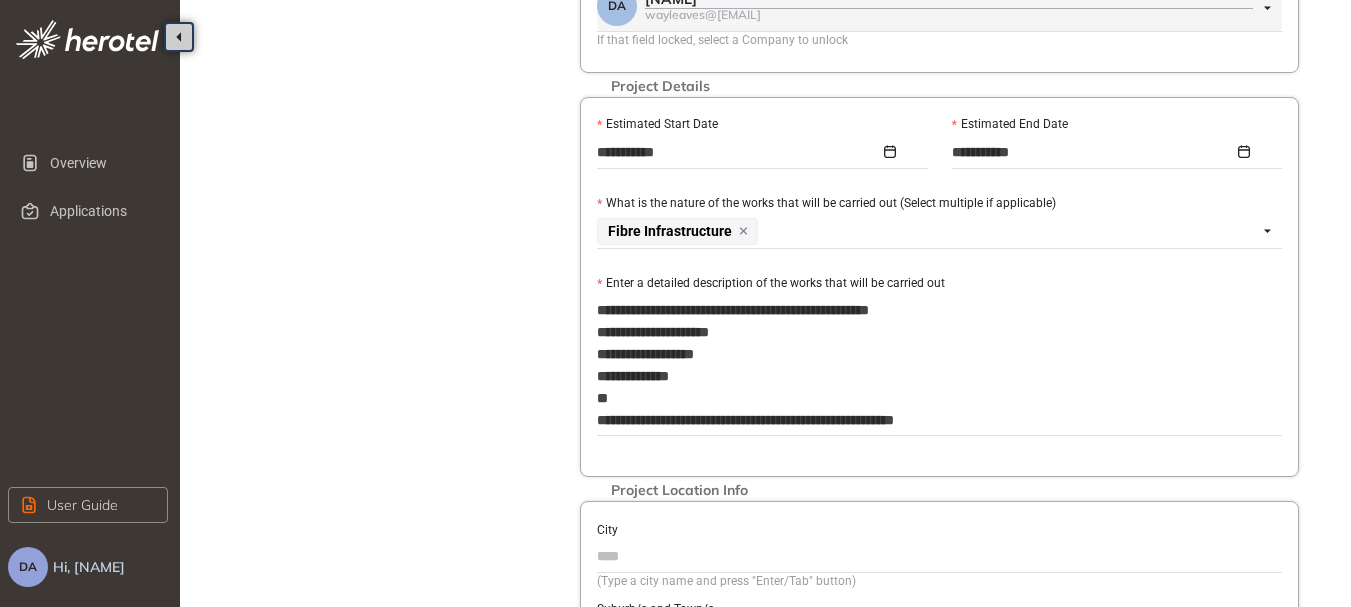 type on "**********" 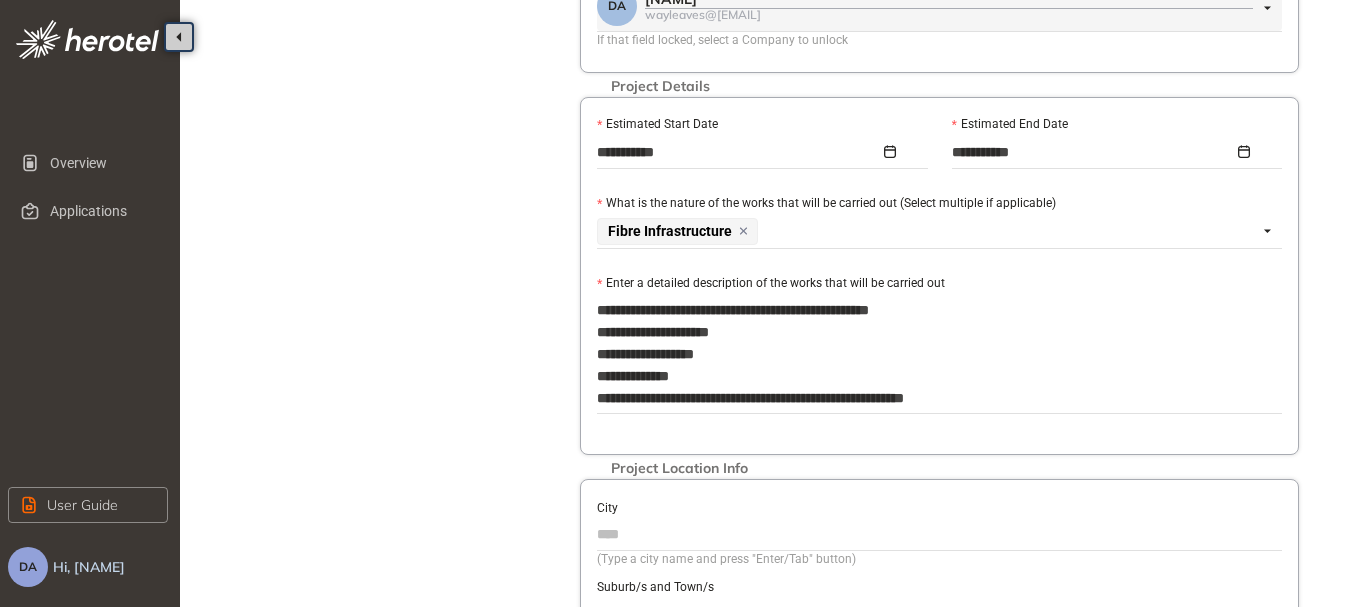 type on "**********" 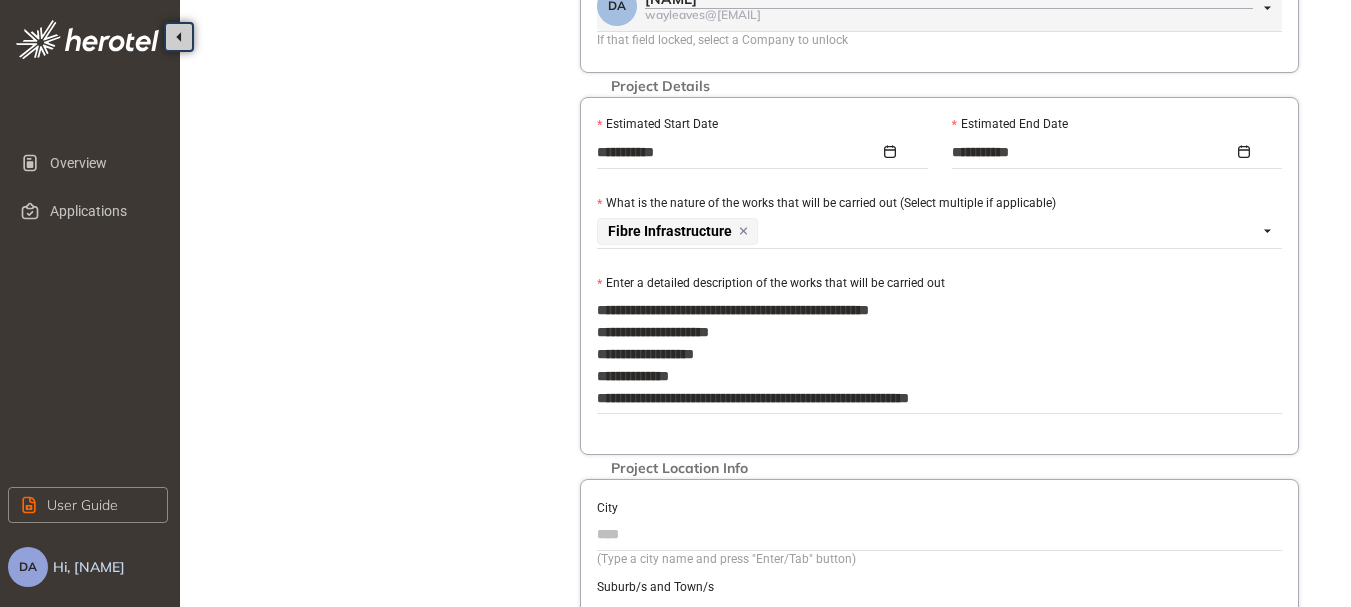 type on "**********" 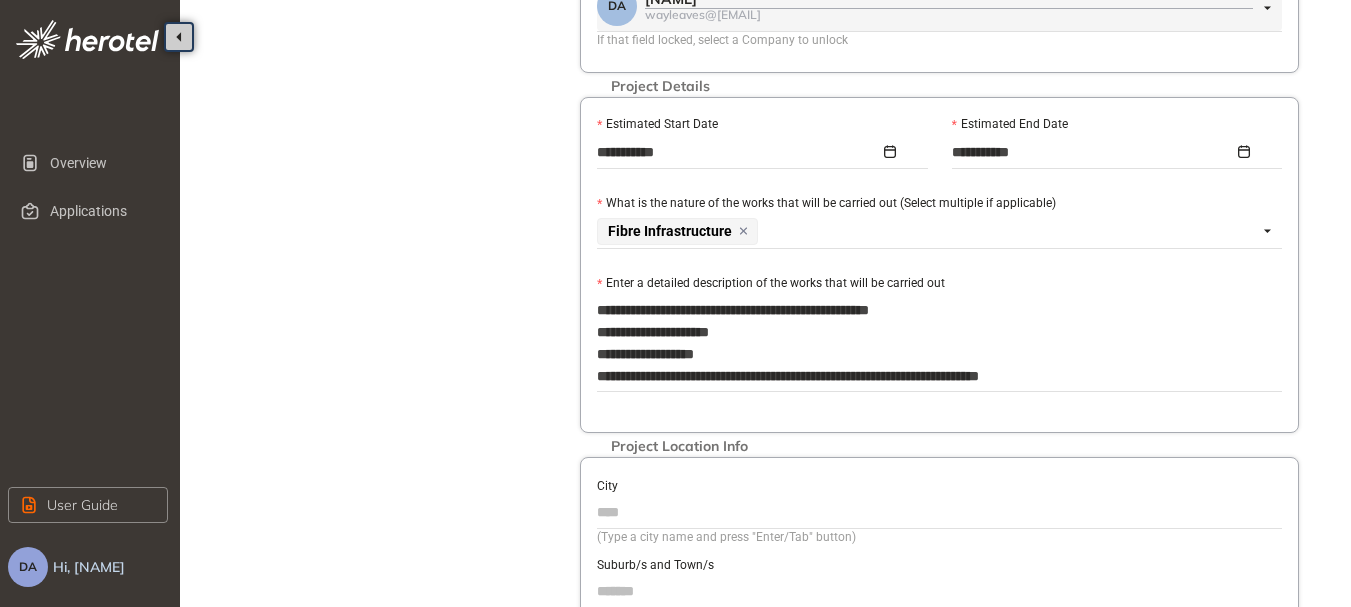 type on "**********" 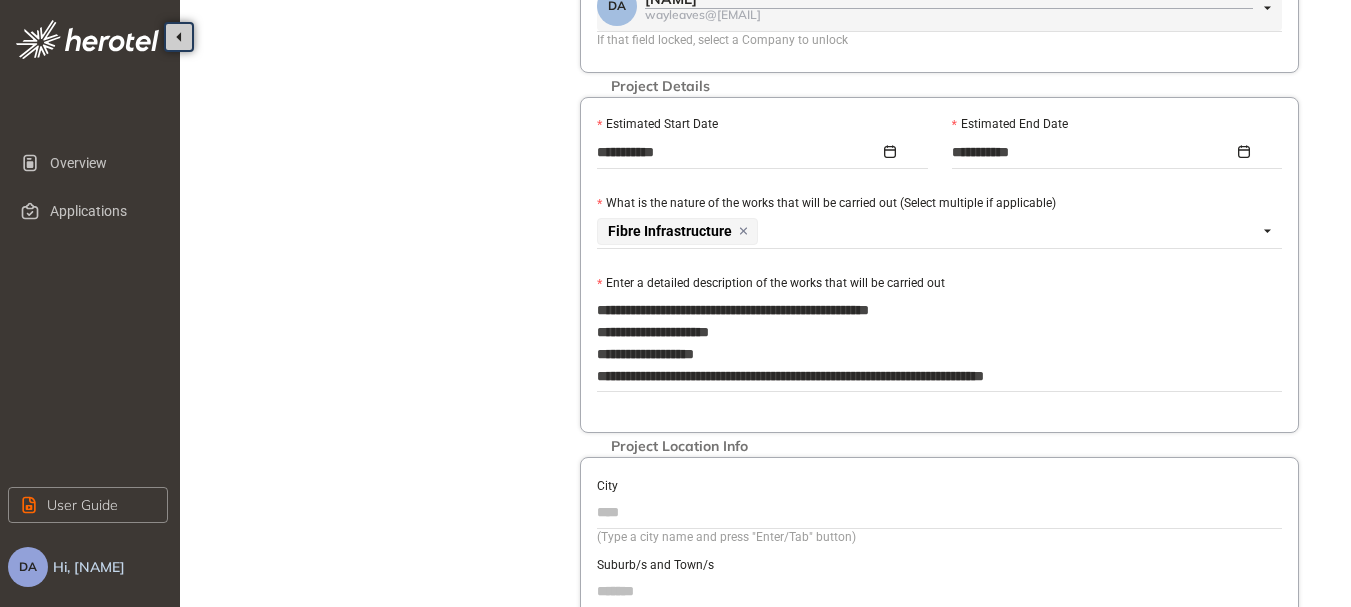 type on "**********" 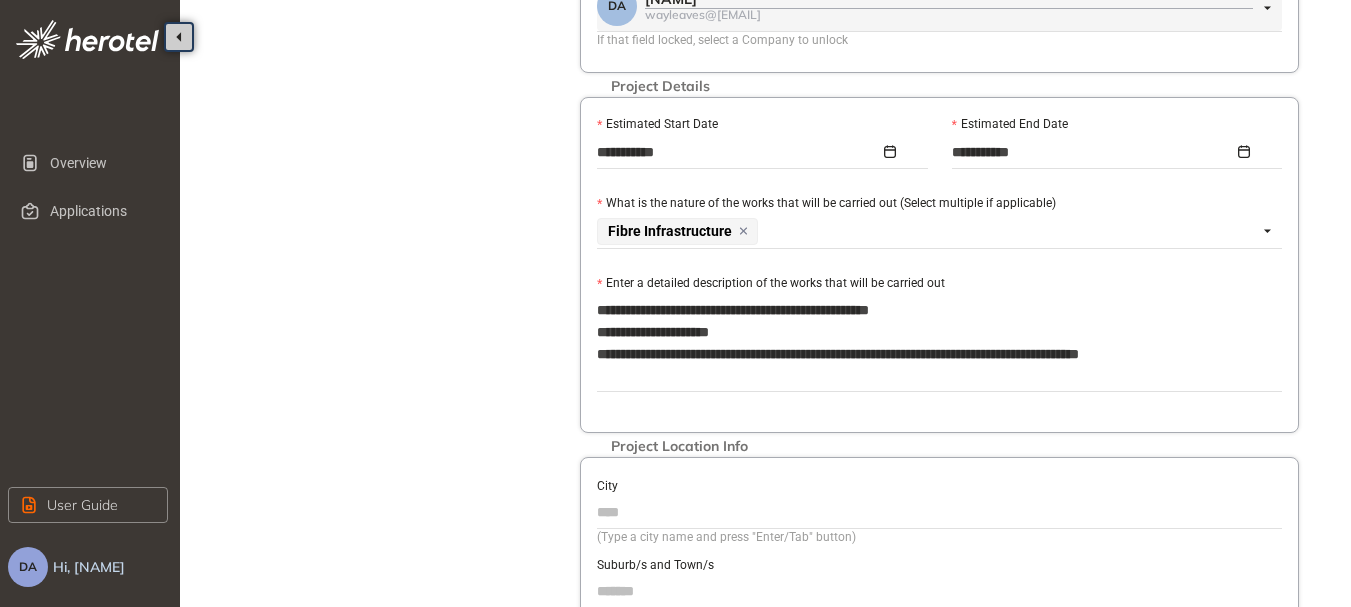 type on "**********" 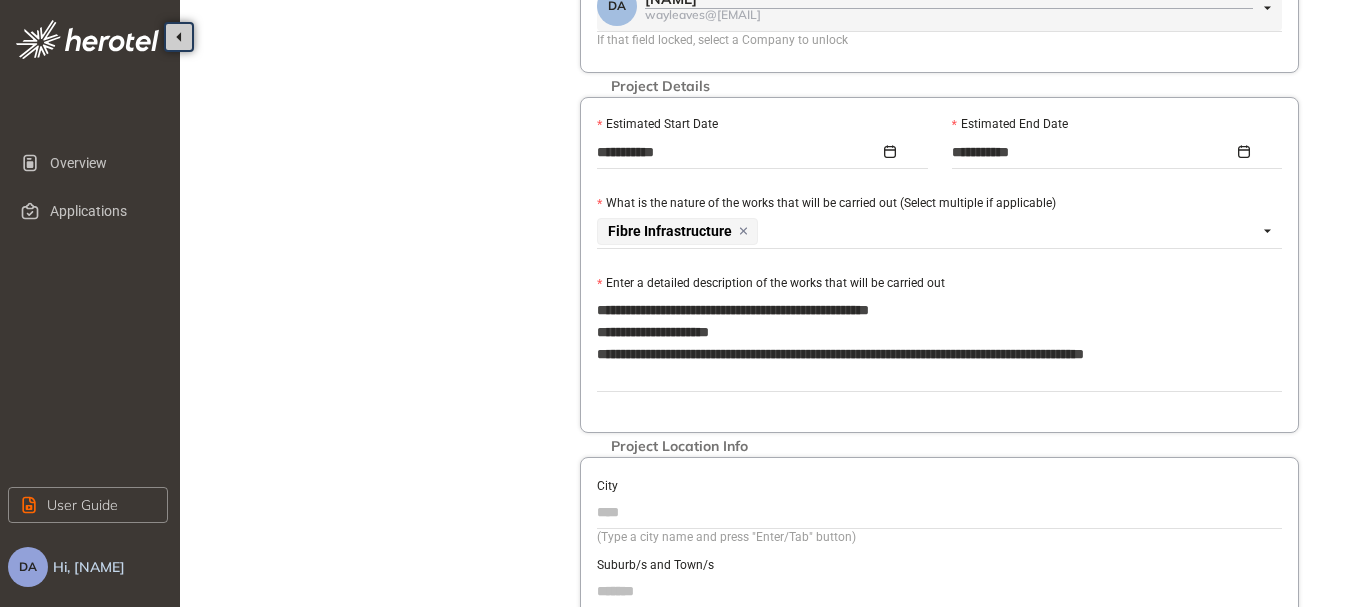 type on "**********" 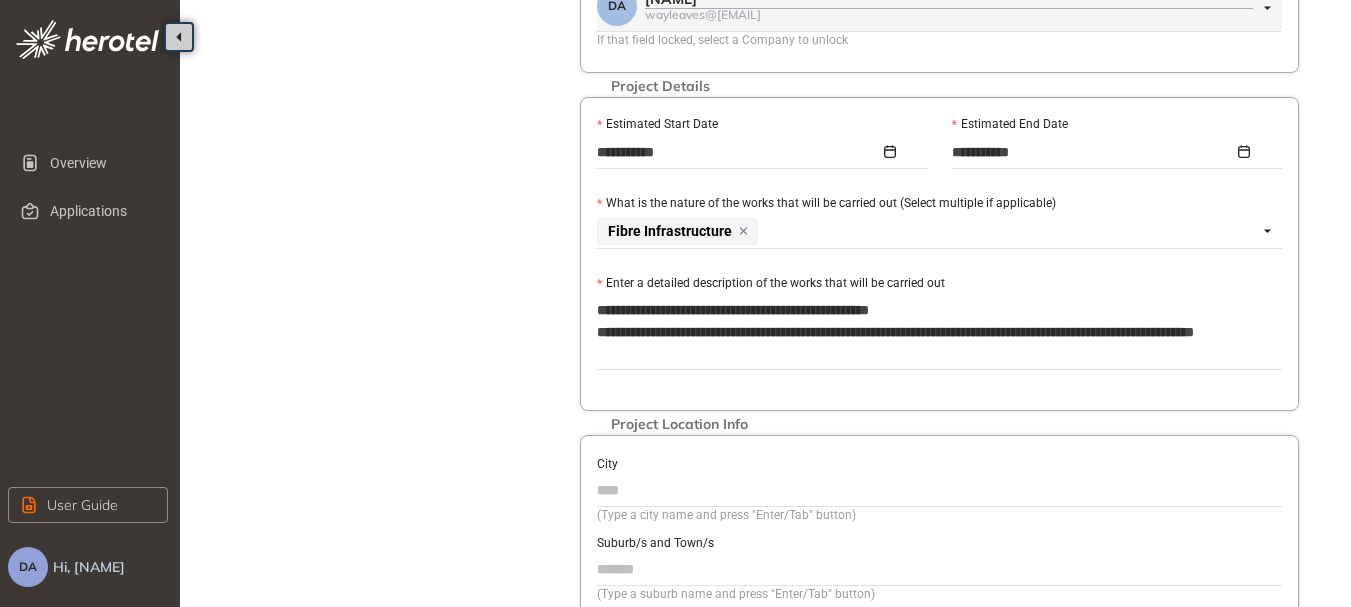 type on "**********" 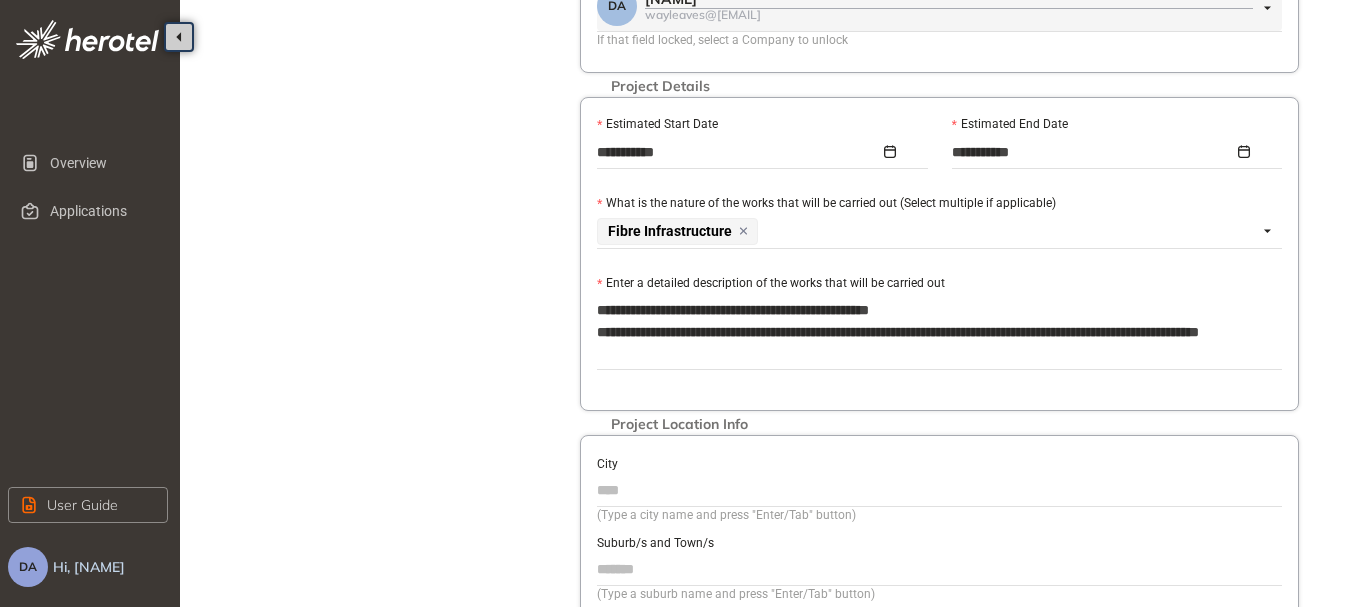 type on "**********" 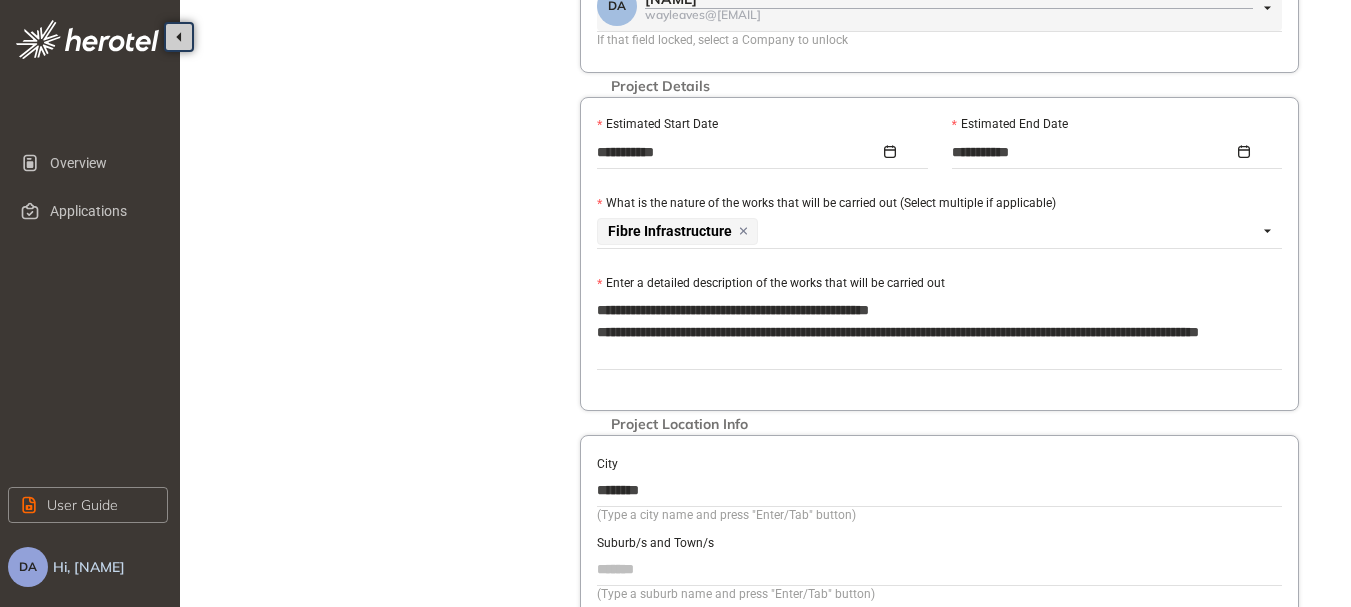 click on "********" at bounding box center (939, 490) 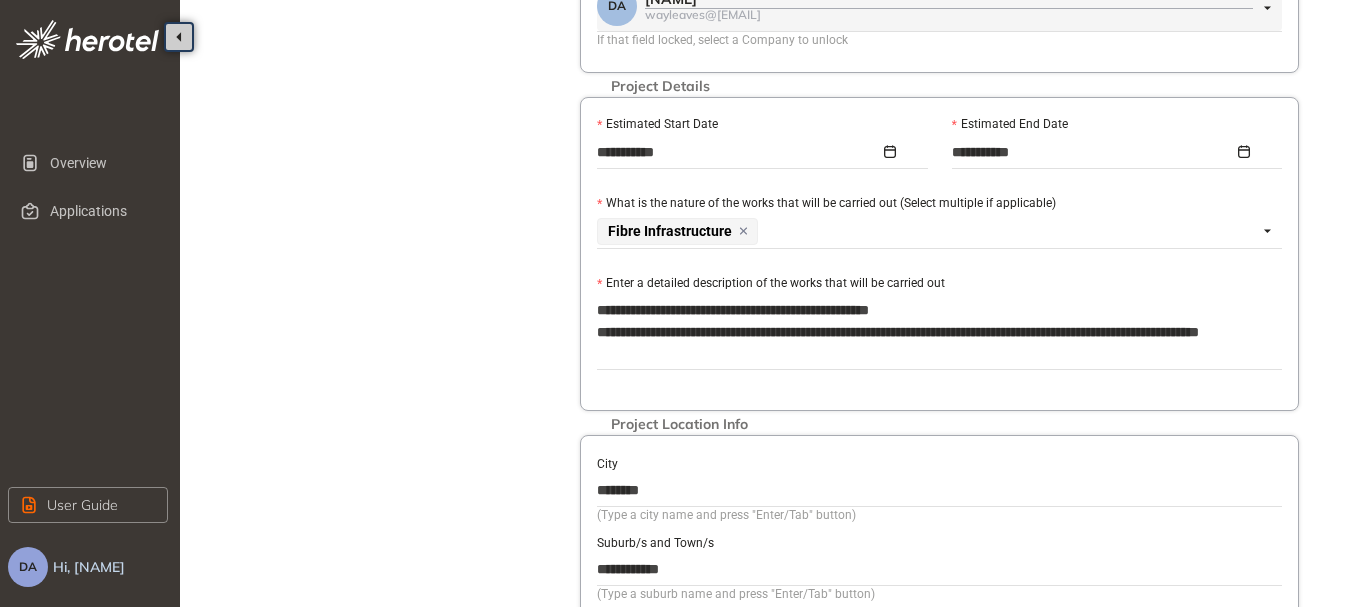 type on "**********" 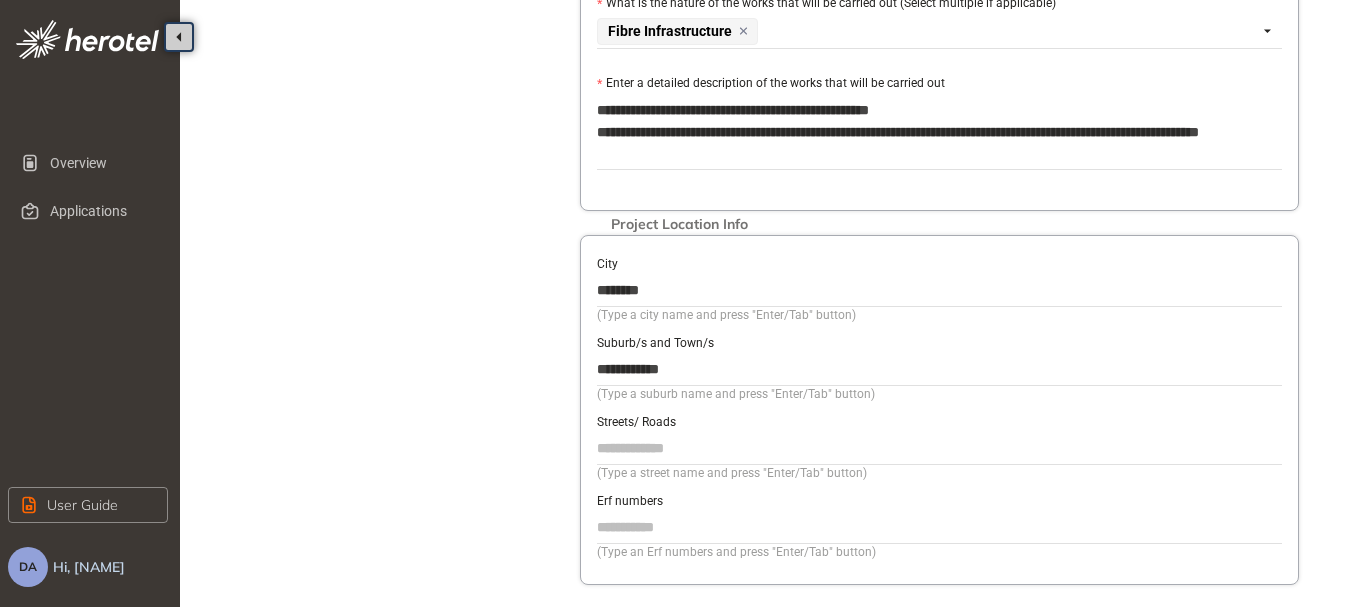 click on "Streets/ Roads" at bounding box center [939, 448] 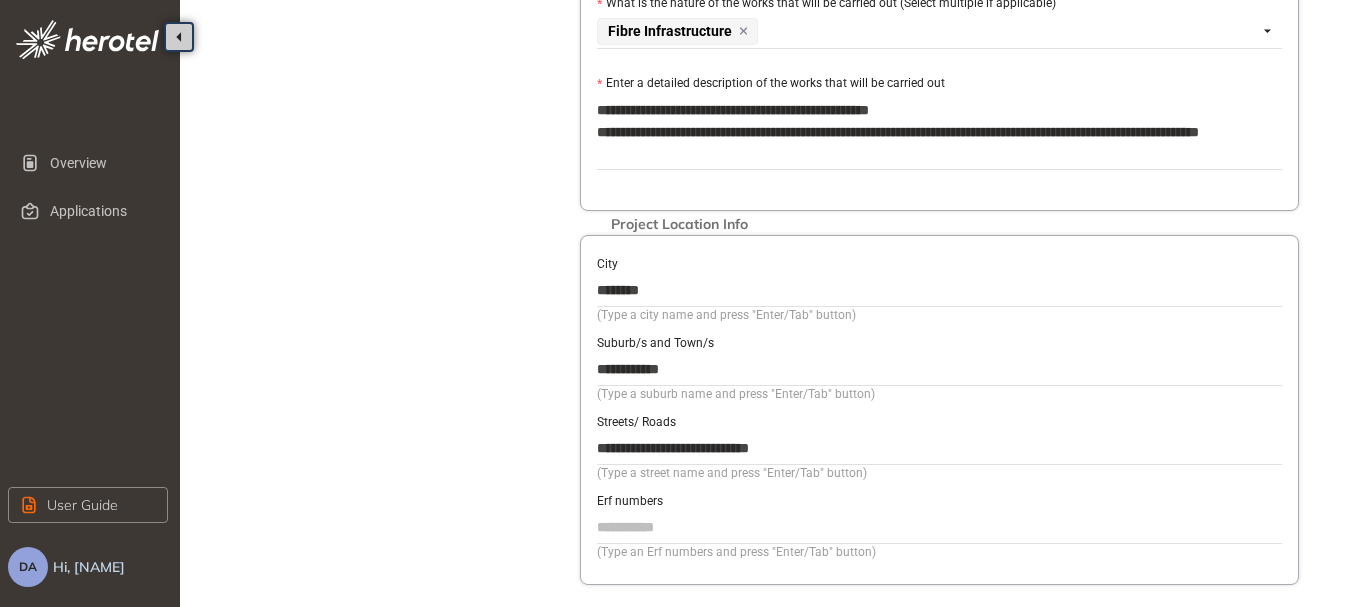type on "**********" 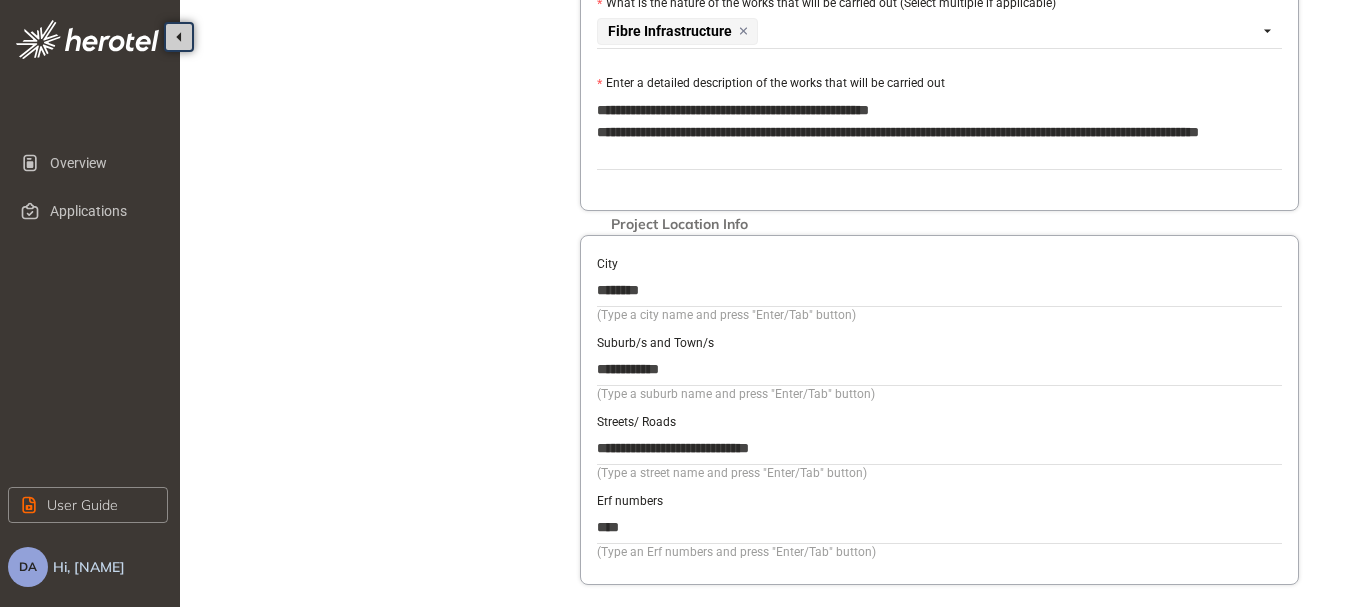 scroll, scrollTop: 818, scrollLeft: 0, axis: vertical 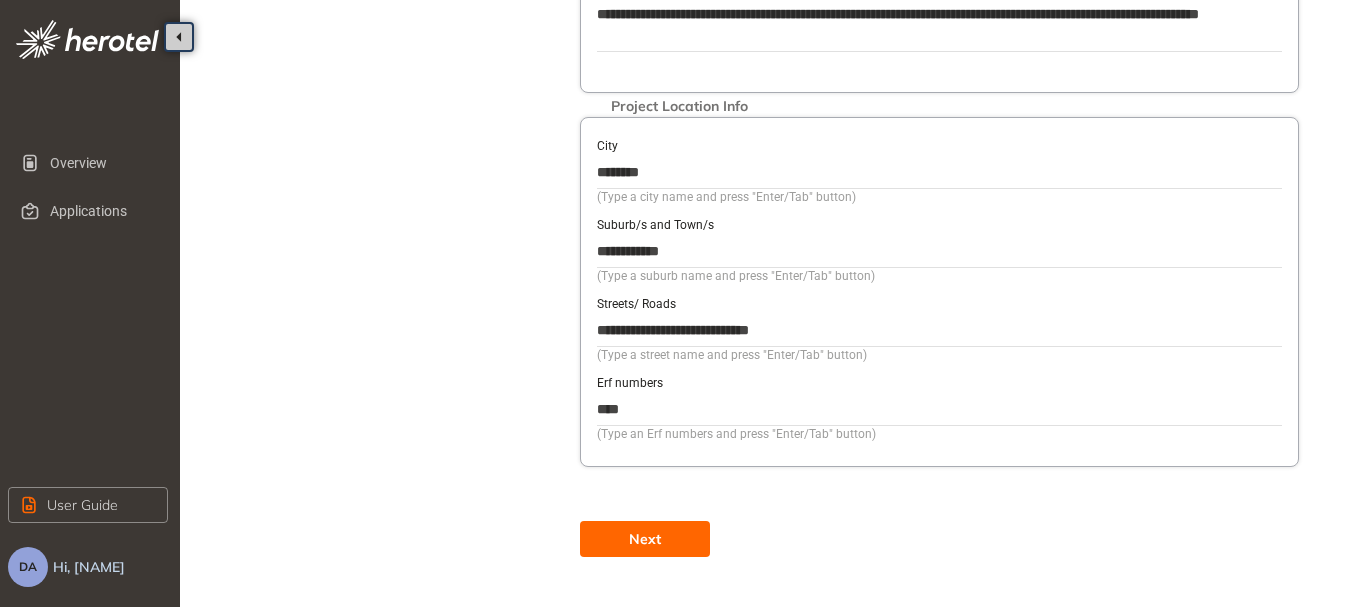 type on "****" 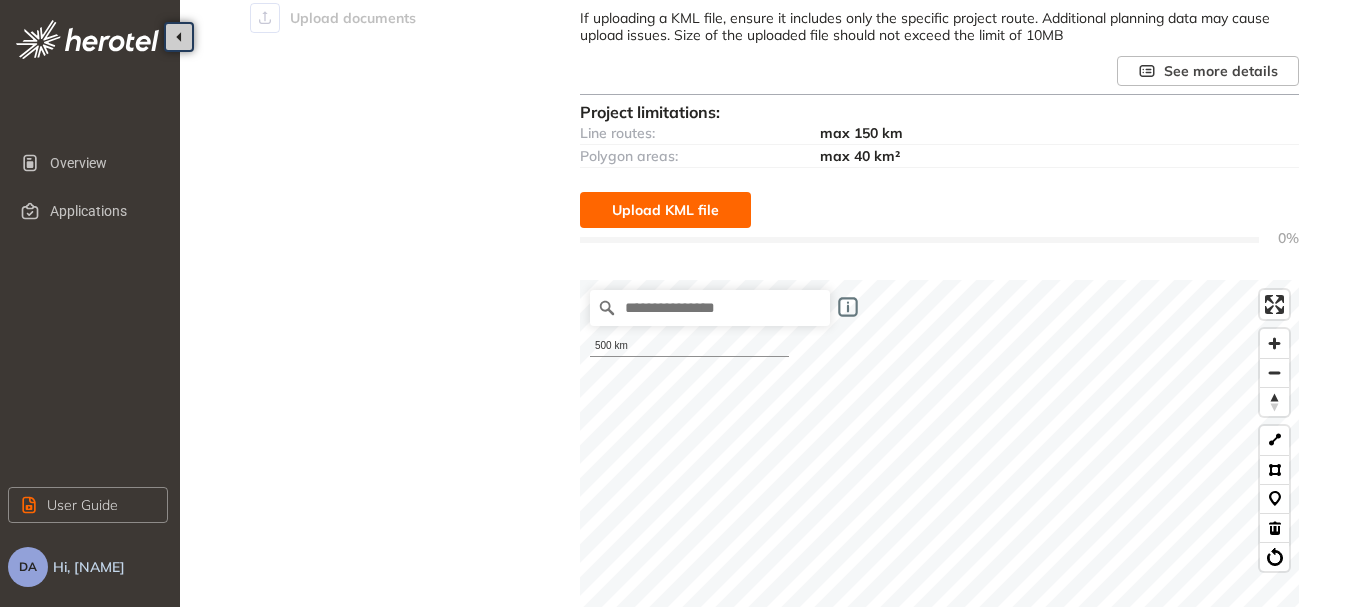scroll, scrollTop: 111, scrollLeft: 0, axis: vertical 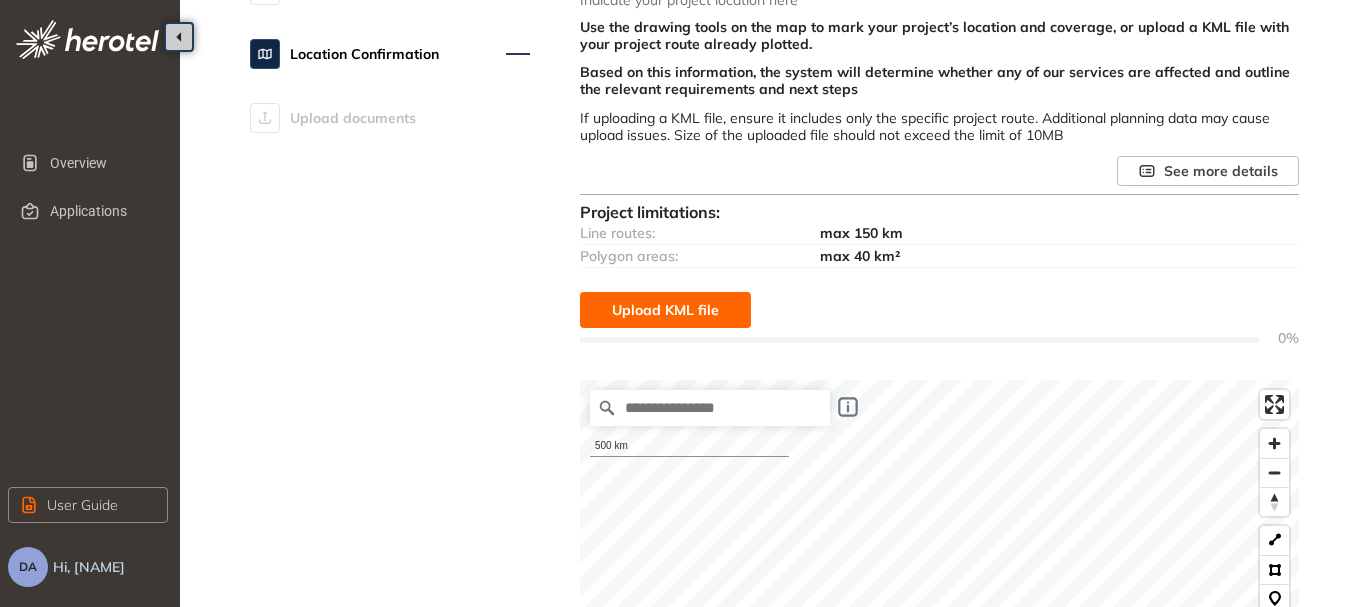 click on "Upload KML file" at bounding box center (665, 310) 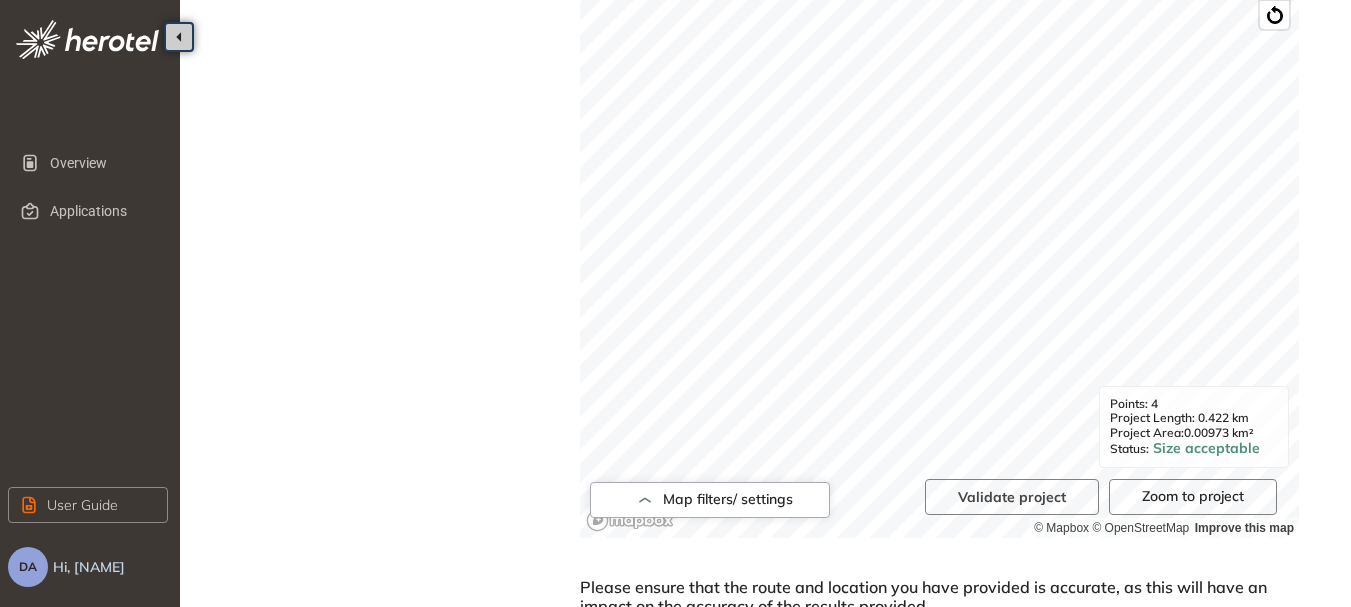 scroll, scrollTop: 930, scrollLeft: 0, axis: vertical 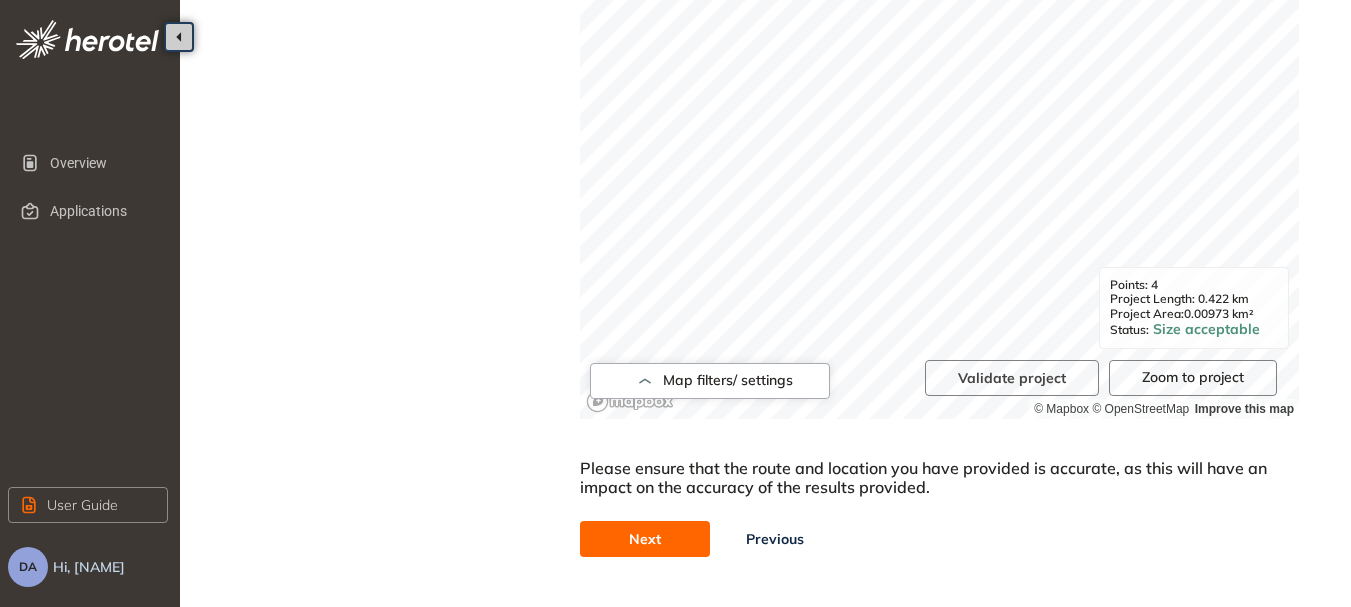 click on "Next" at bounding box center [645, 539] 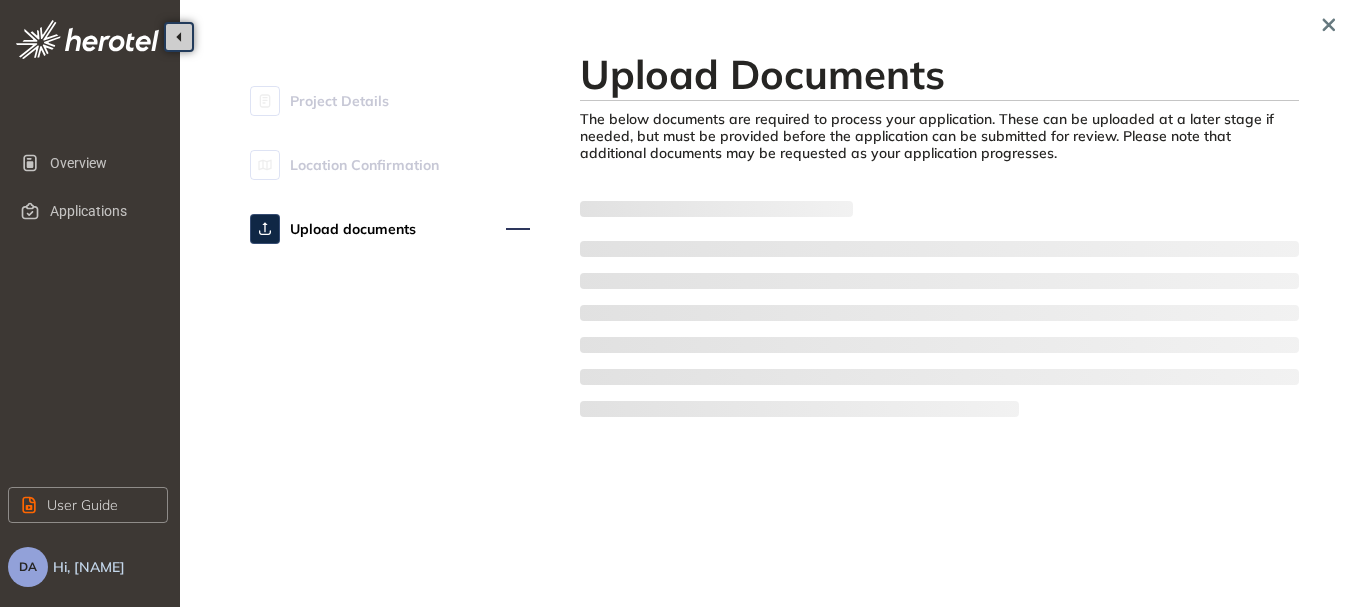 scroll, scrollTop: 0, scrollLeft: 0, axis: both 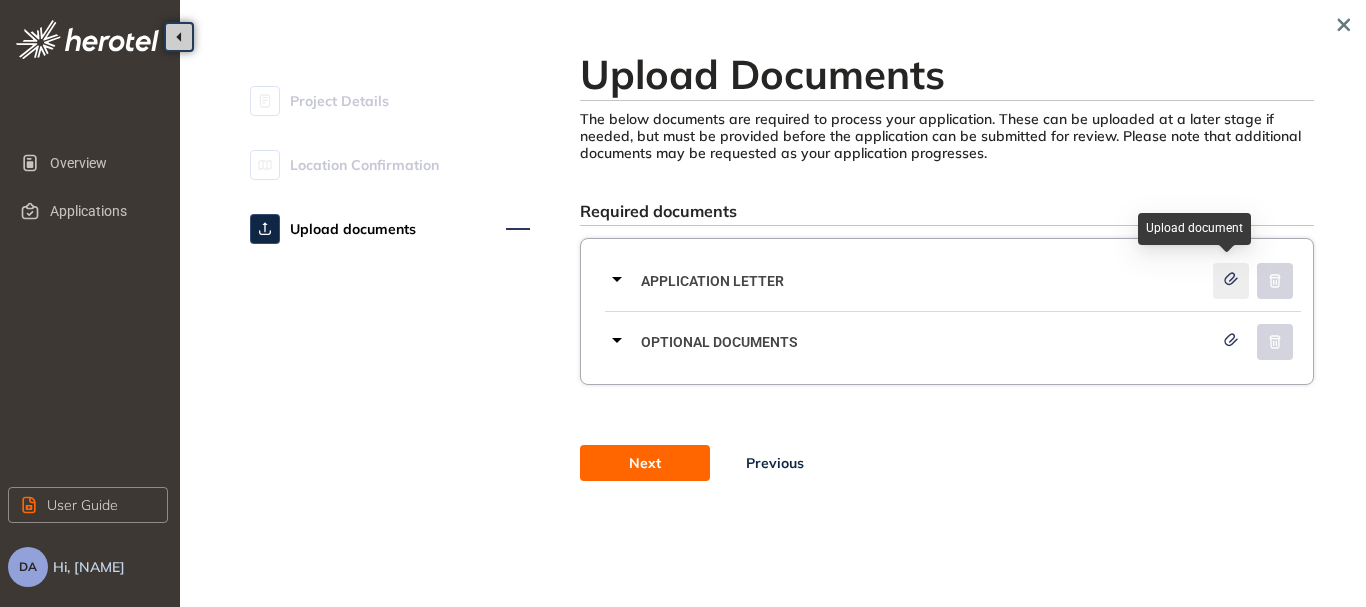click 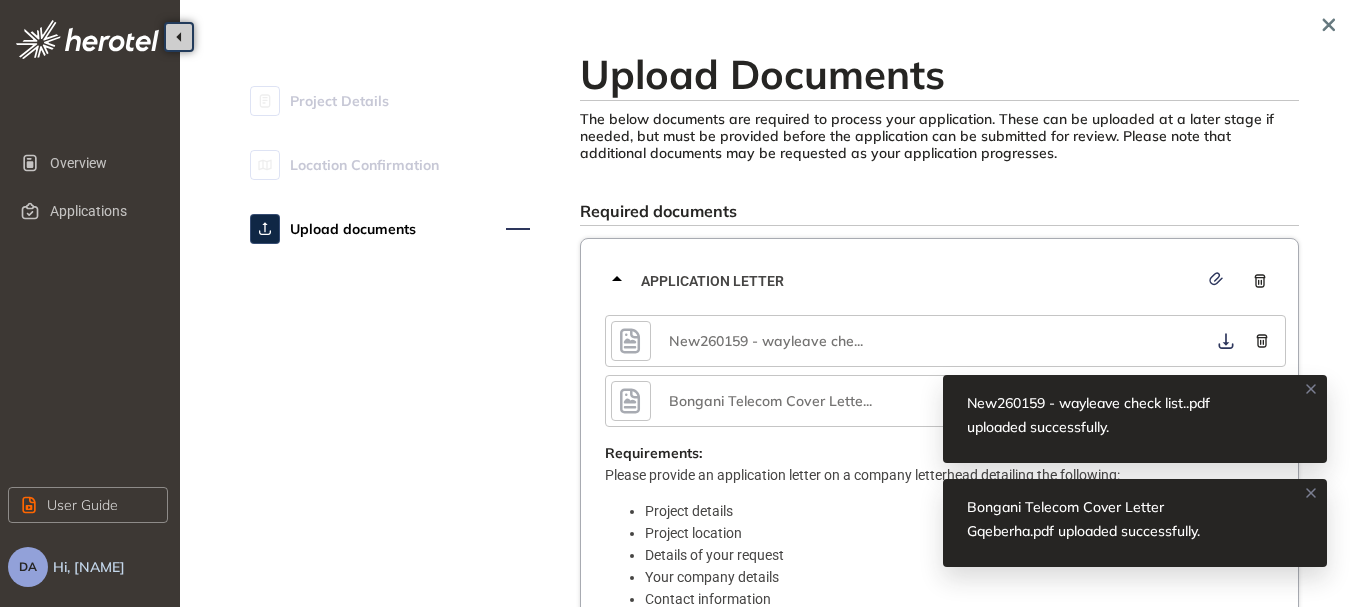 click 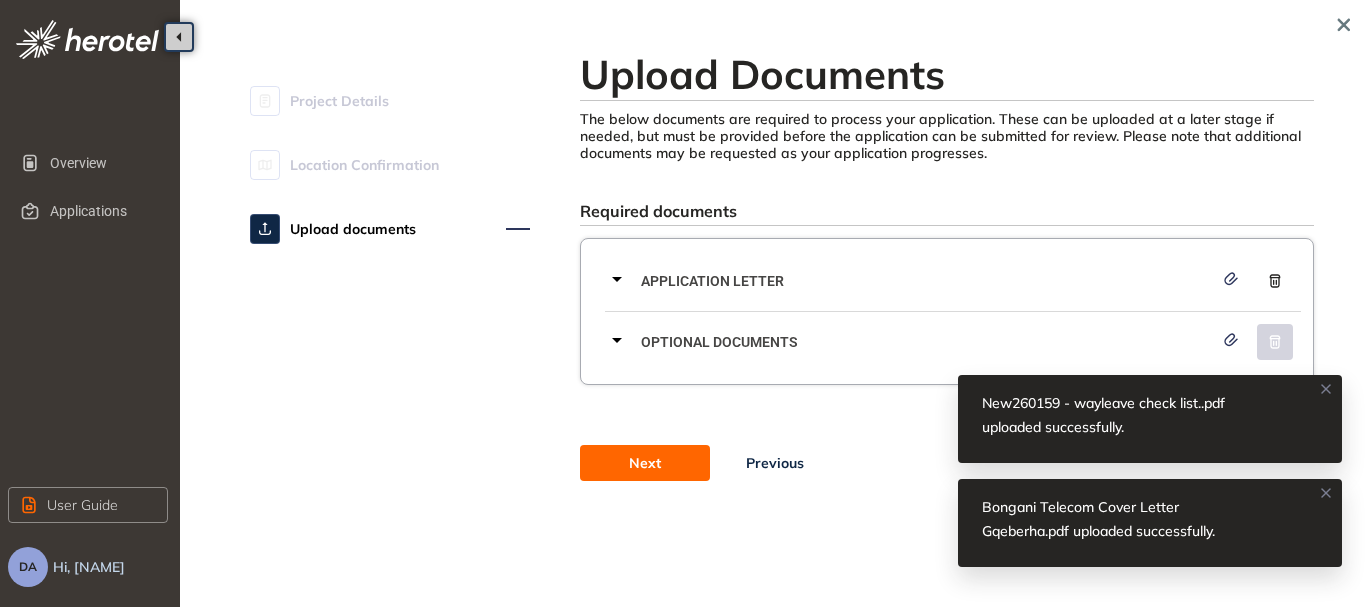 click on "Optional documents" at bounding box center [927, 342] 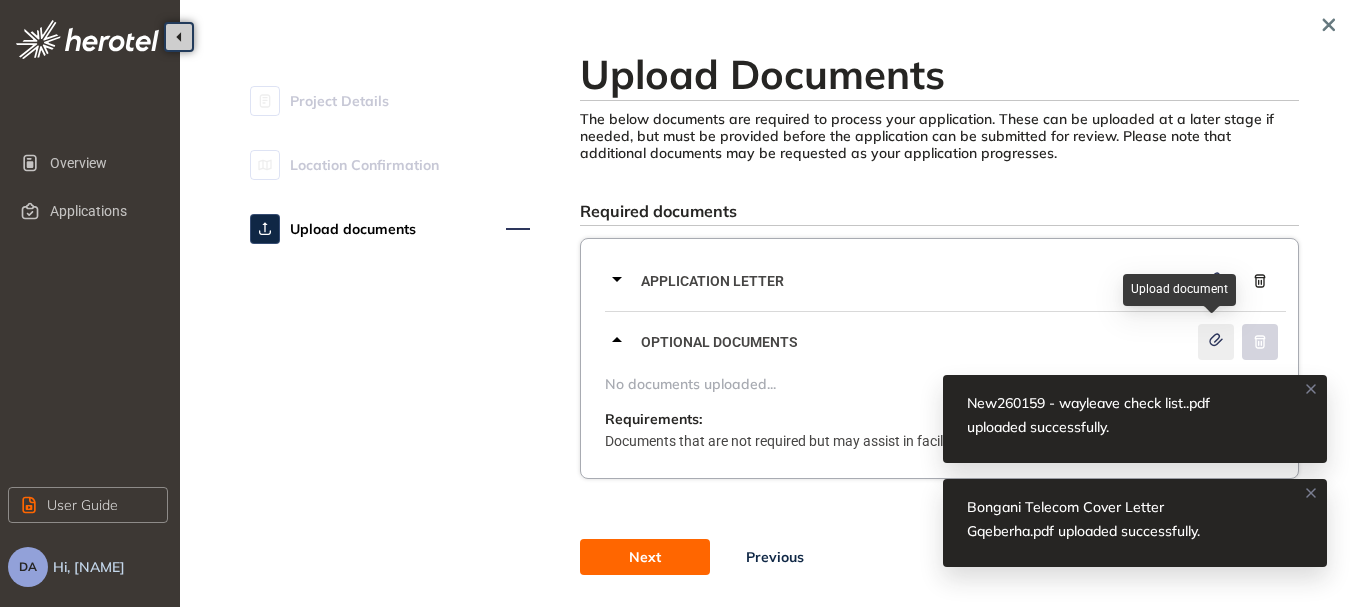 click at bounding box center [1216, 342] 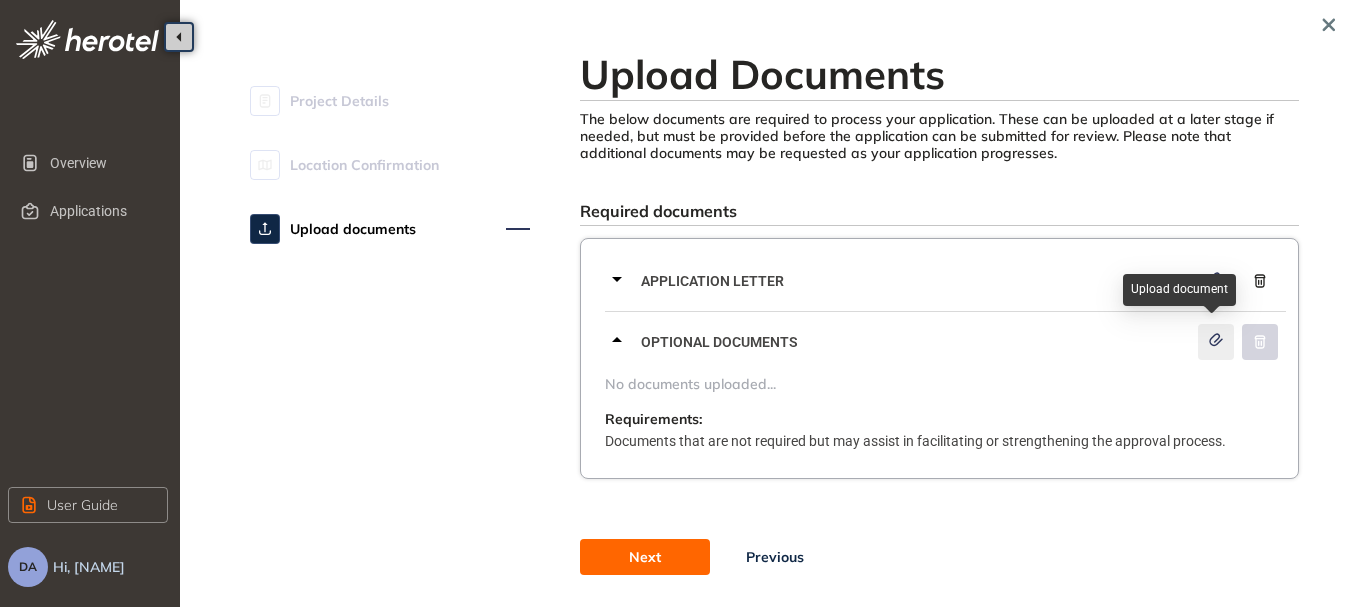 click 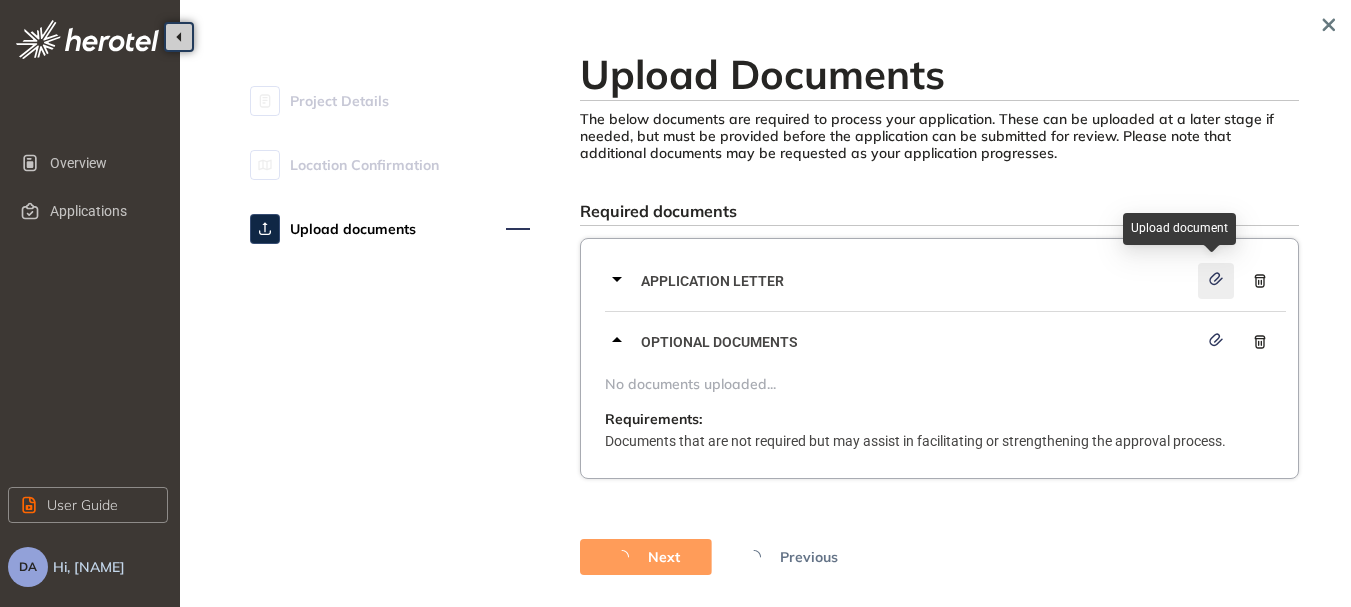 click 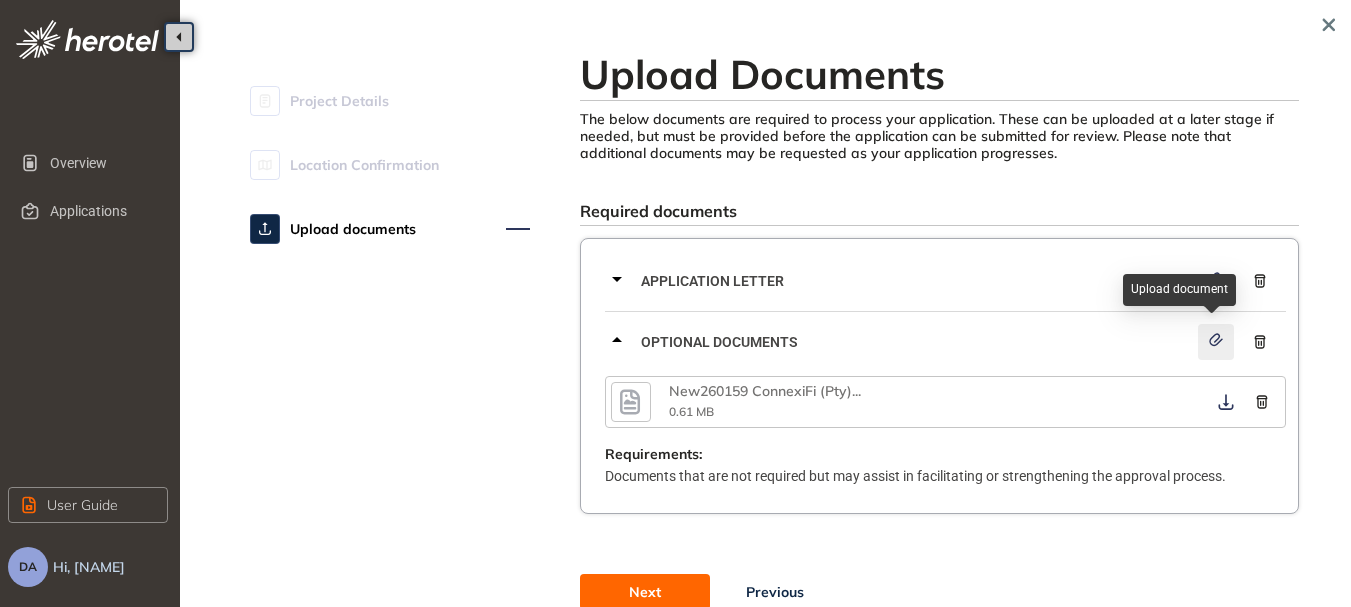 click at bounding box center [1216, 342] 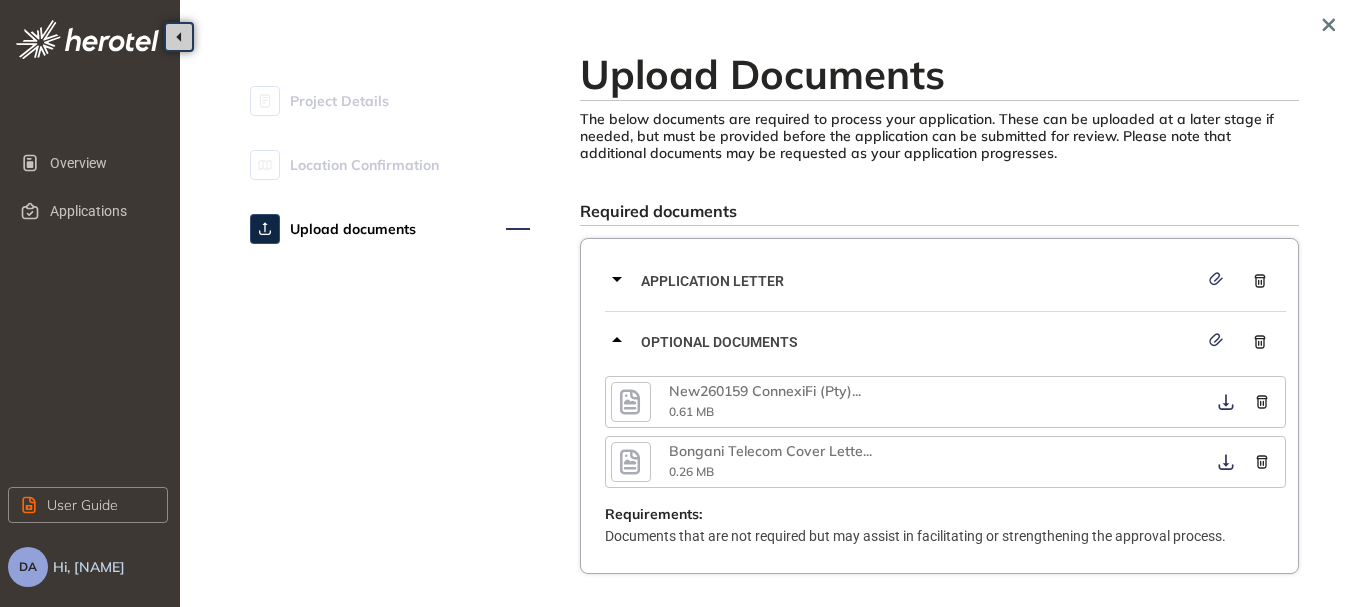 scroll, scrollTop: 153, scrollLeft: 0, axis: vertical 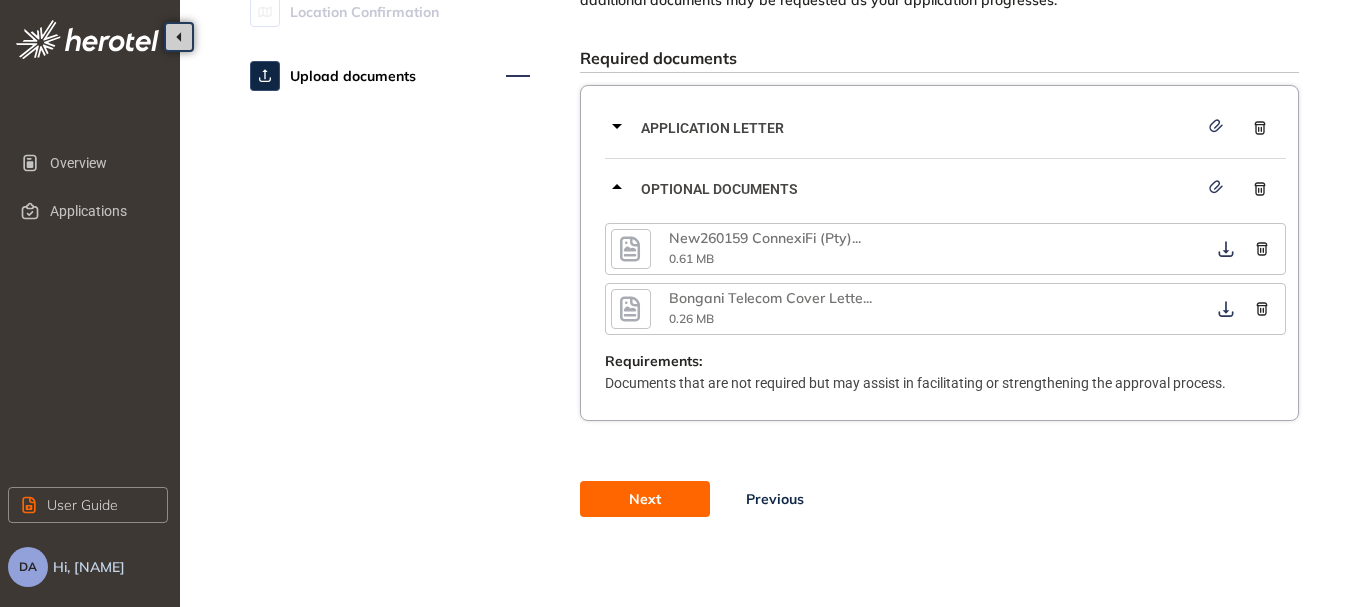 click on "Next" at bounding box center (645, 499) 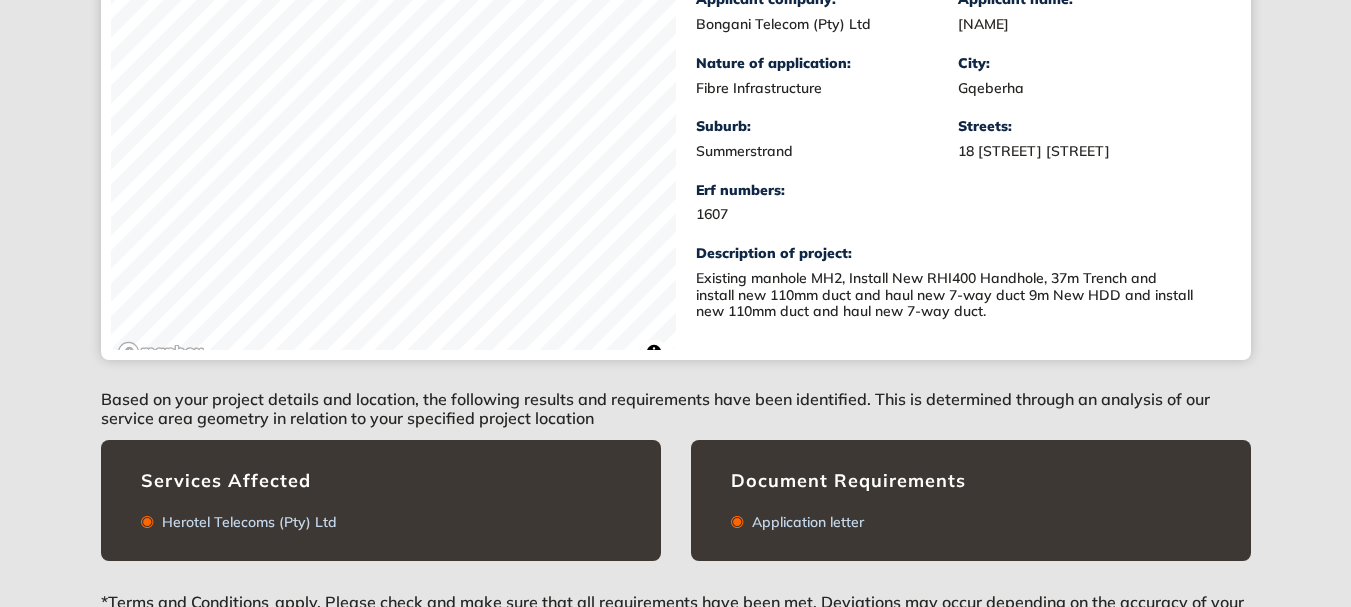 scroll, scrollTop: 570, scrollLeft: 0, axis: vertical 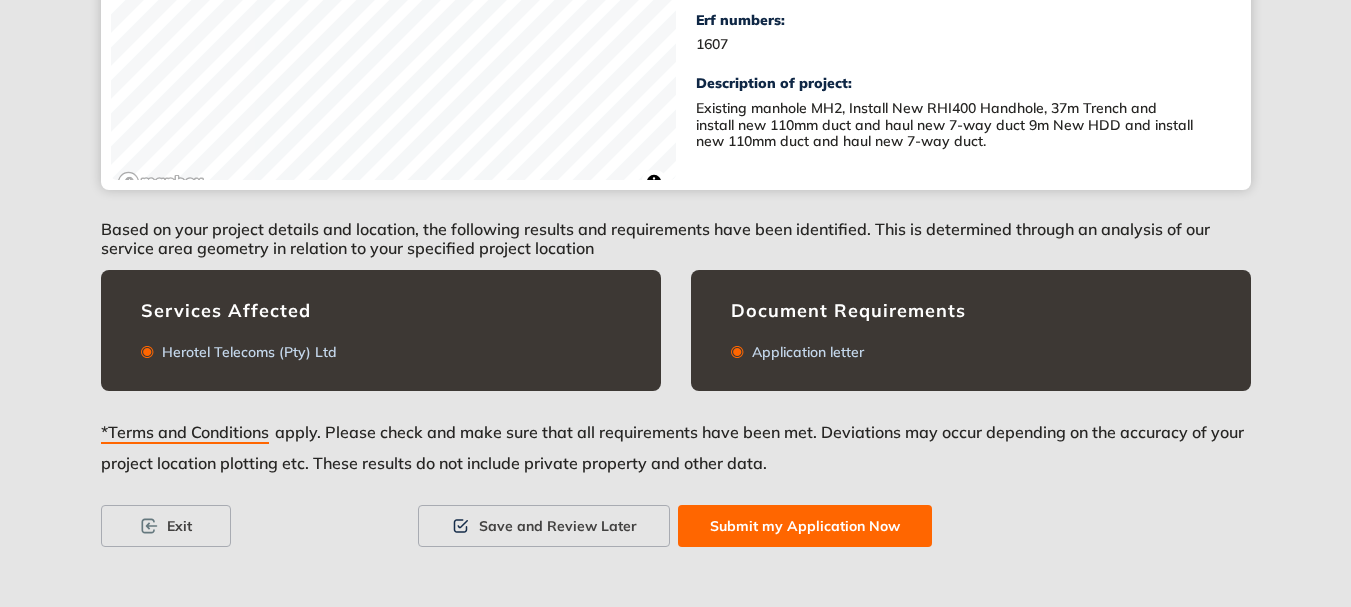 click on "Submit my Application Now" at bounding box center (805, 526) 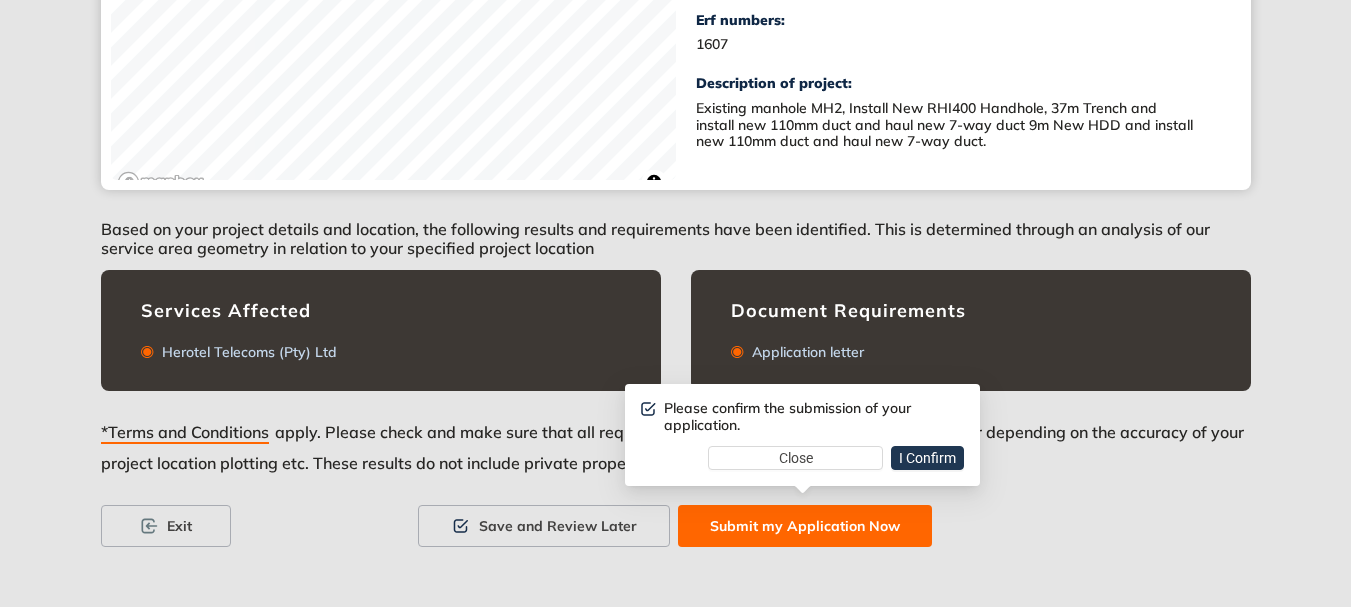 click on "I Confirm" at bounding box center (927, 458) 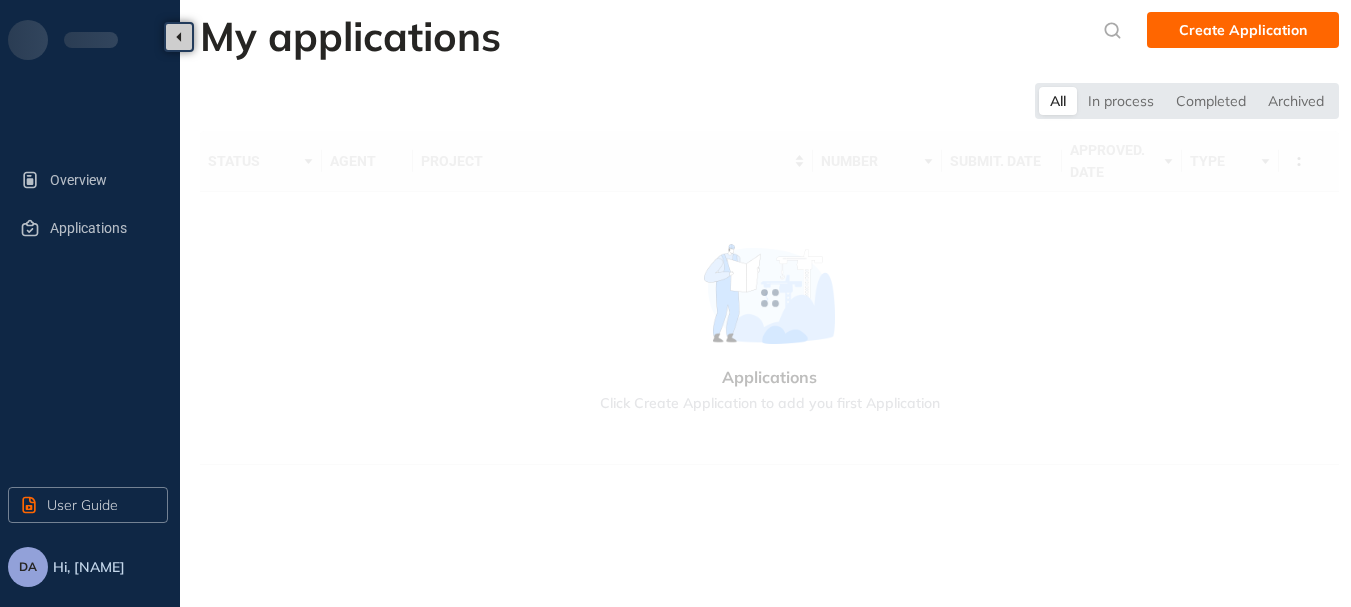 scroll, scrollTop: 0, scrollLeft: 0, axis: both 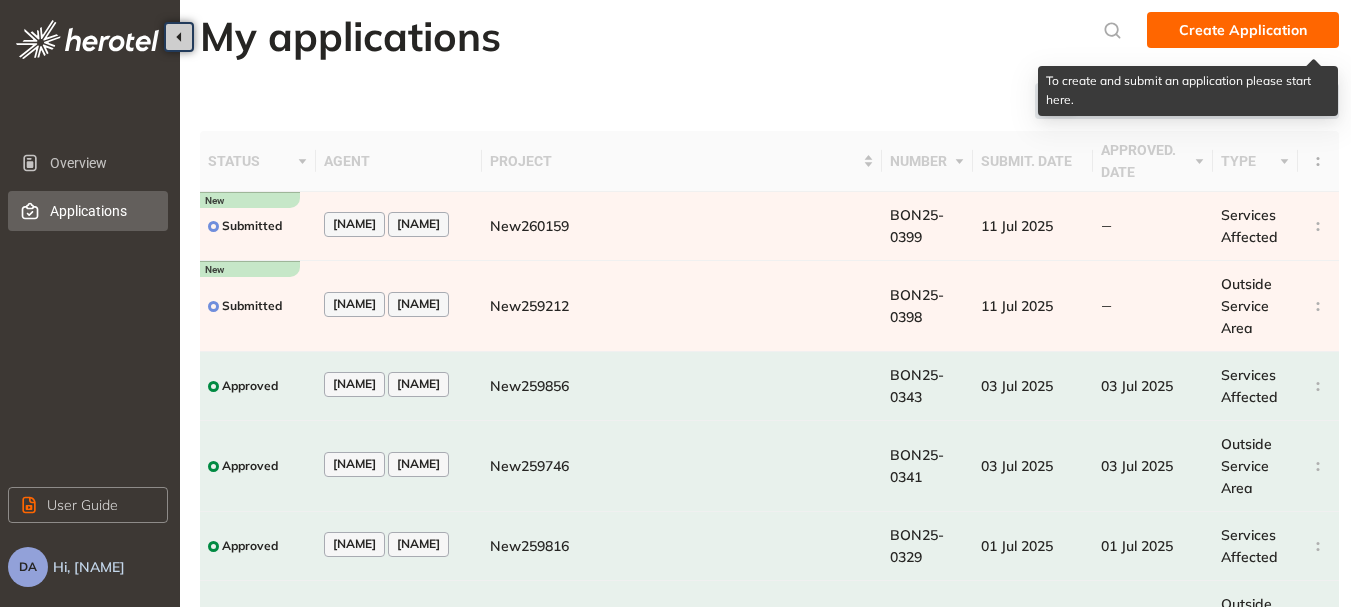 click on "Create Application" at bounding box center [1243, 30] 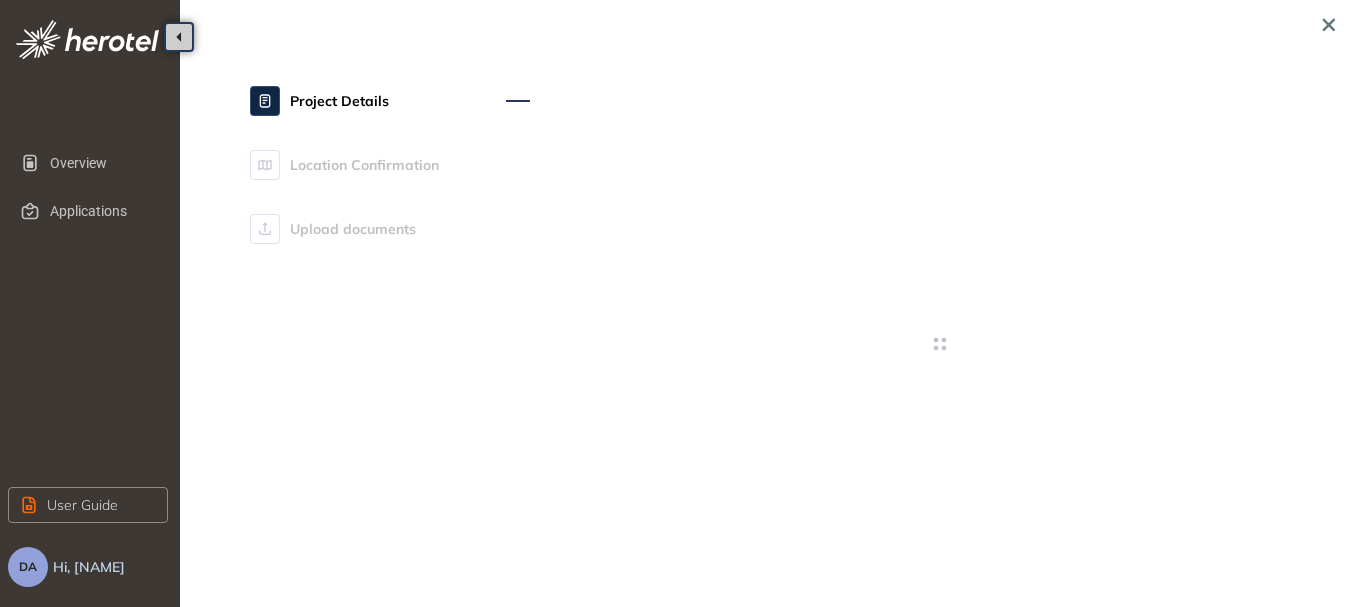 type on "**********" 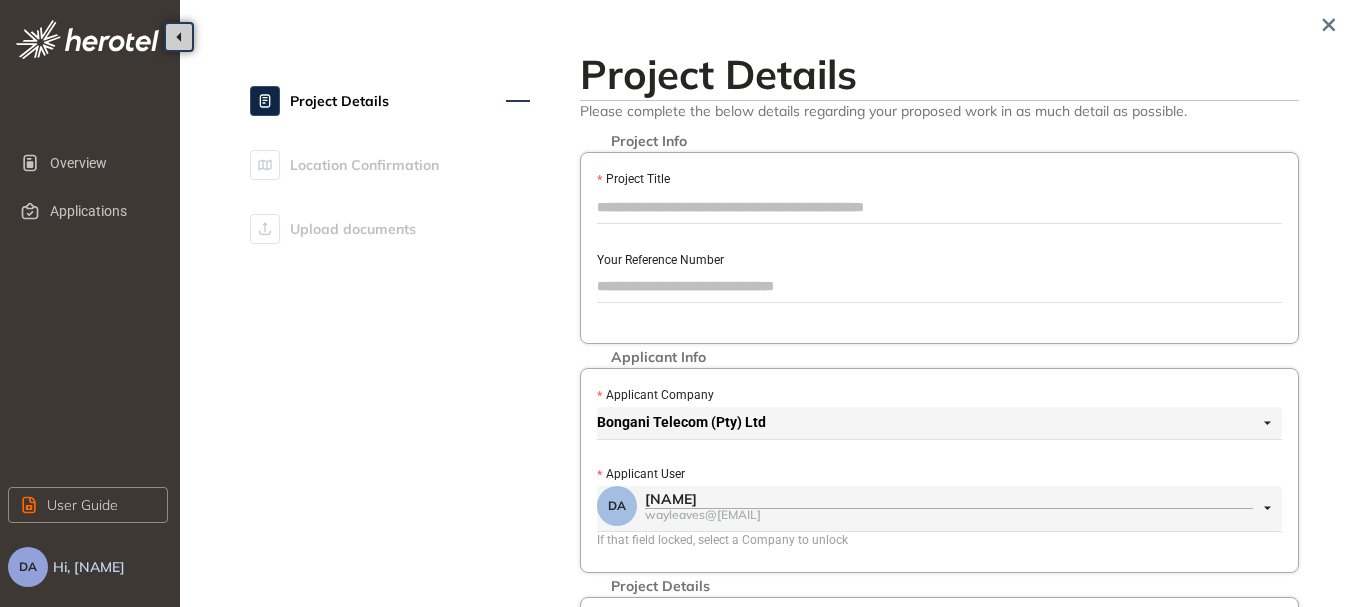 click on "Project Title" at bounding box center (939, 207) 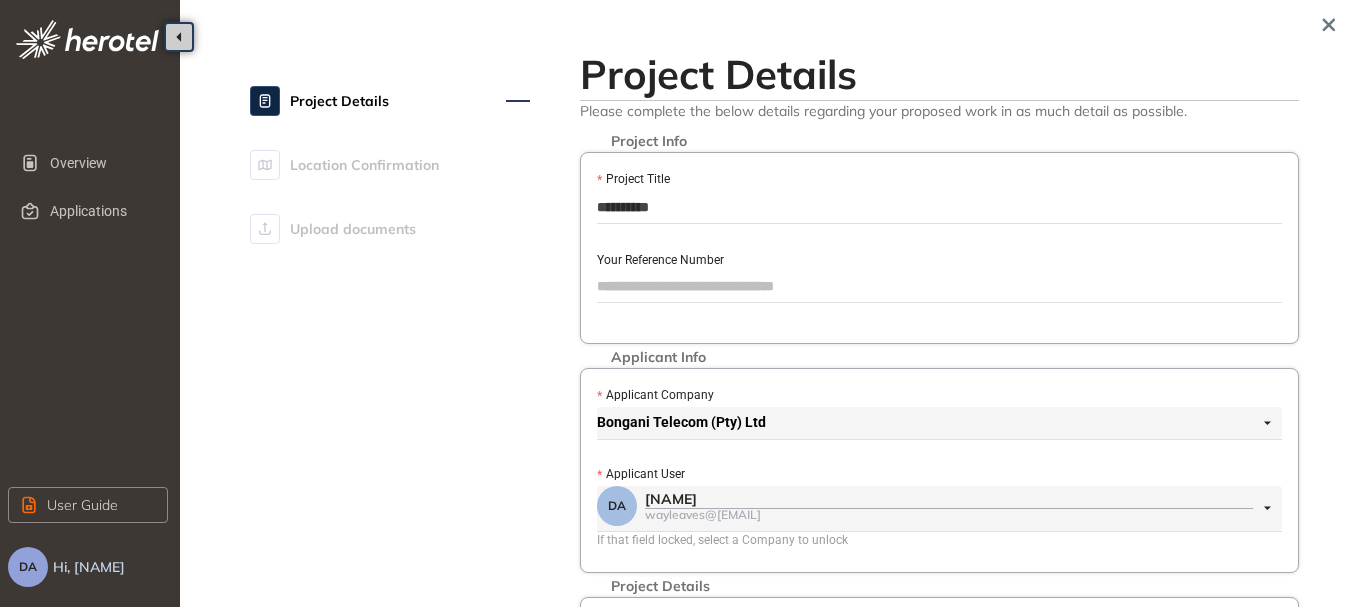 type on "*********" 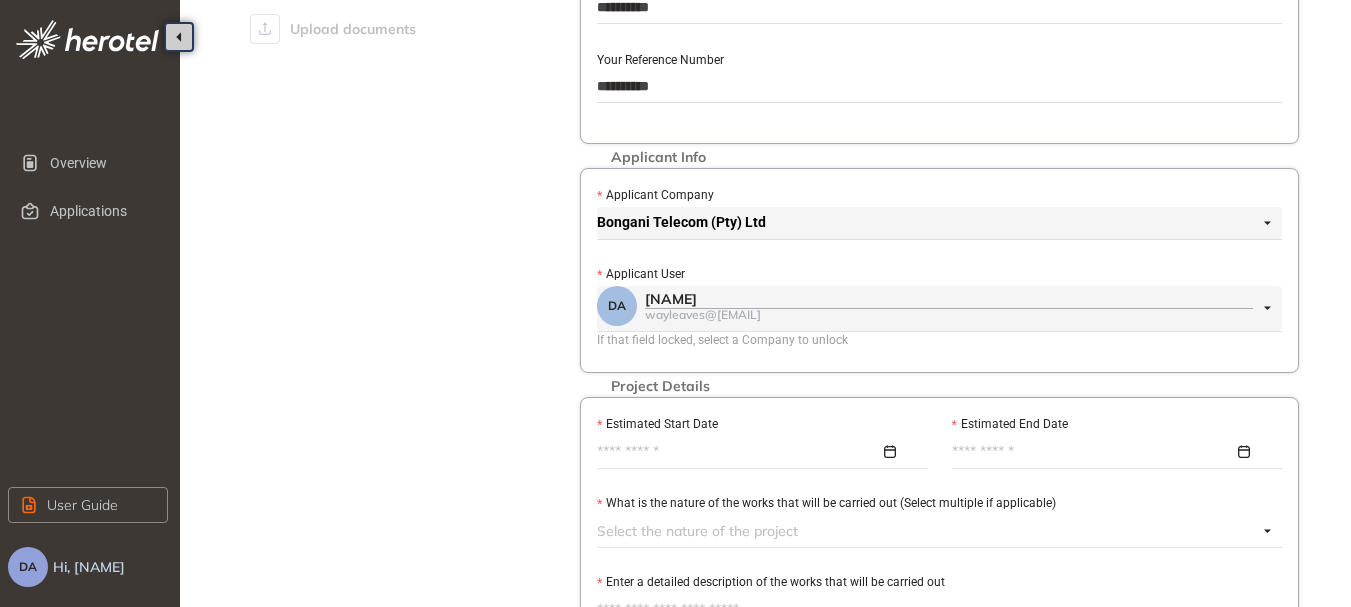 scroll, scrollTop: 300, scrollLeft: 0, axis: vertical 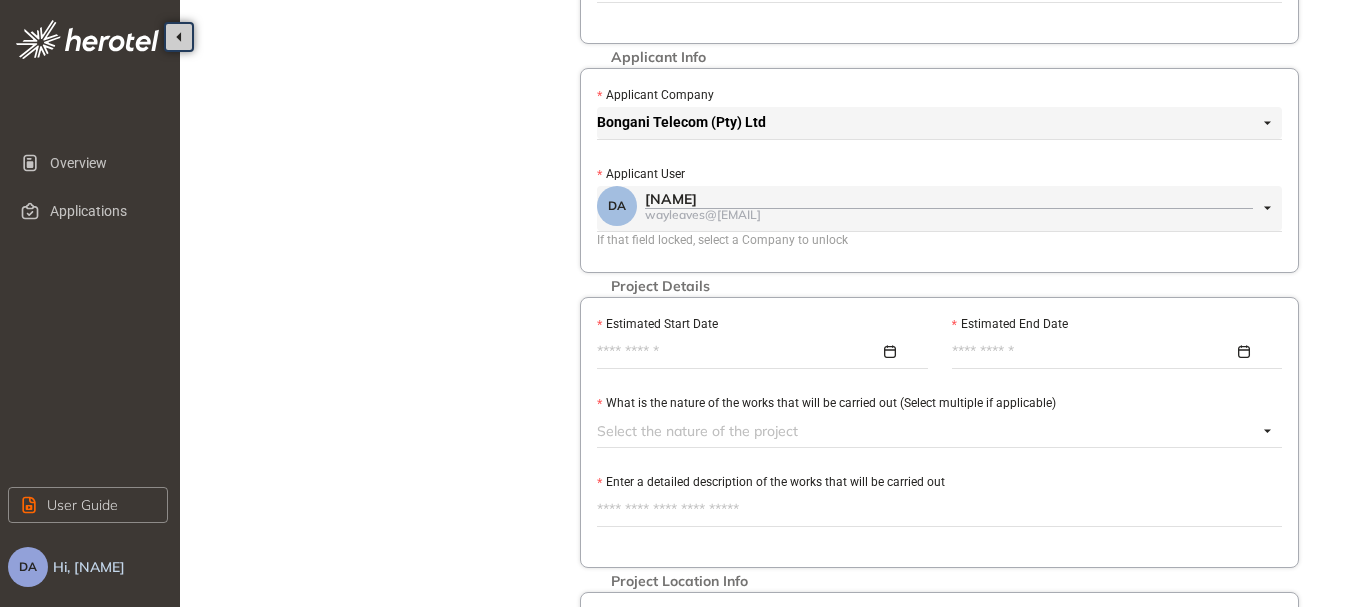 type on "*********" 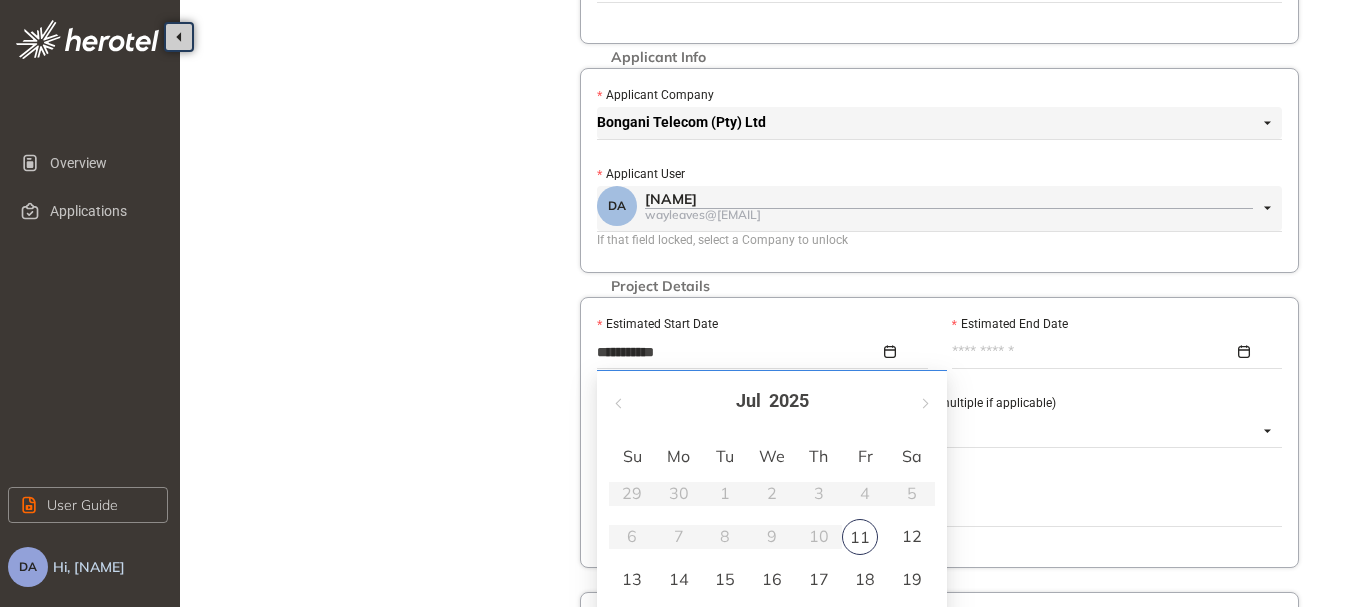 type on "**********" 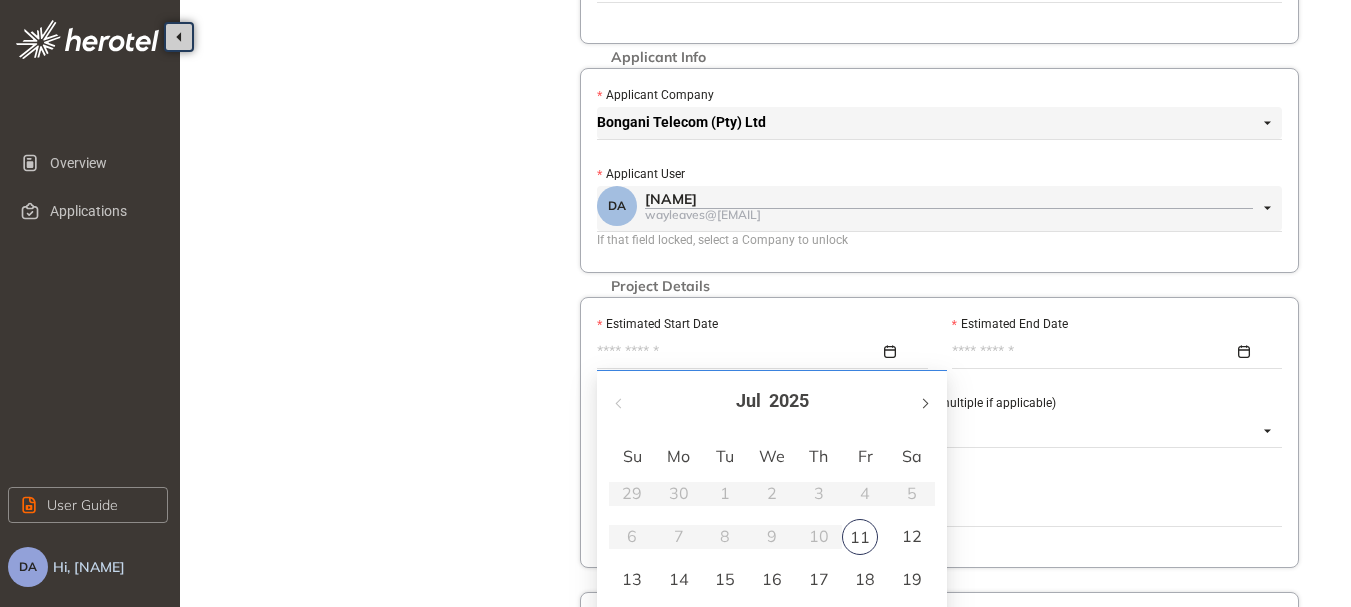click at bounding box center [924, 401] 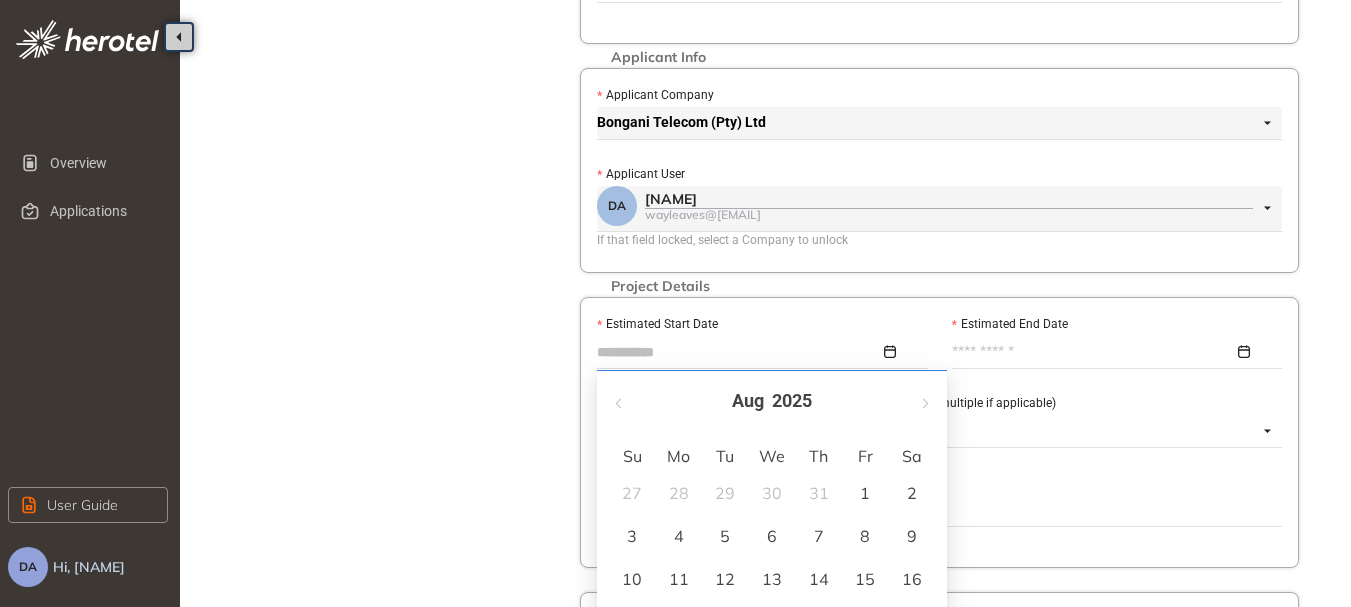 scroll, scrollTop: 400, scrollLeft: 0, axis: vertical 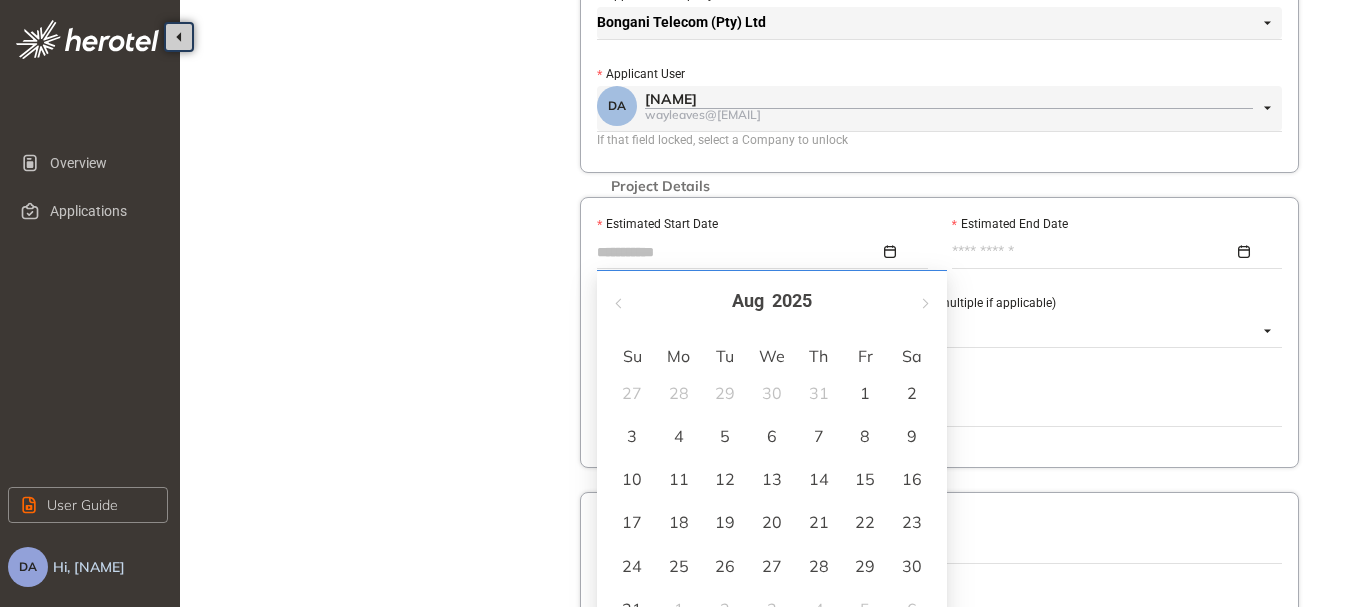 type on "**********" 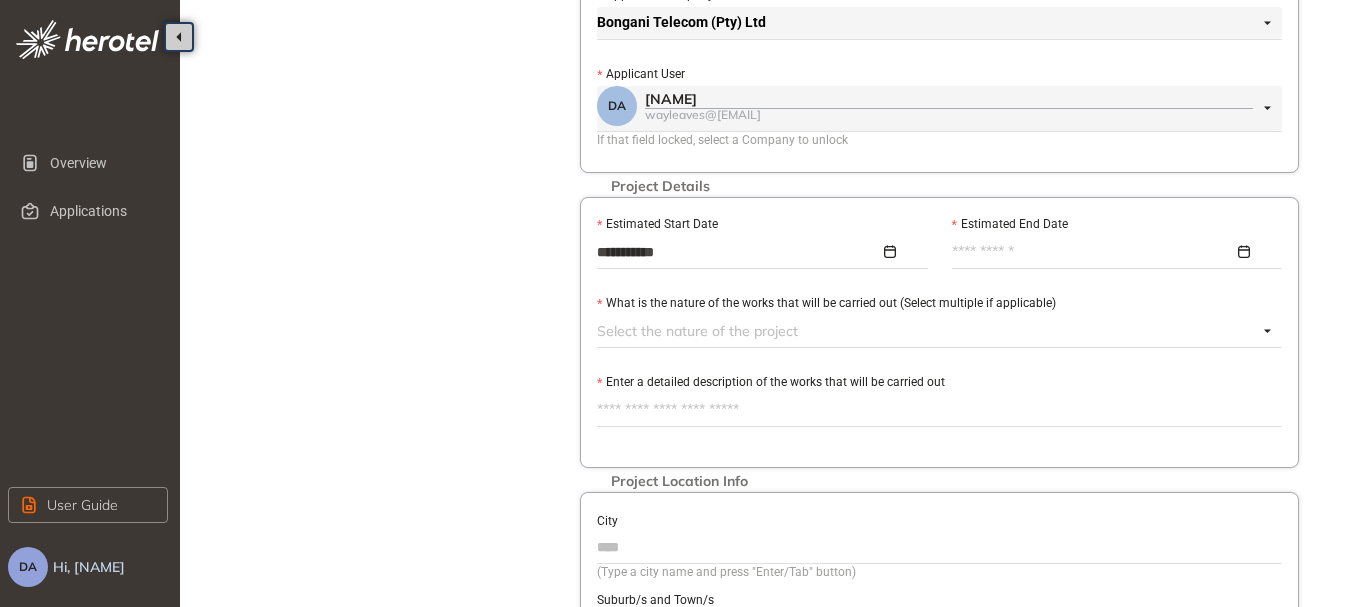 click at bounding box center [1112, 252] 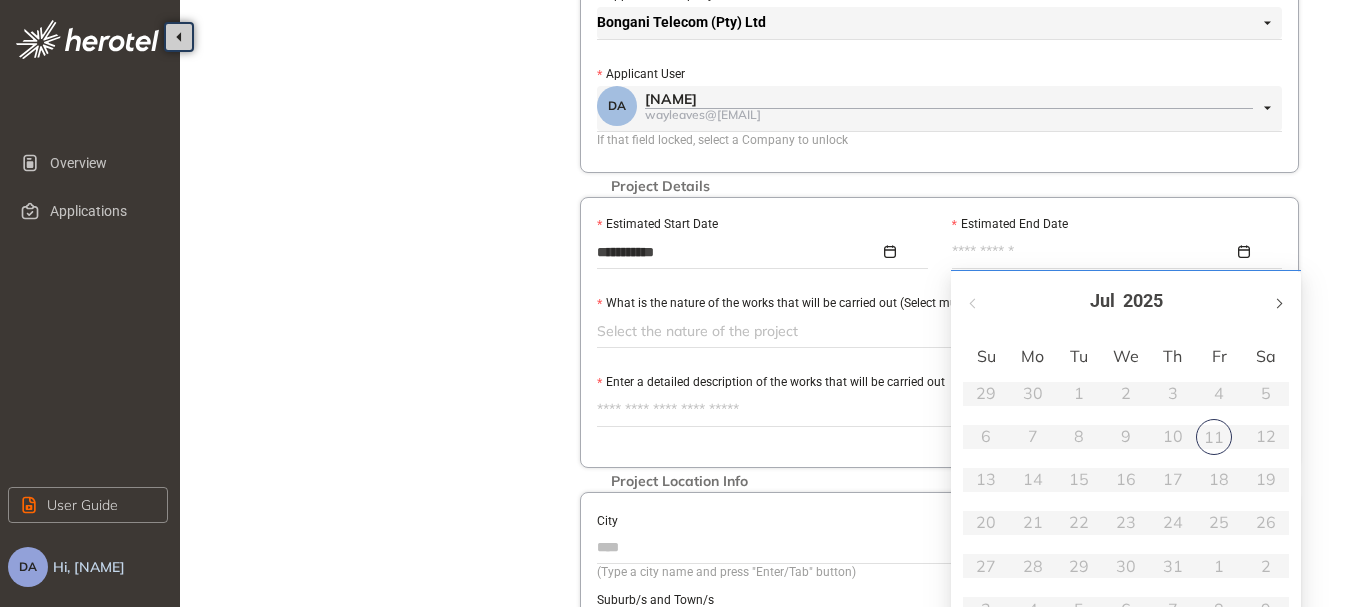 click at bounding box center (1278, 301) 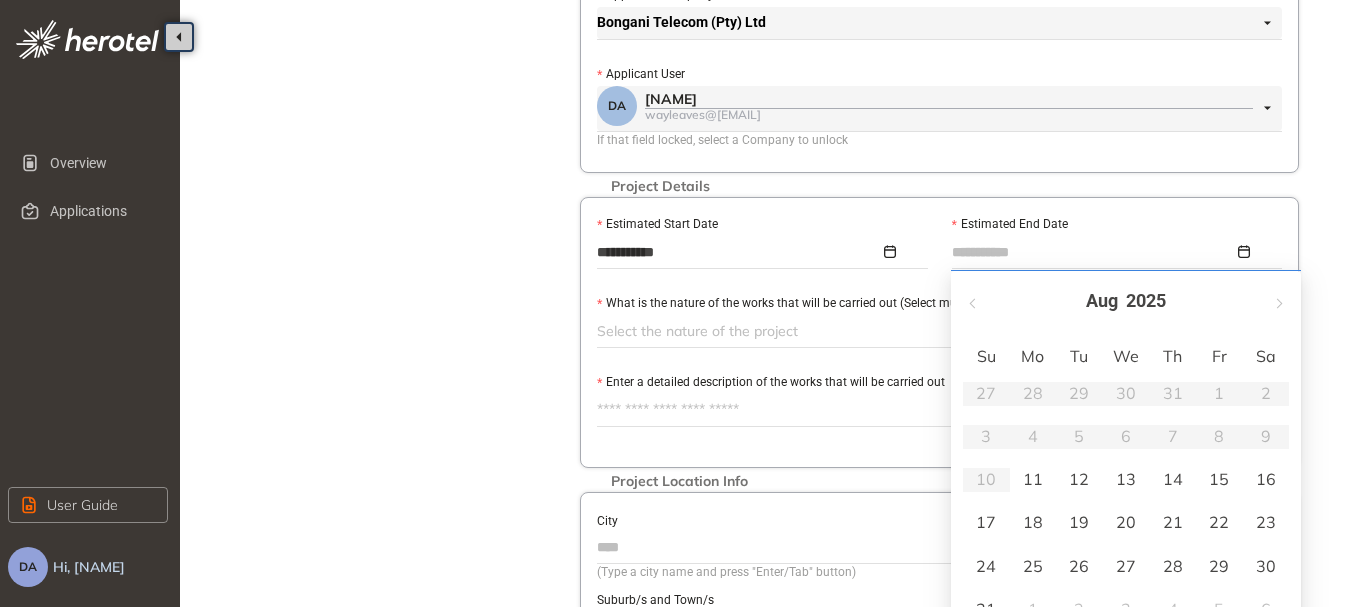 type on "**********" 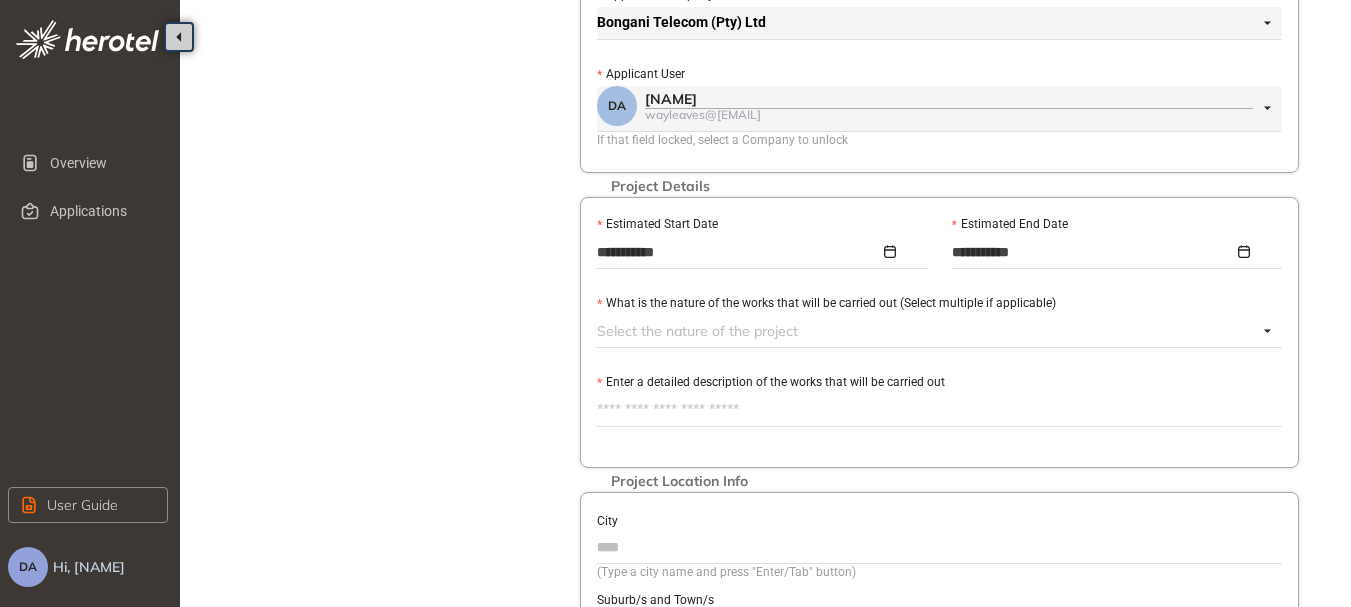 click at bounding box center (927, 331) 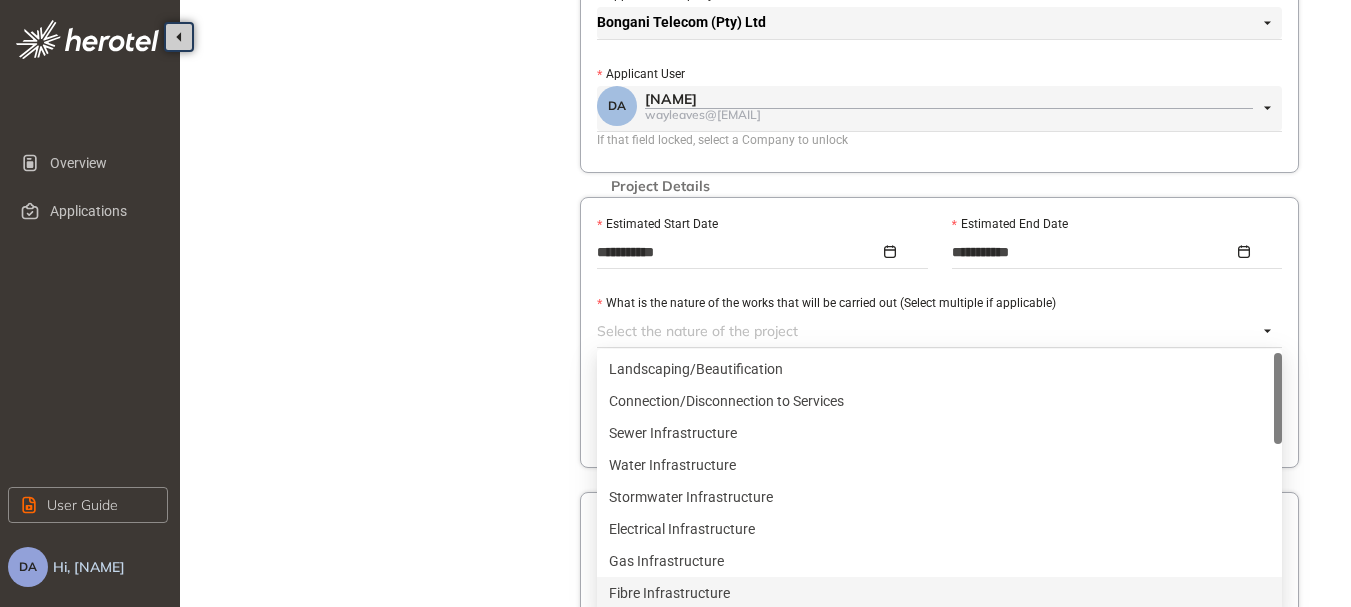 click on "Fibre Infrastructure" at bounding box center (939, 593) 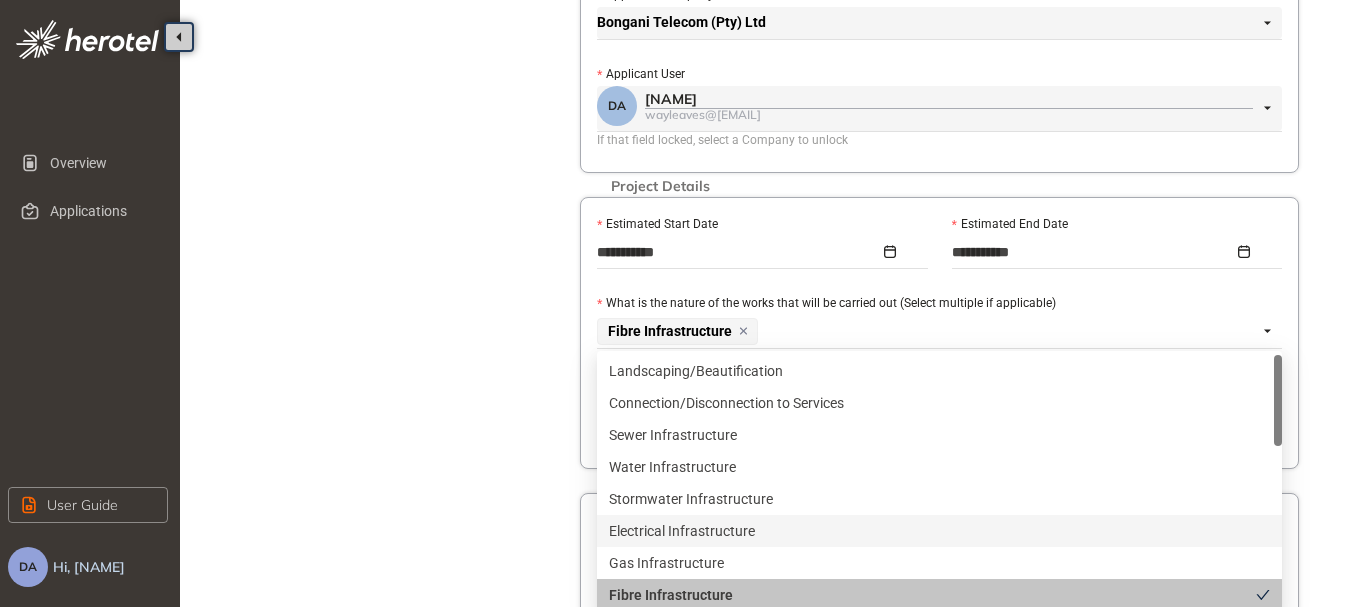 click on "Project Details Location Confirmation Upload documents" at bounding box center (390, 287) 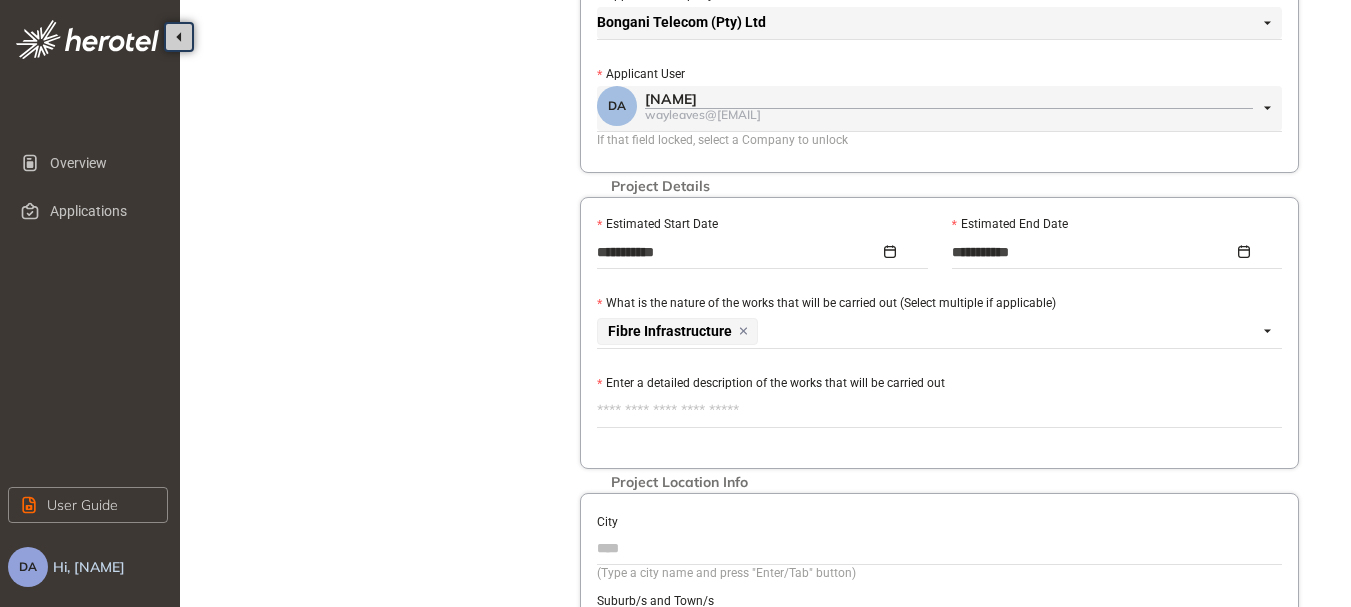 click on "Enter a detailed description of the works that will be carried out" at bounding box center (939, 411) 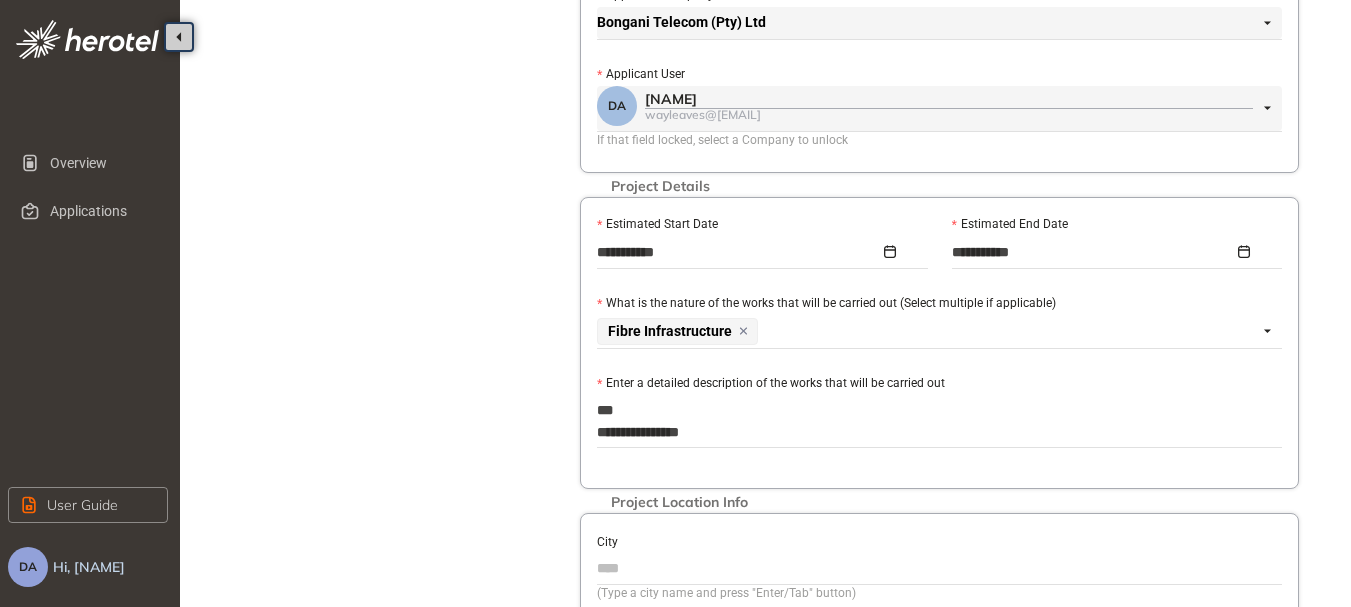 click on "**********" at bounding box center (939, 421) 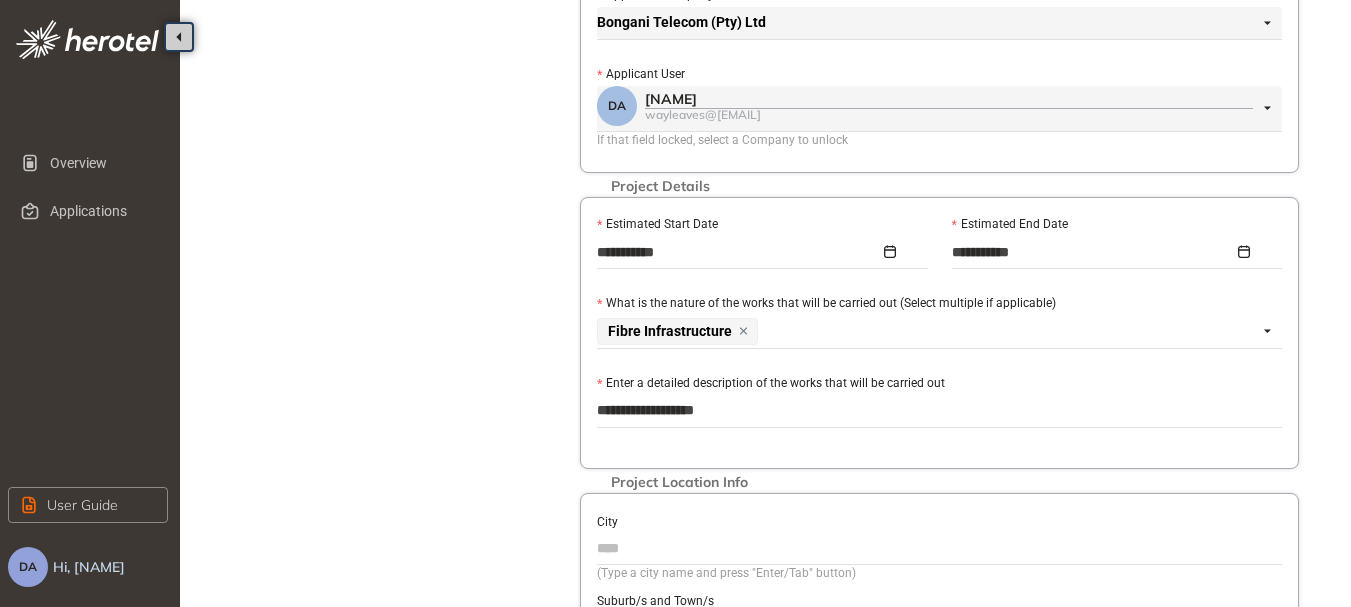 type on "**********" 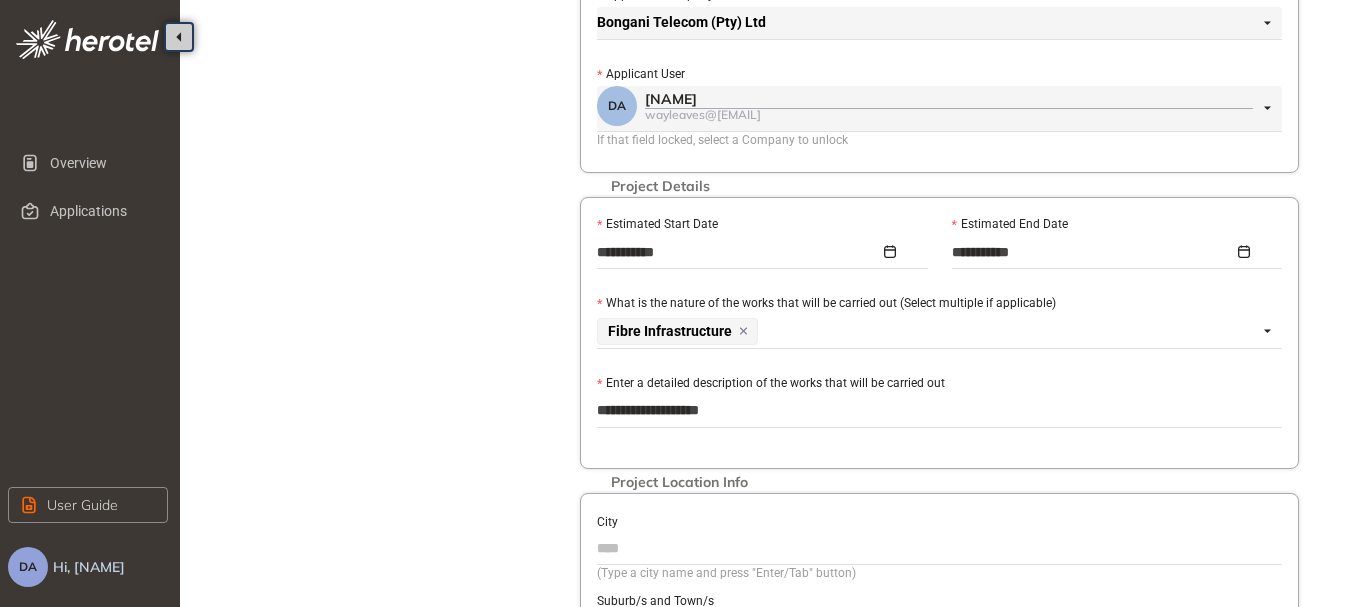 type on "**********" 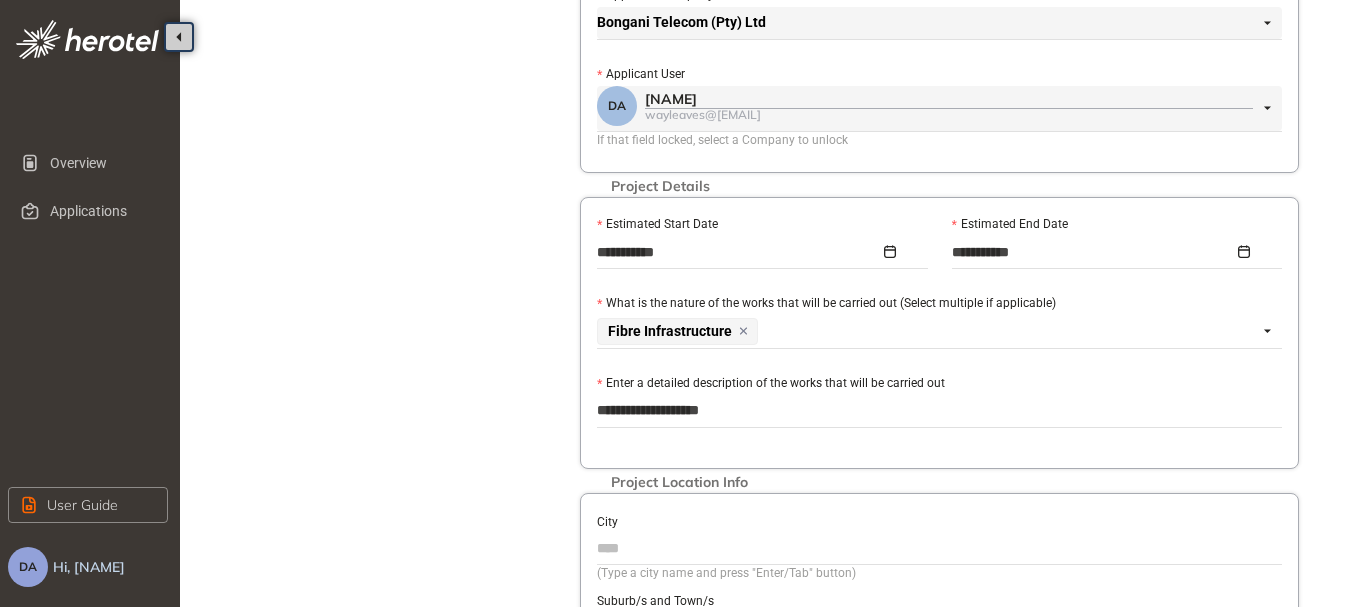 click on "**********" at bounding box center (939, 411) 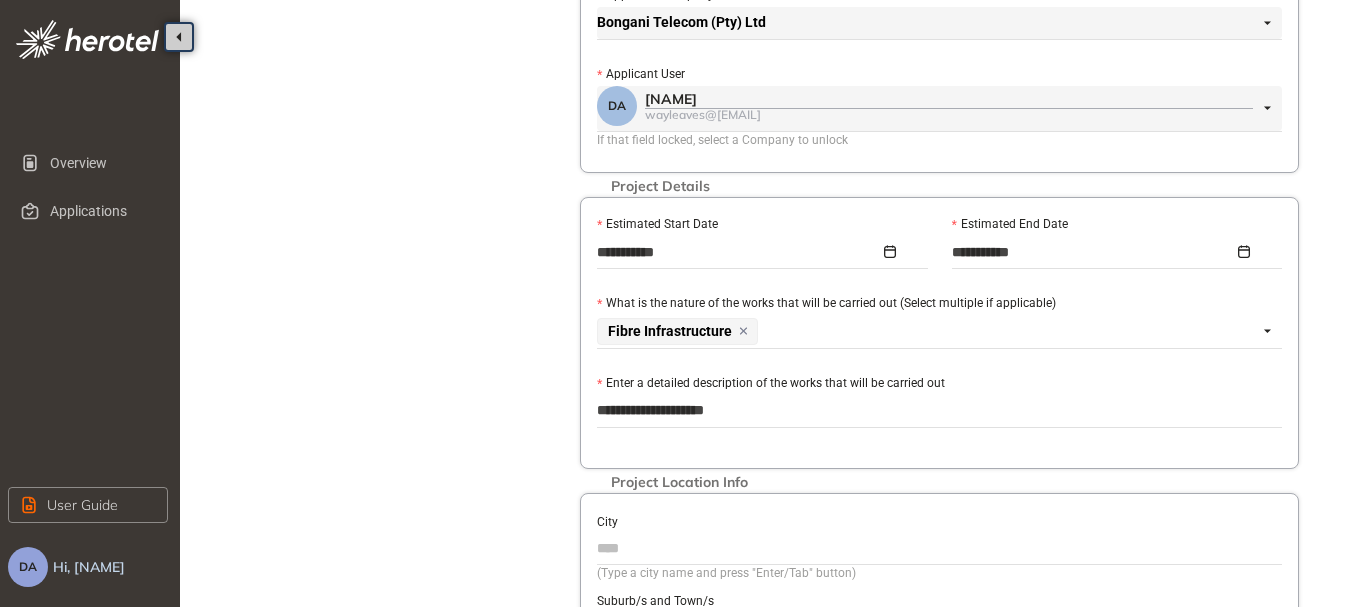 type on "**********" 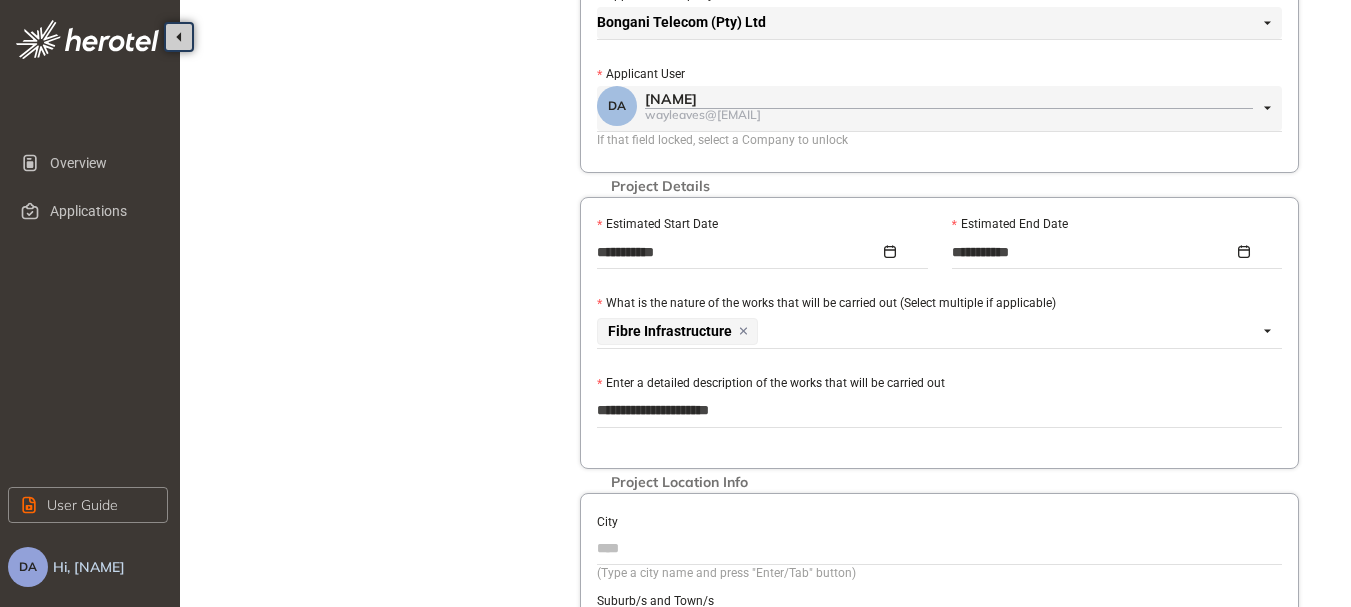 type on "**********" 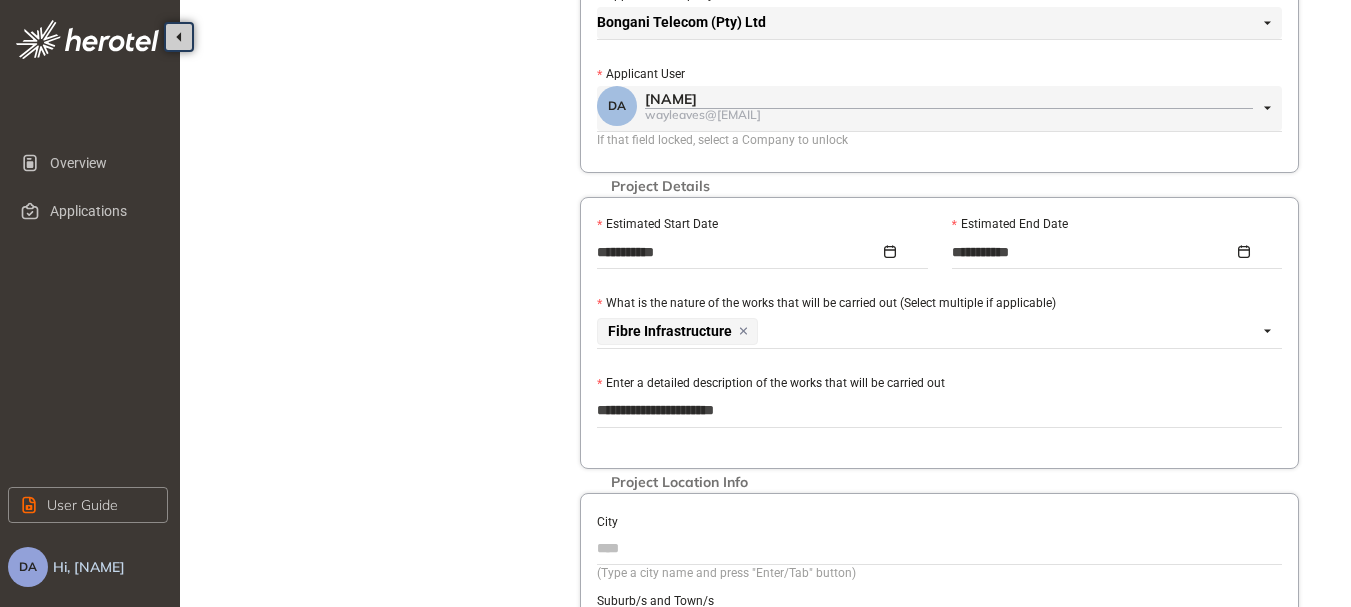 type on "**********" 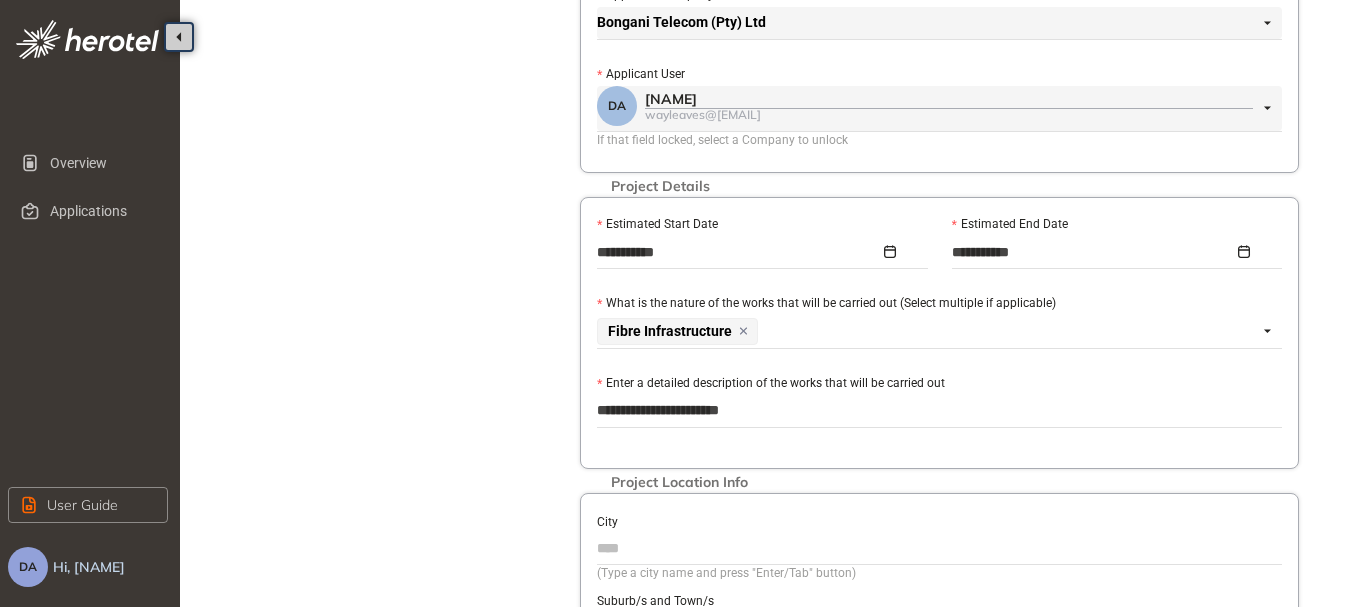 type on "**********" 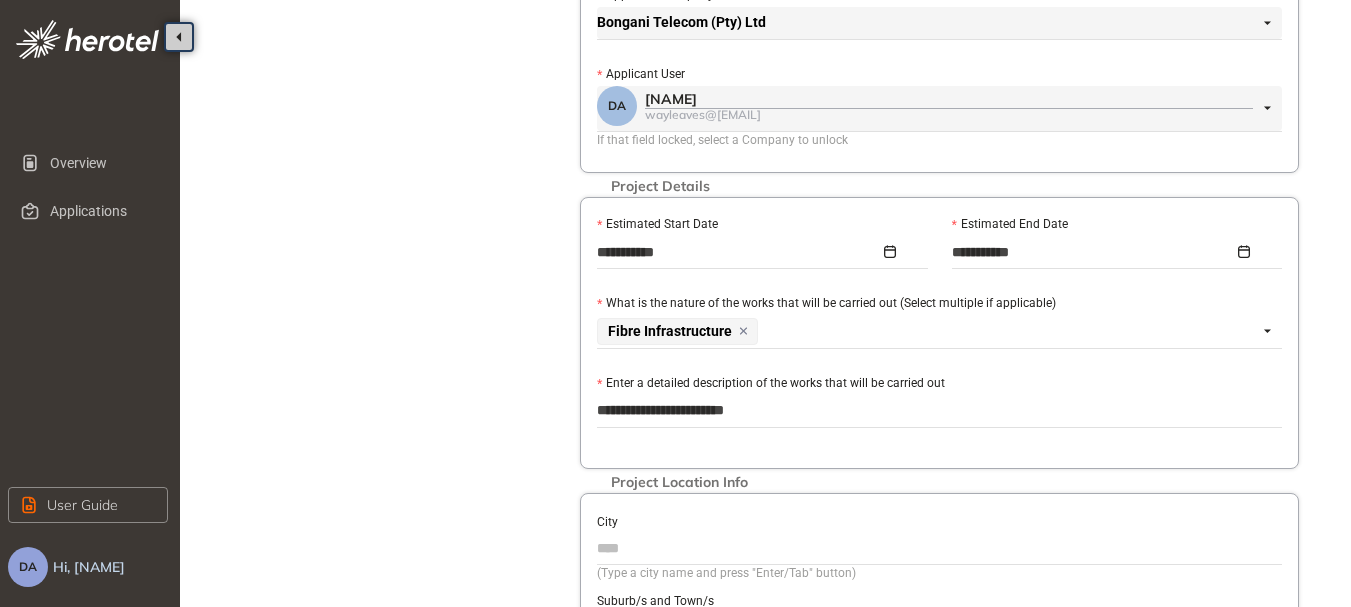 type on "**********" 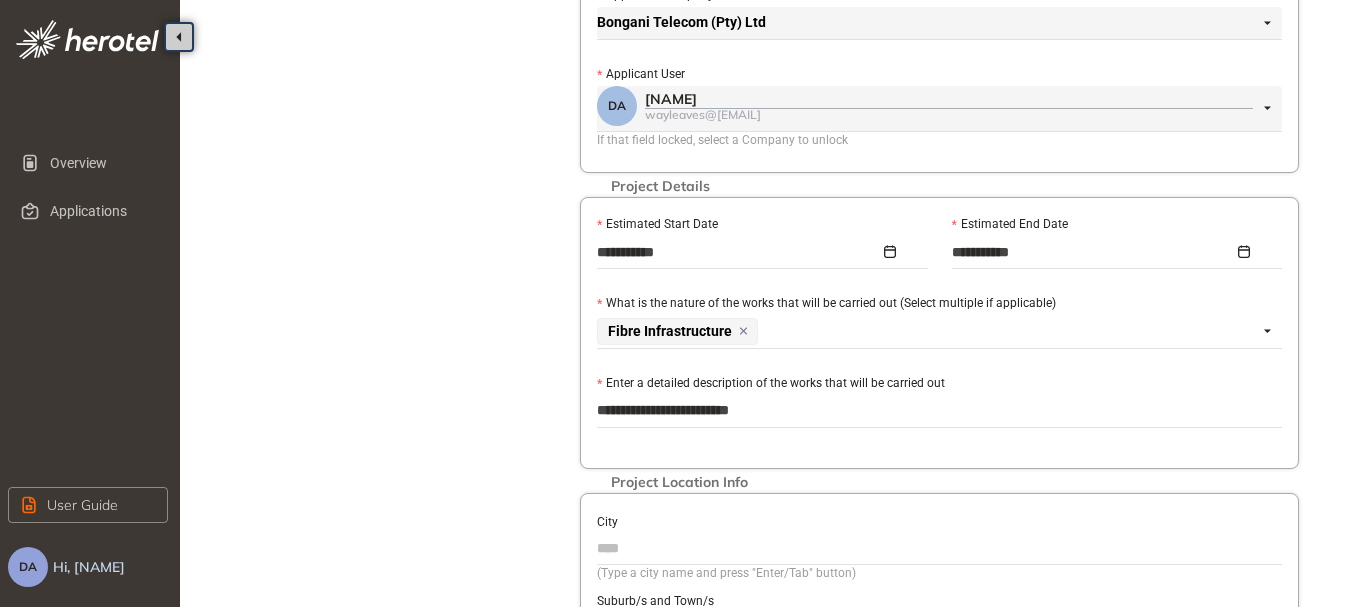 type on "**********" 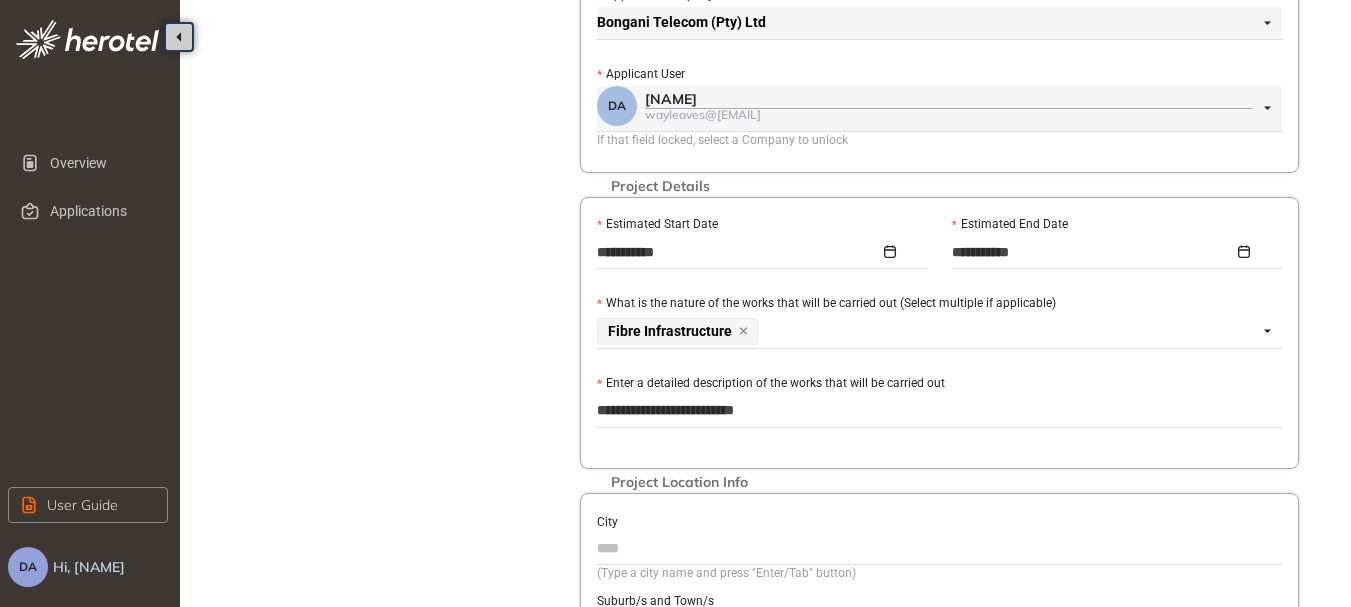 type on "**********" 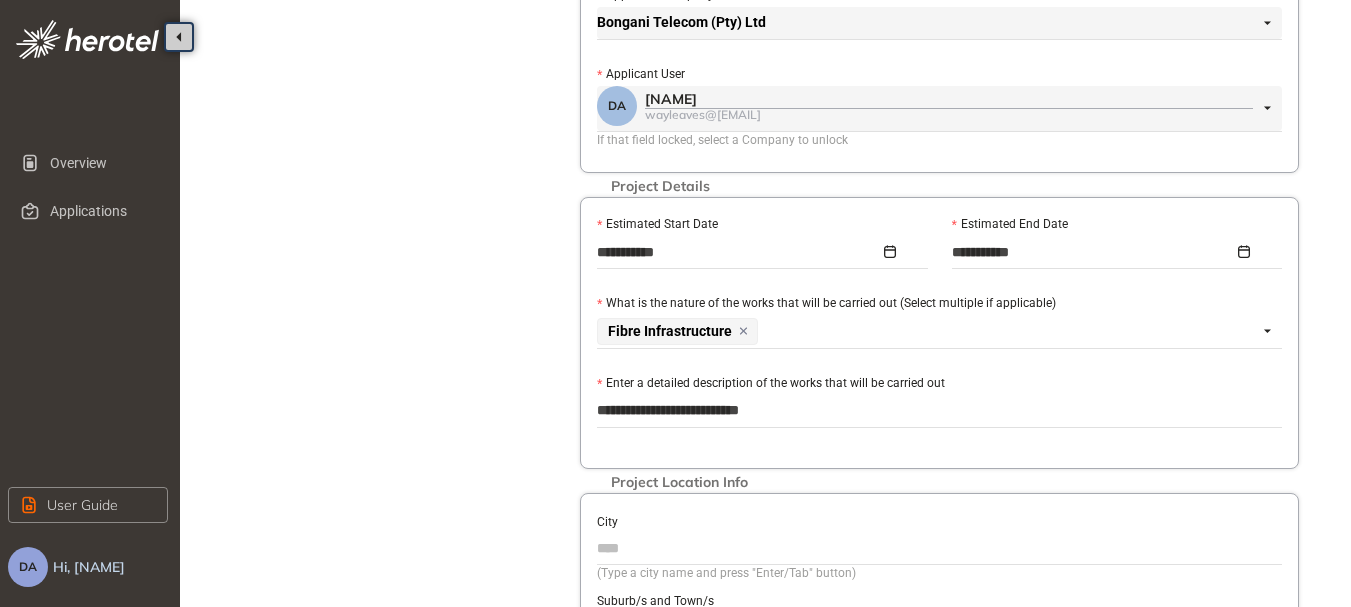type on "**********" 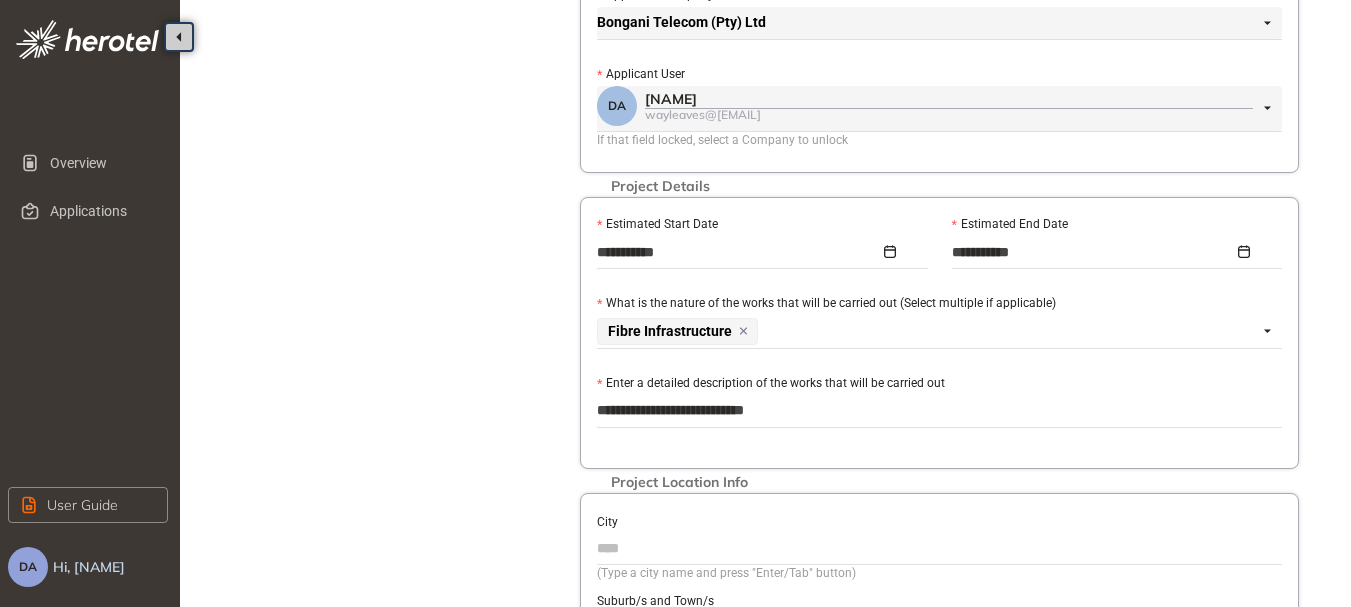 type on "**********" 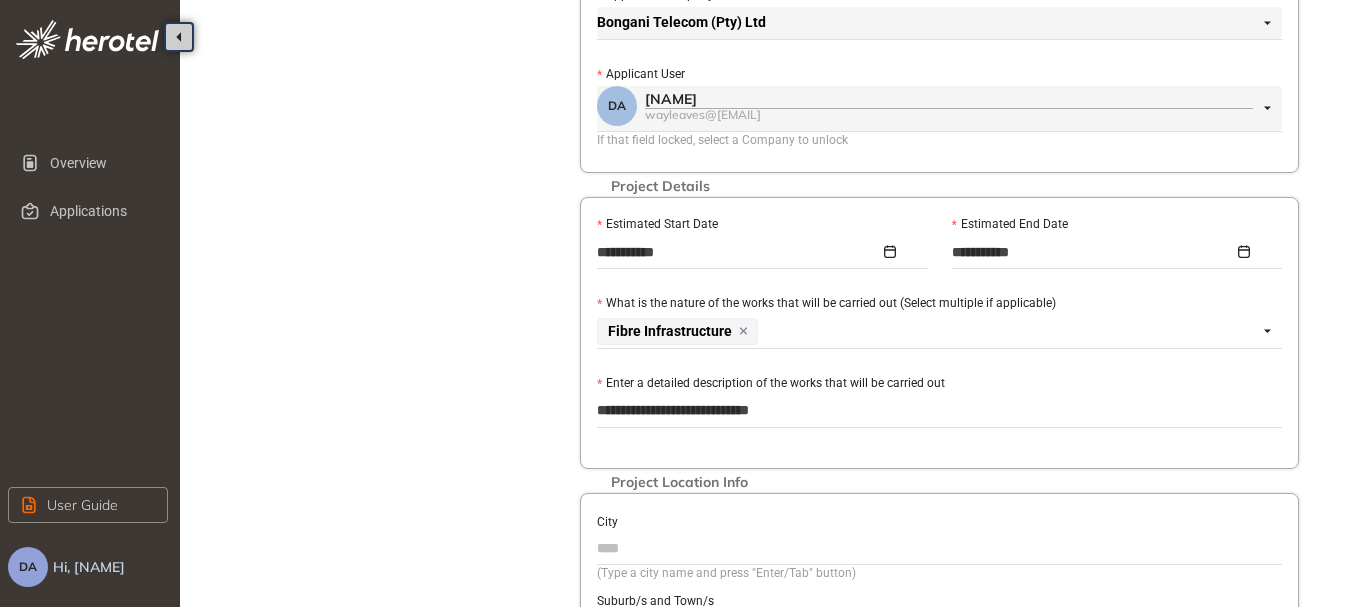 type on "**********" 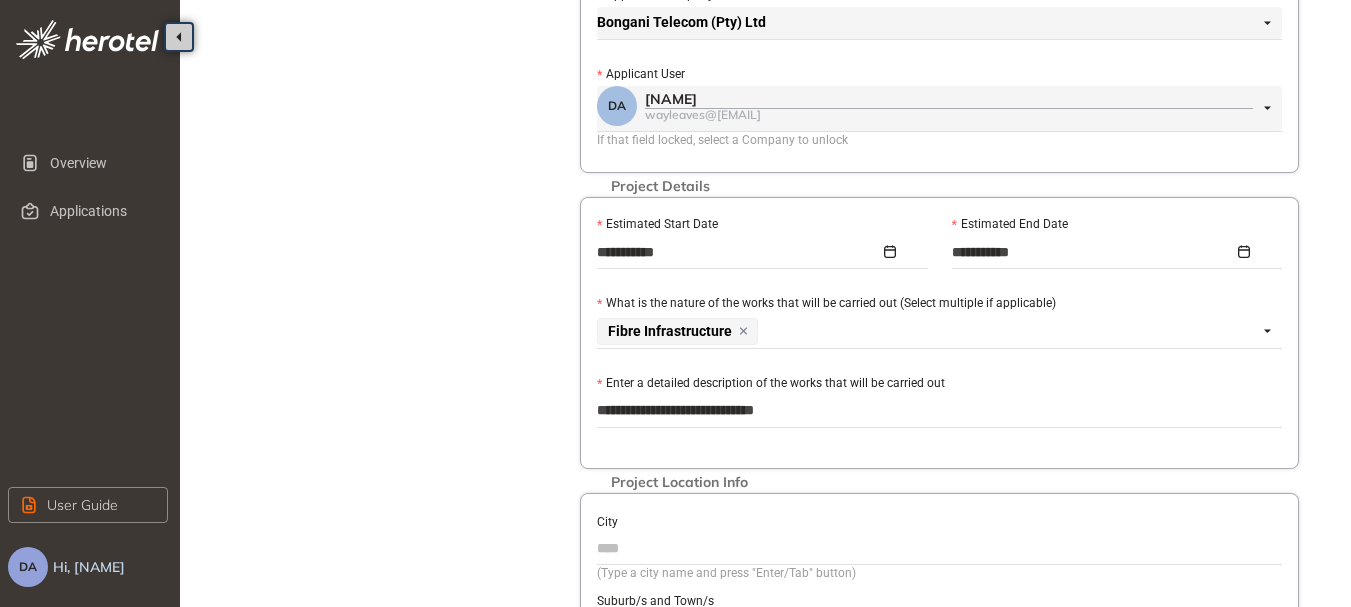 type on "**********" 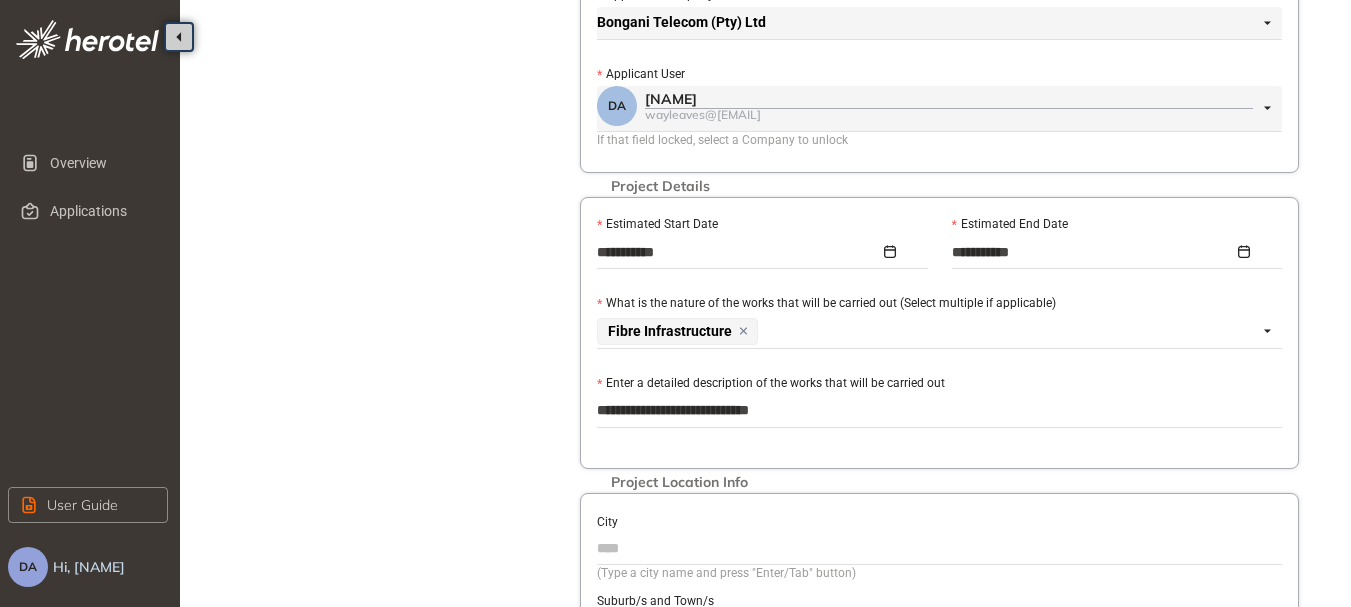 paste on "**********" 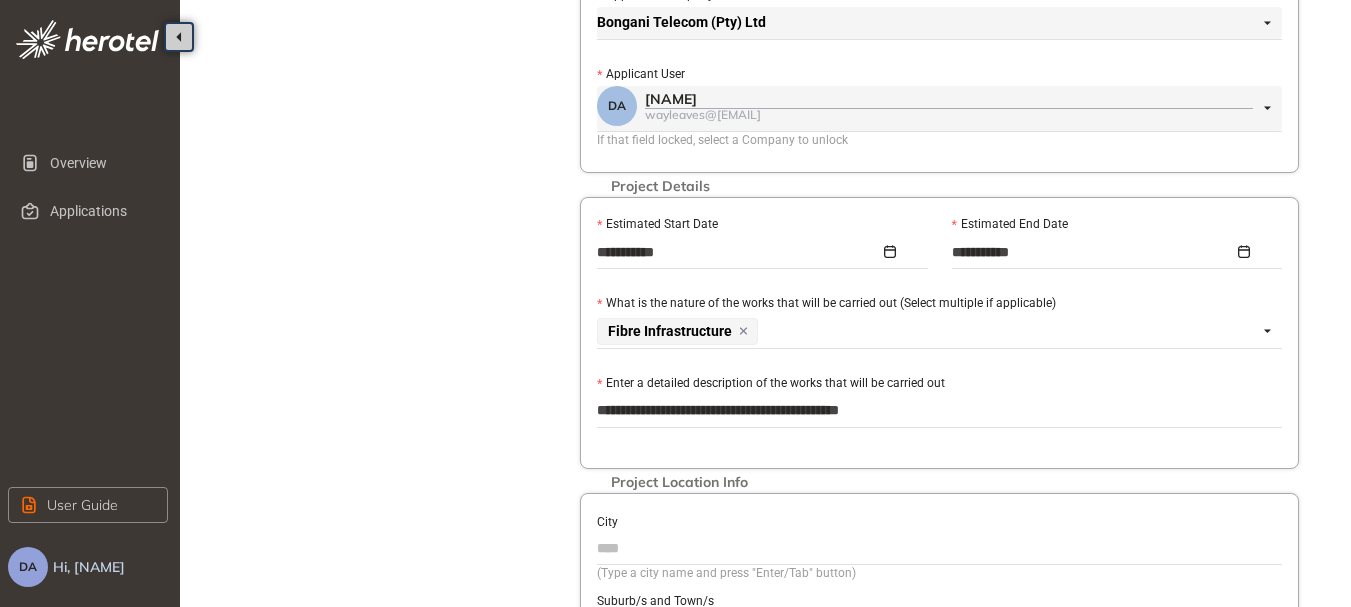 type on "**********" 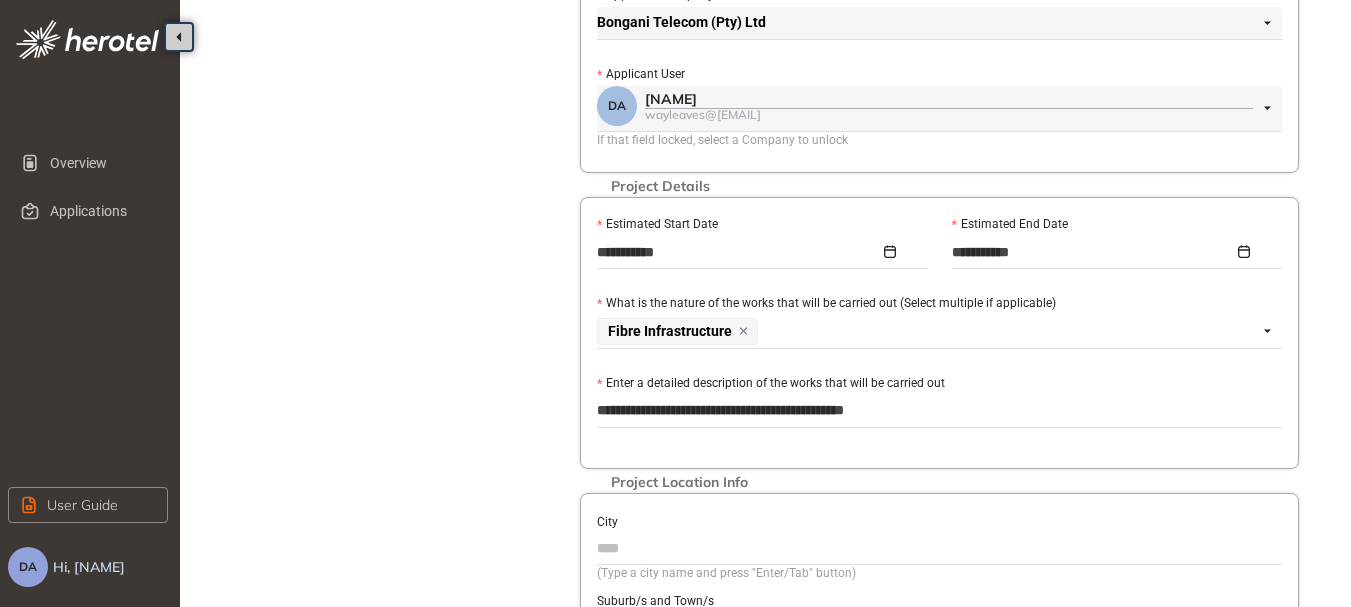 type on "**********" 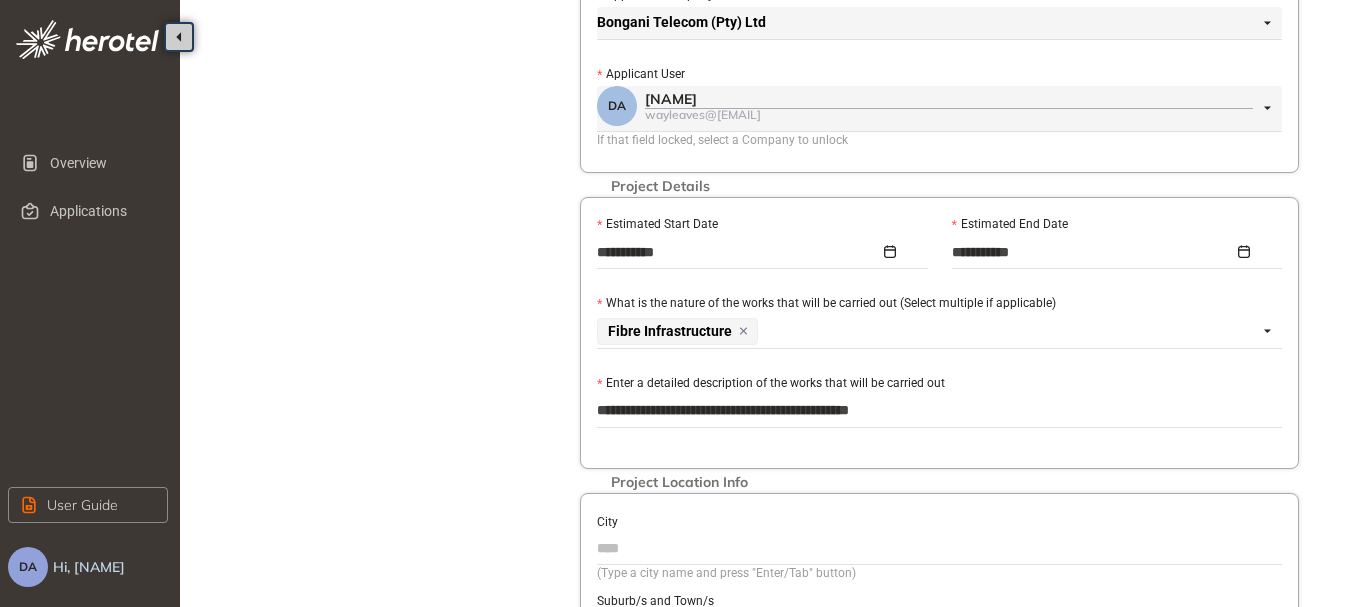 type on "**********" 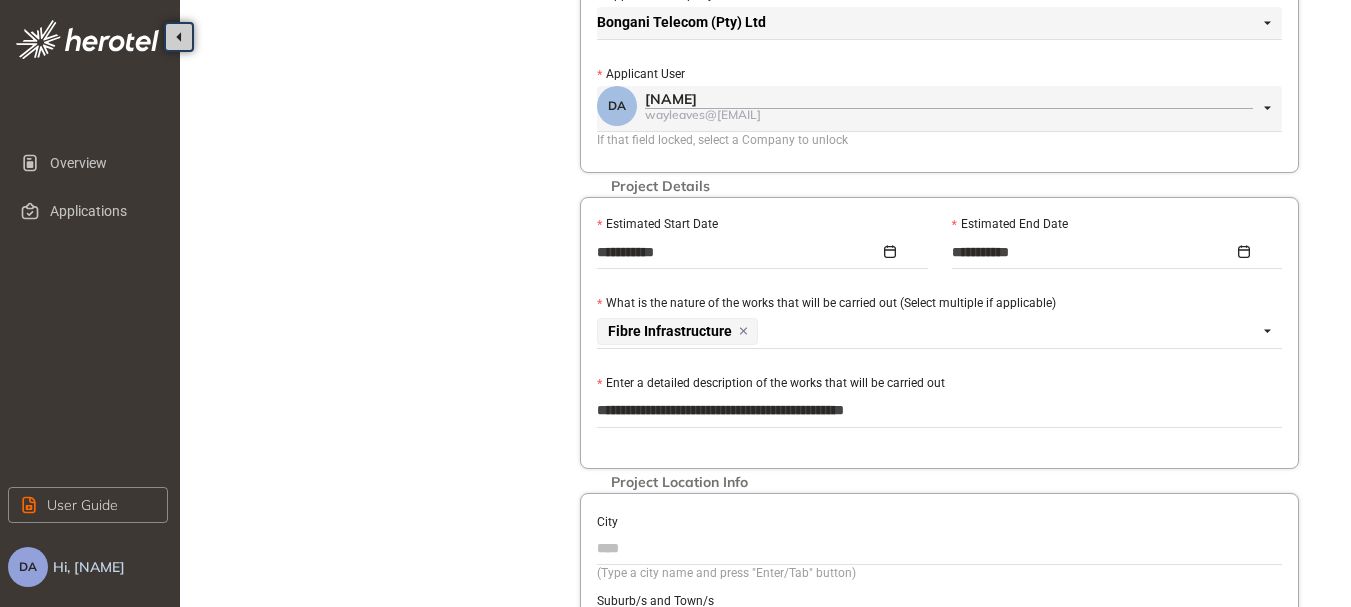 type on "**********" 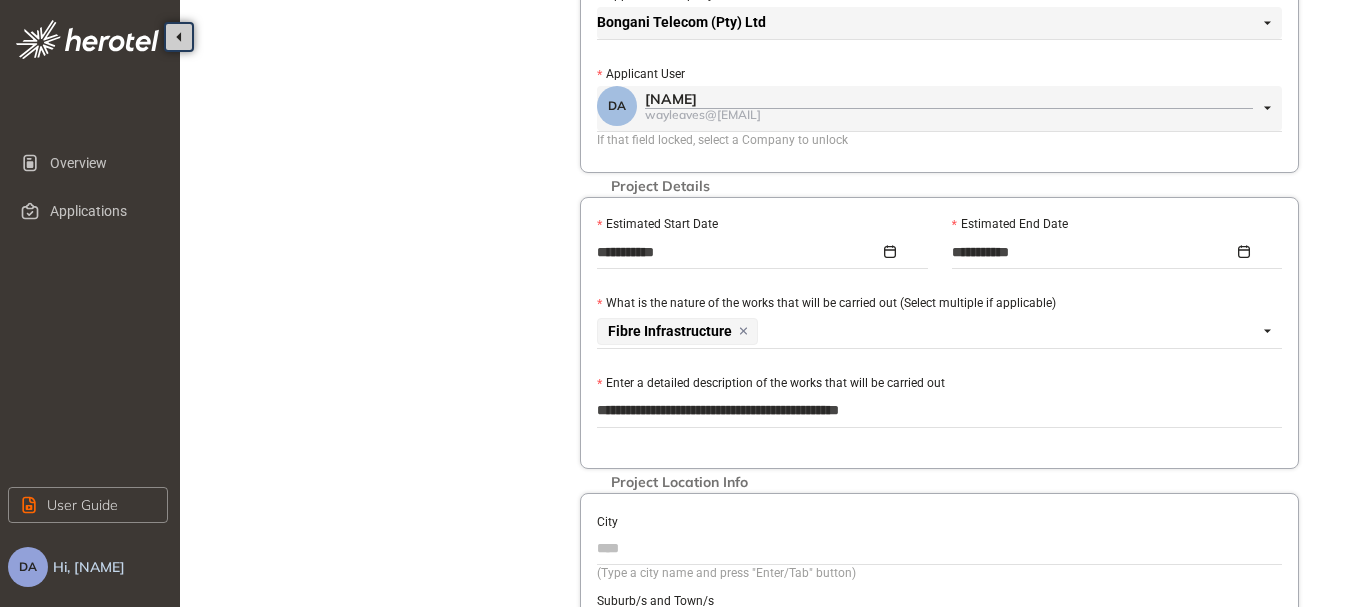 type on "**********" 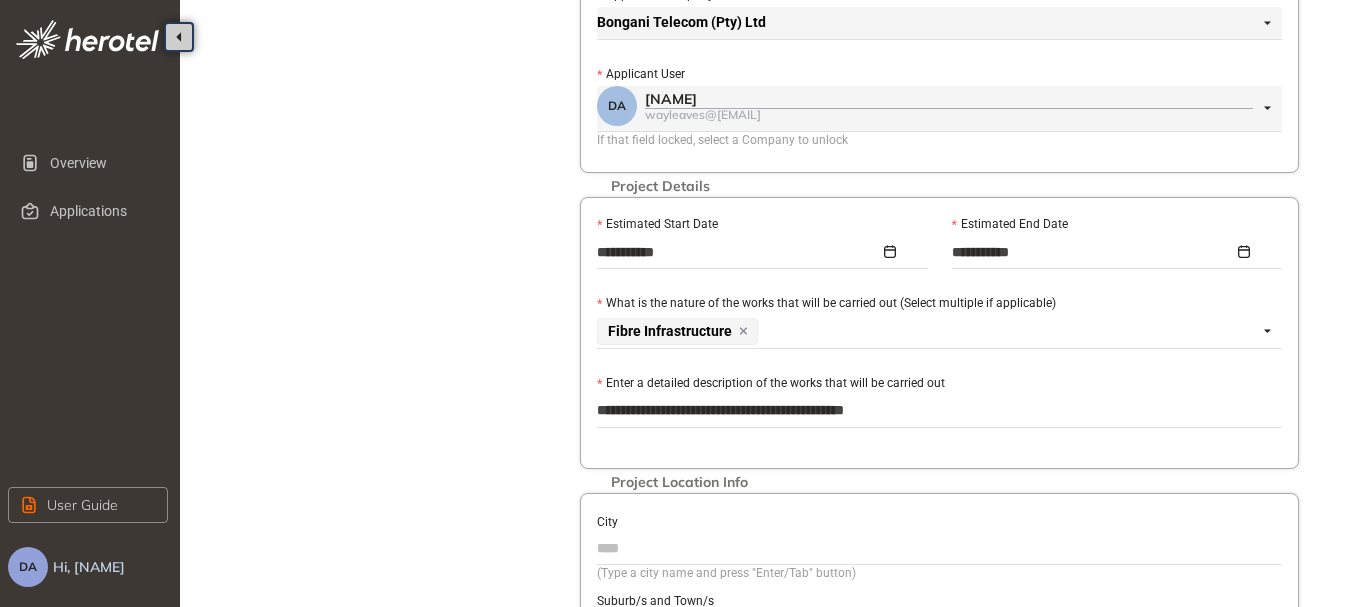 type on "**********" 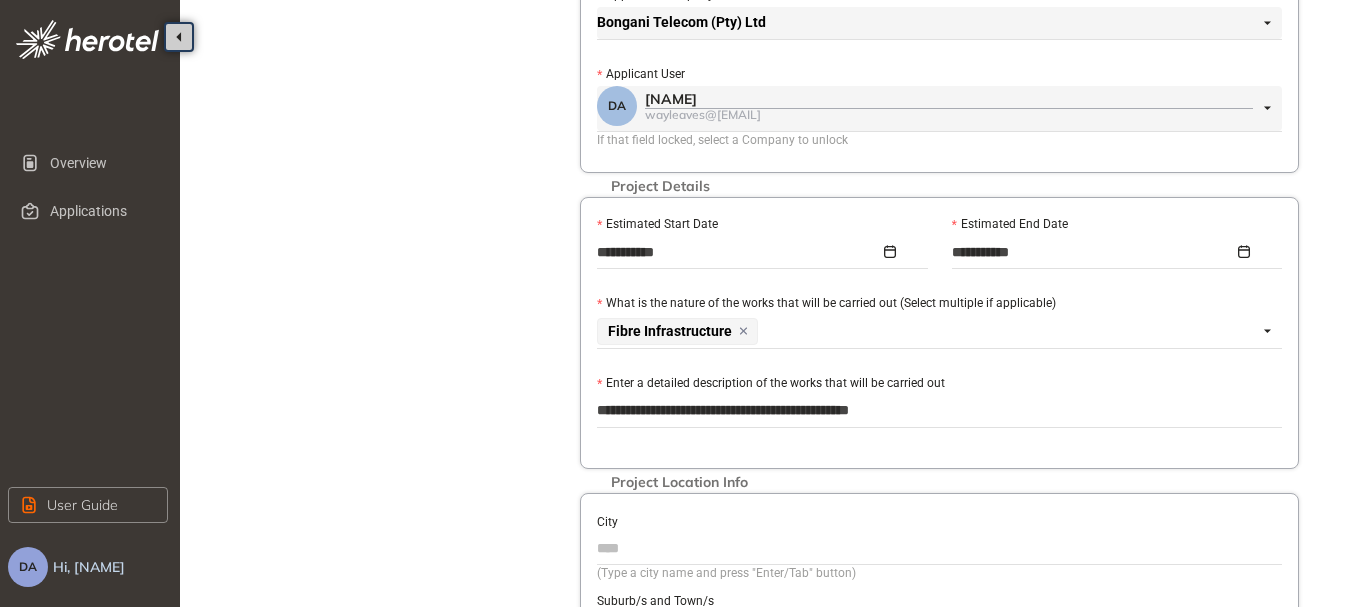 type on "**********" 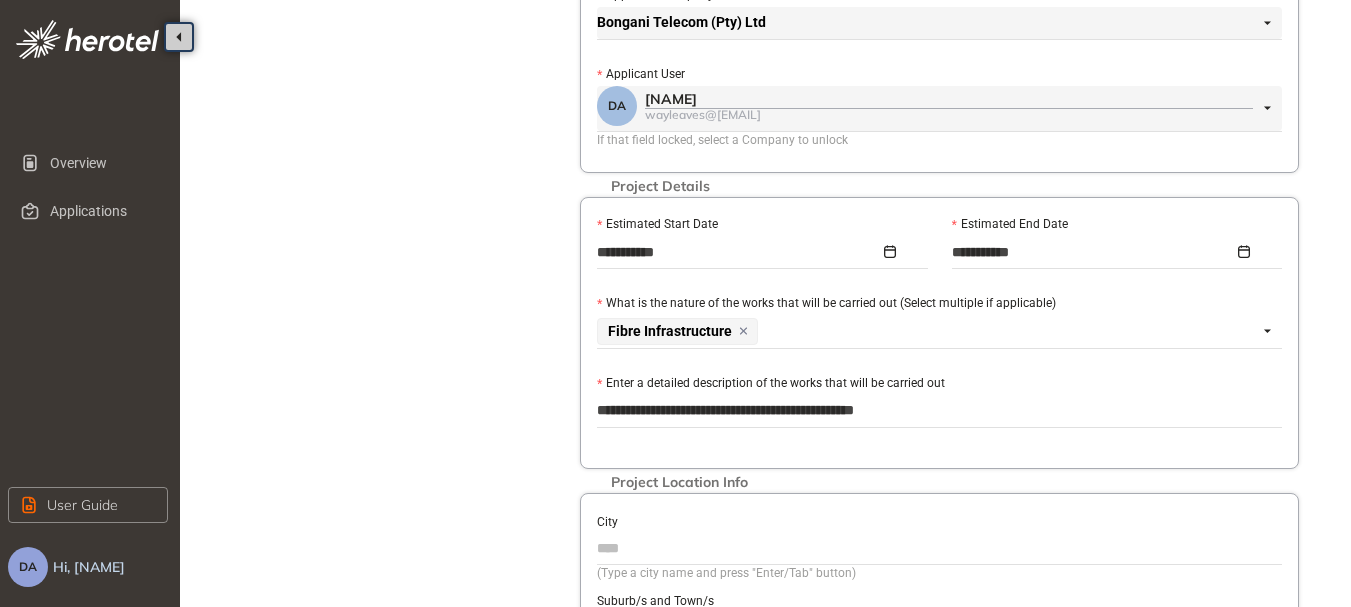 type on "**********" 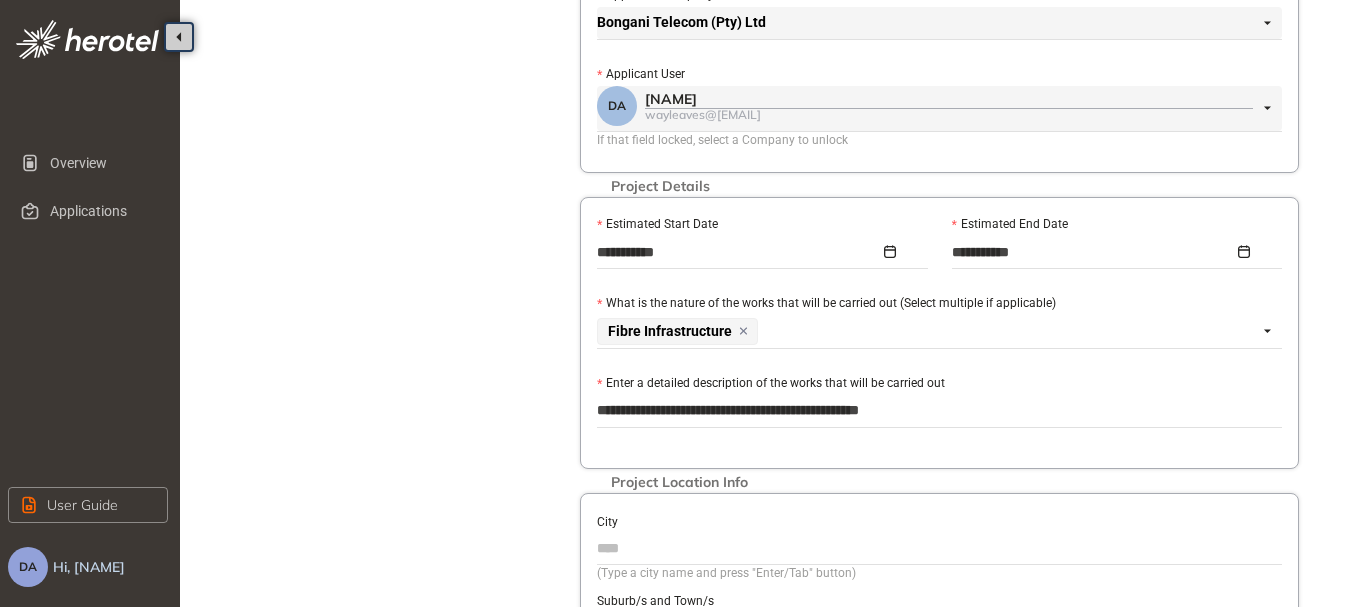 type on "**********" 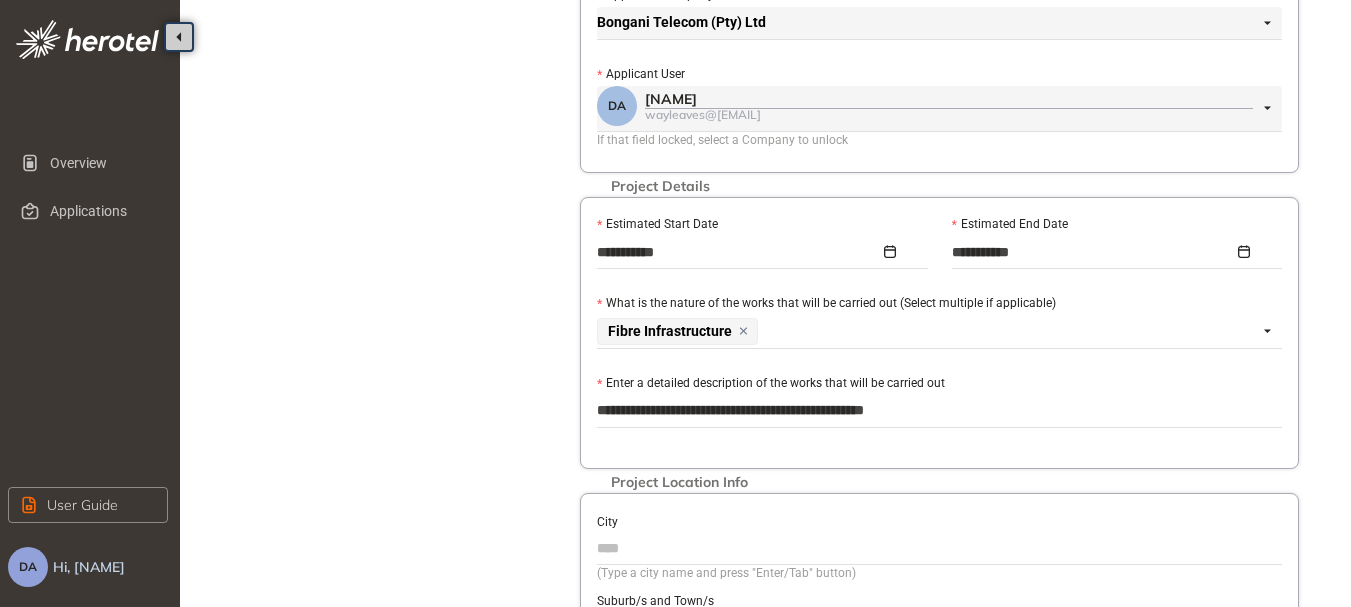 type on "**********" 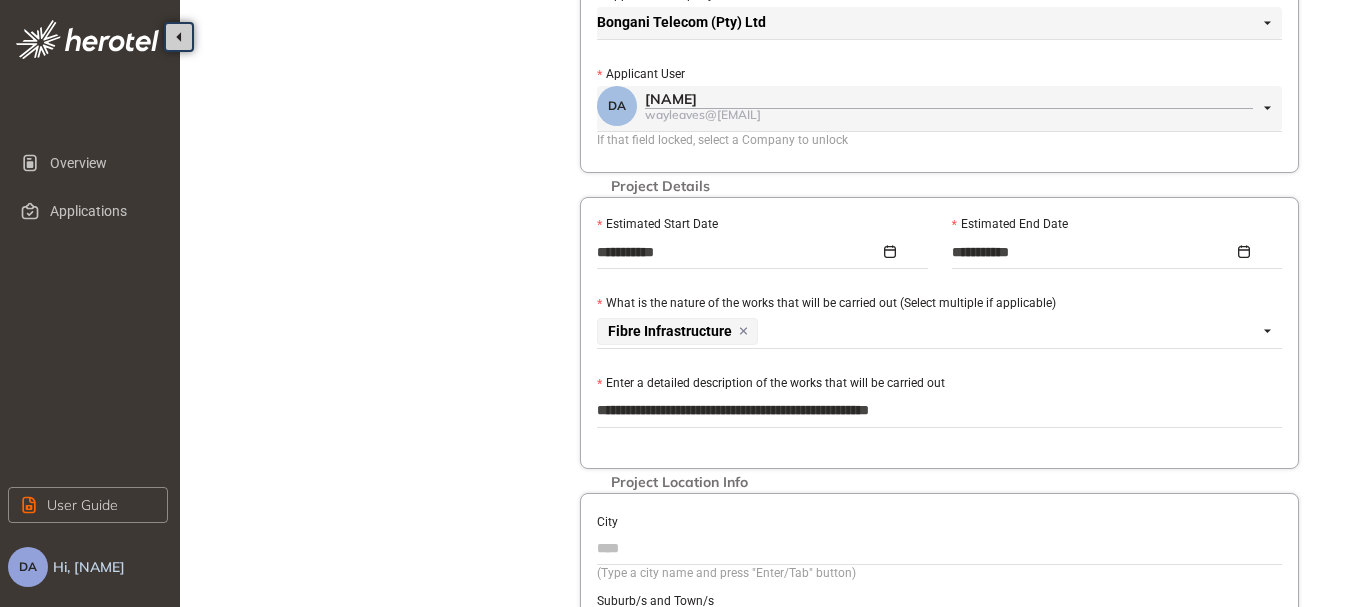 type on "**********" 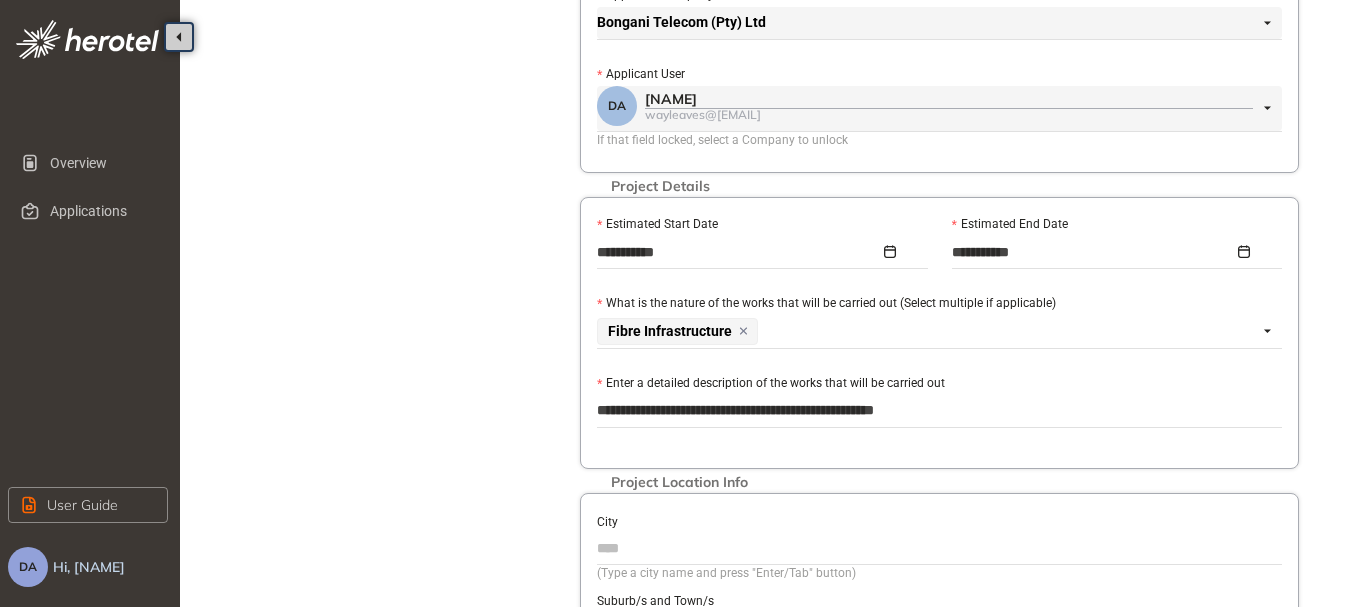type on "**********" 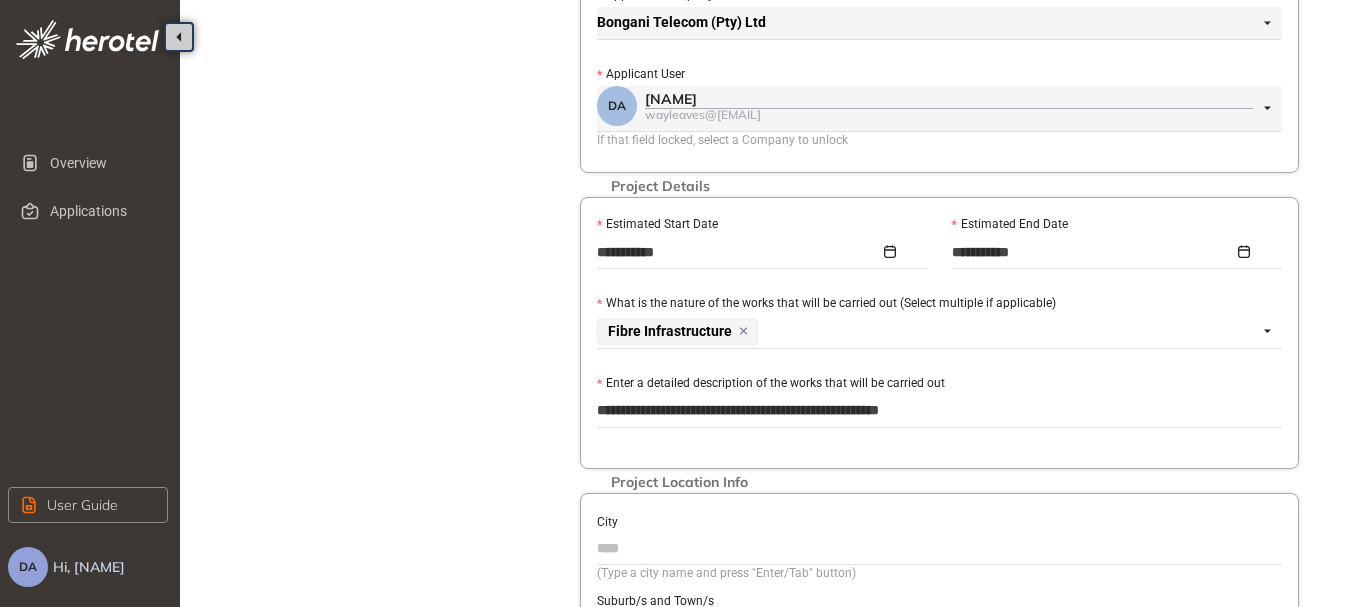 type on "**********" 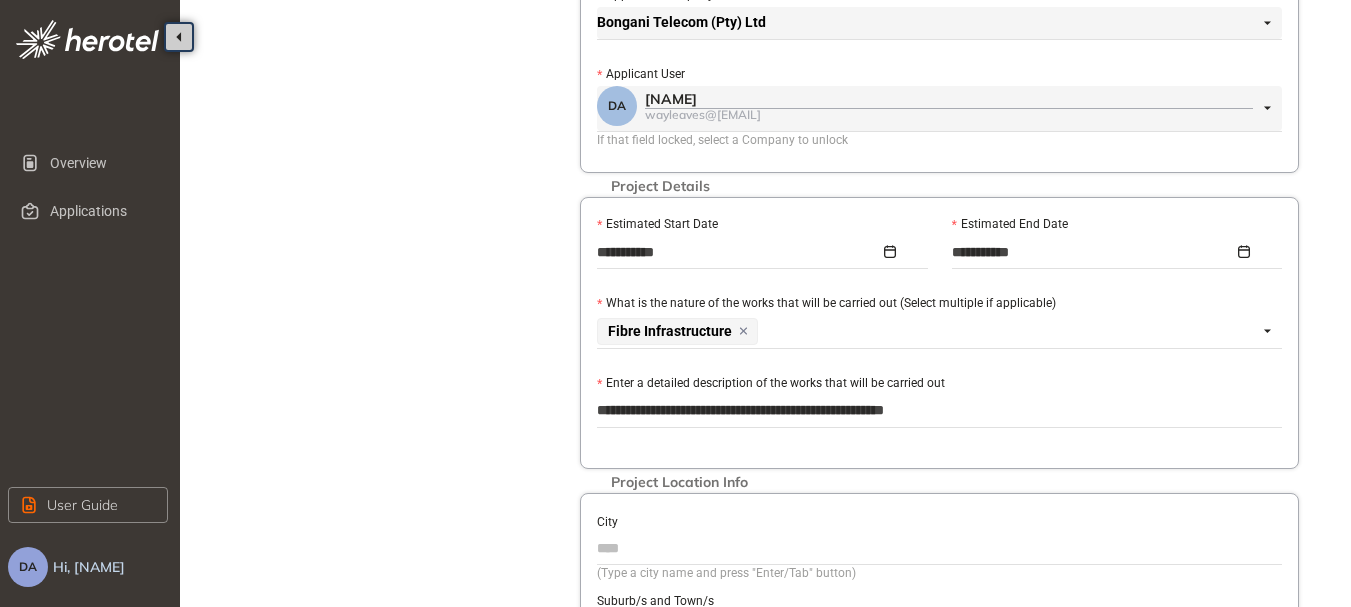 type on "**********" 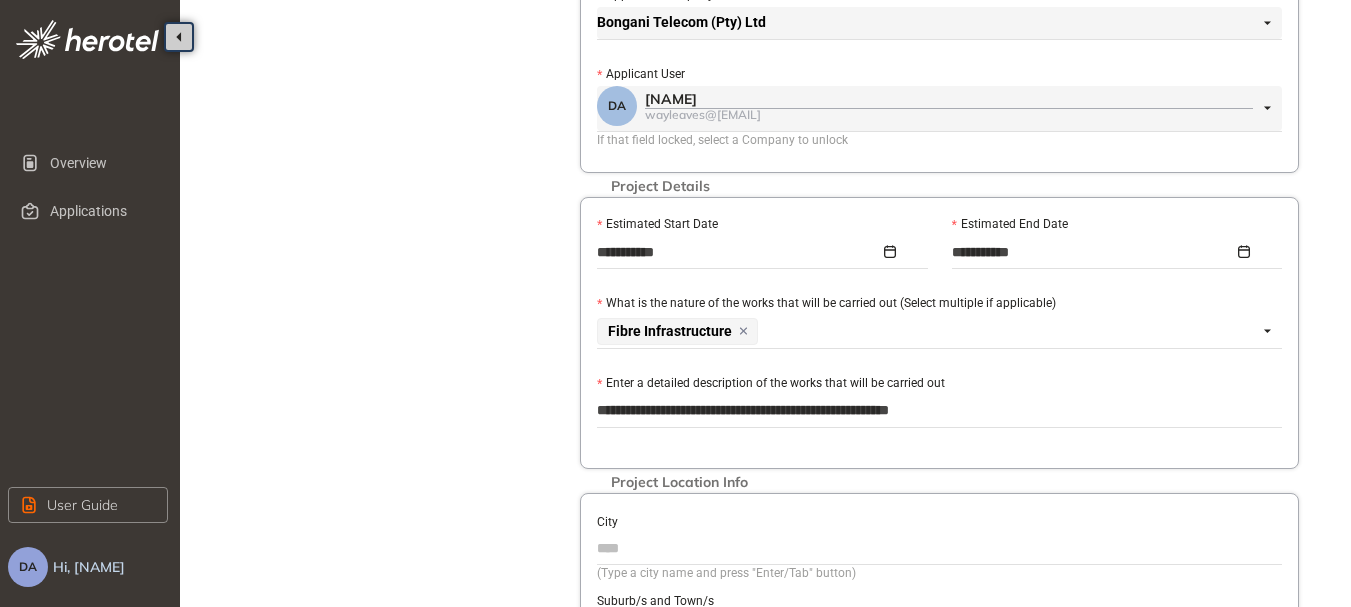 type on "**********" 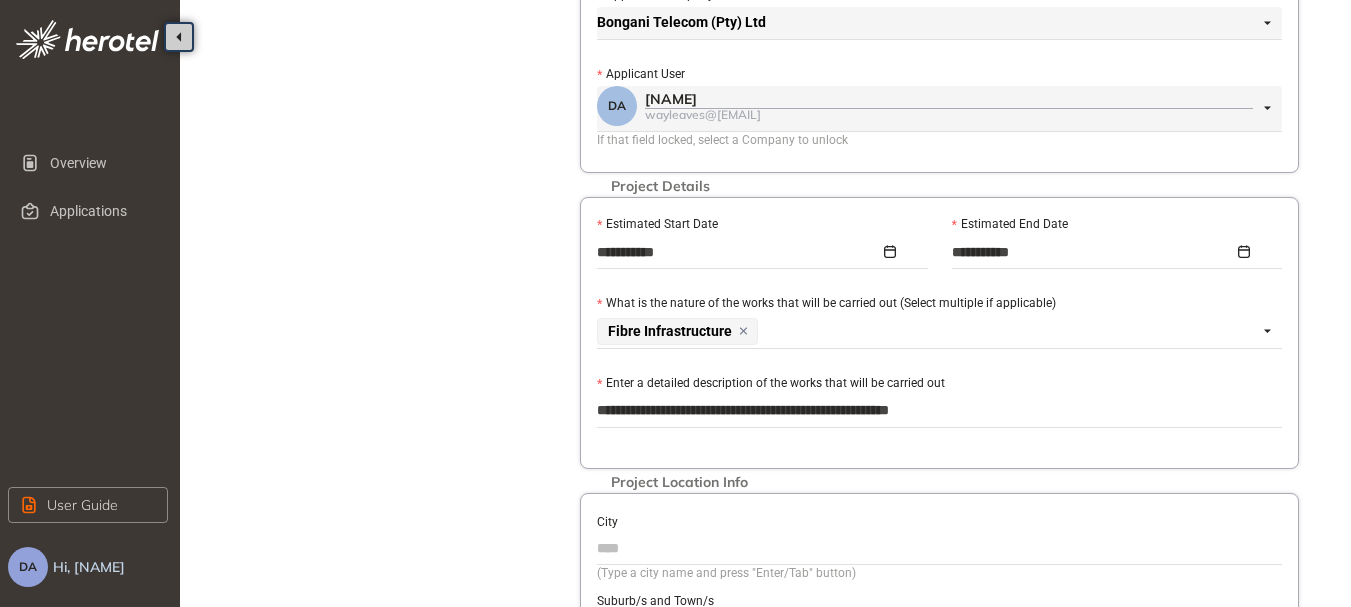 paste on "**********" 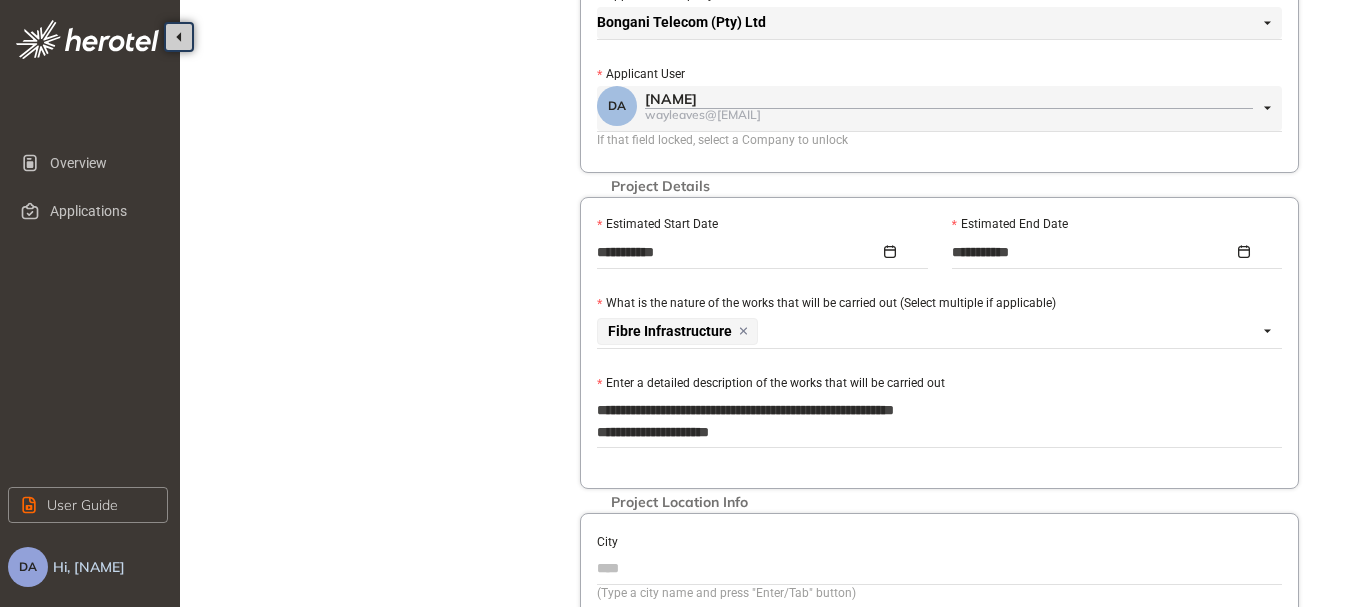 click on "**********" at bounding box center [939, 421] 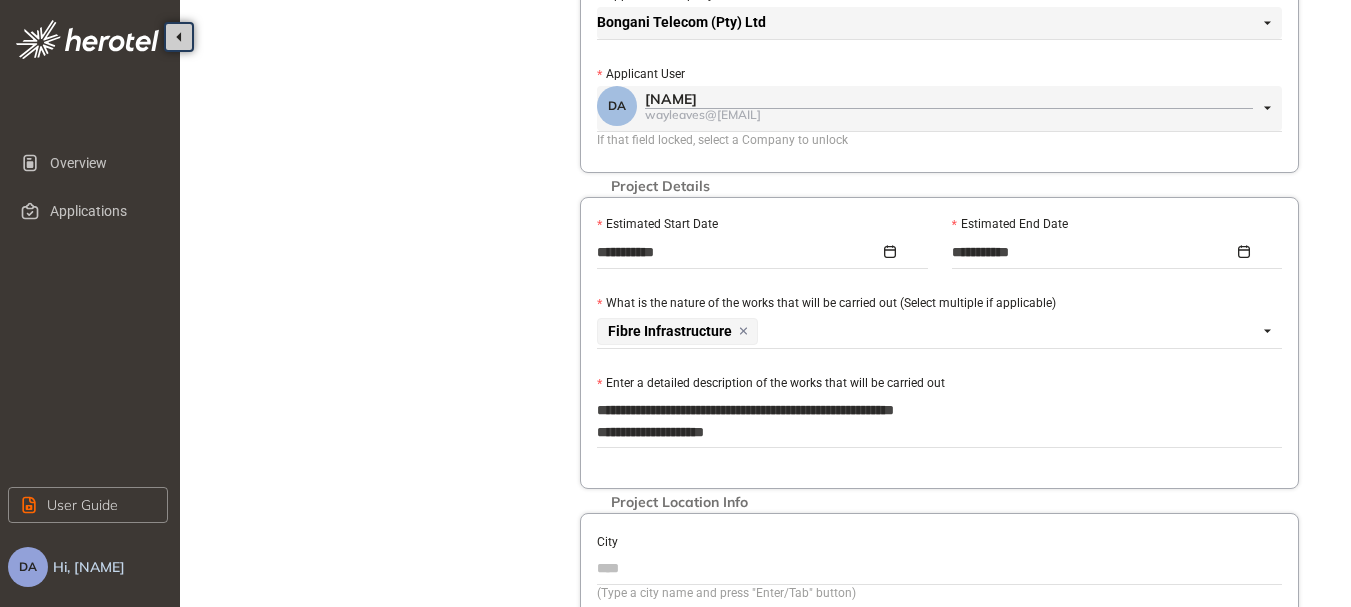 type on "**********" 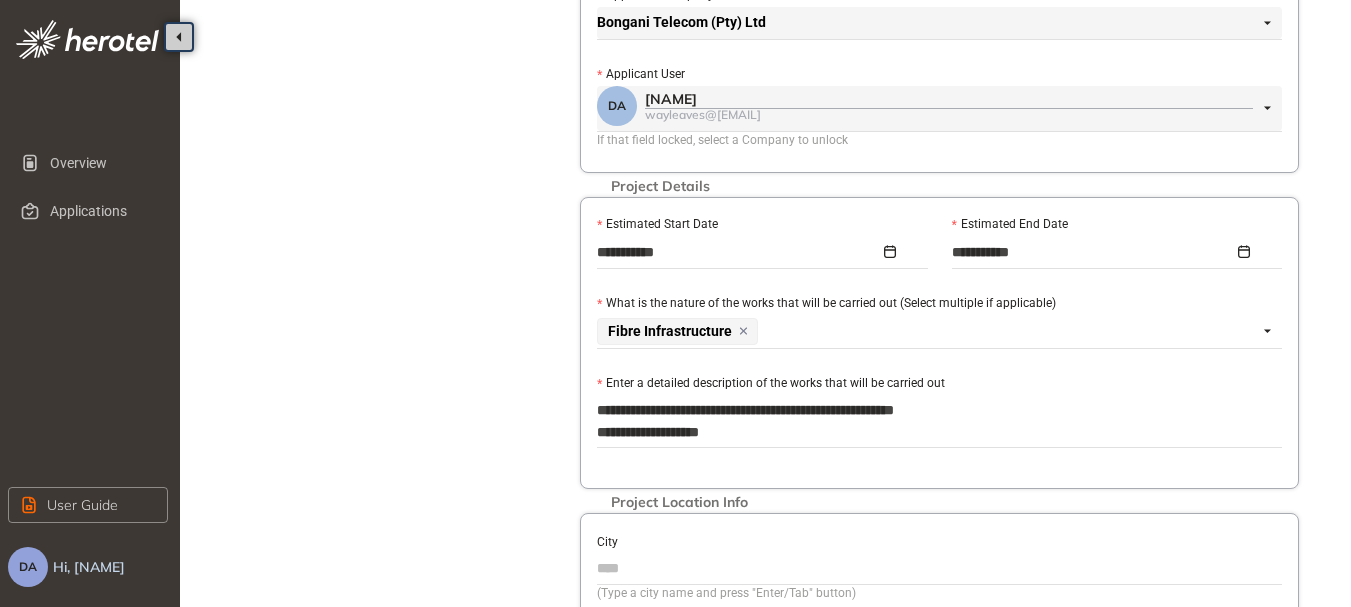 type on "**********" 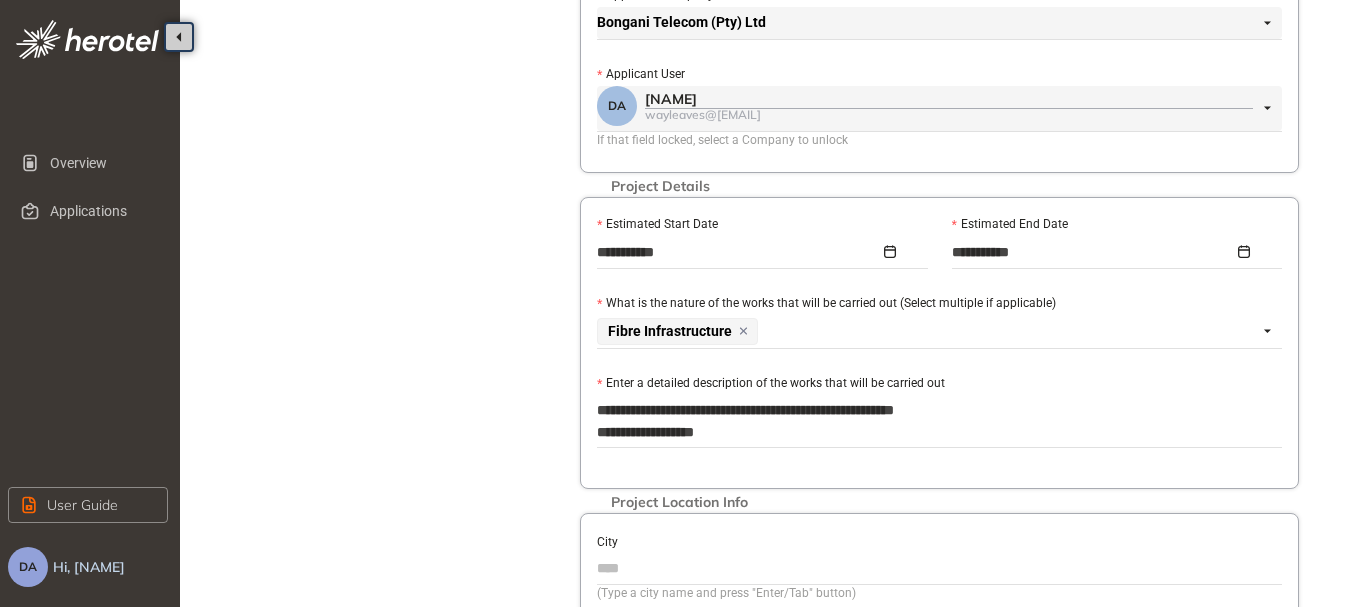 type on "**********" 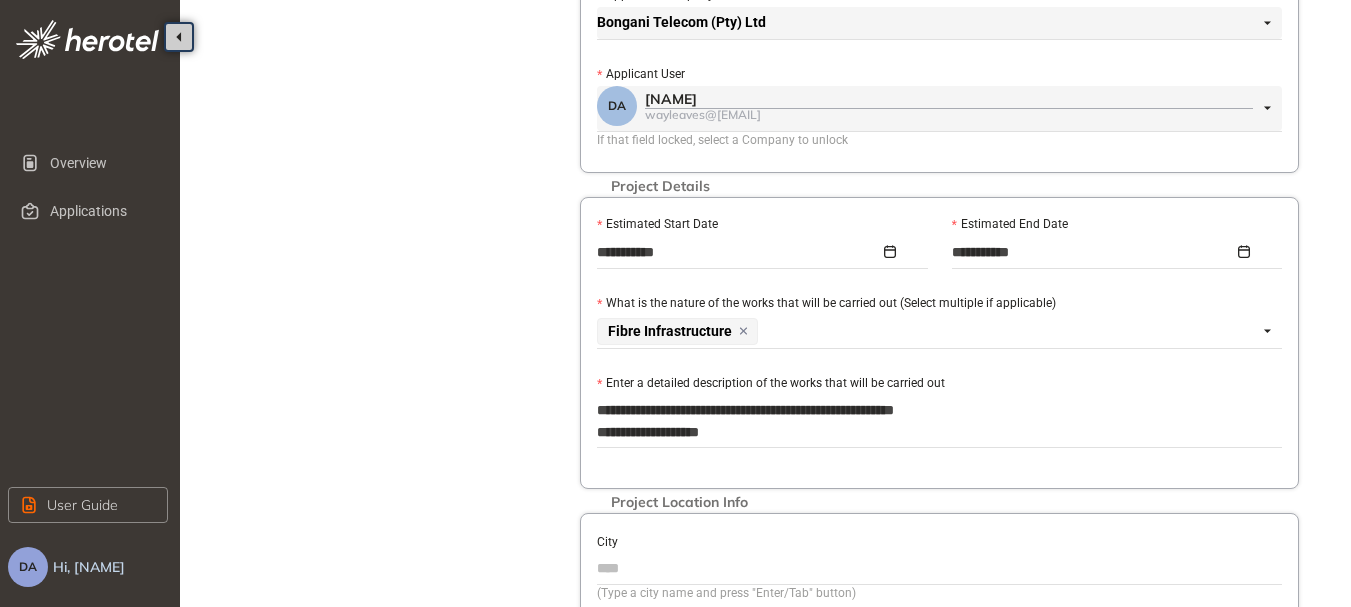type on "**********" 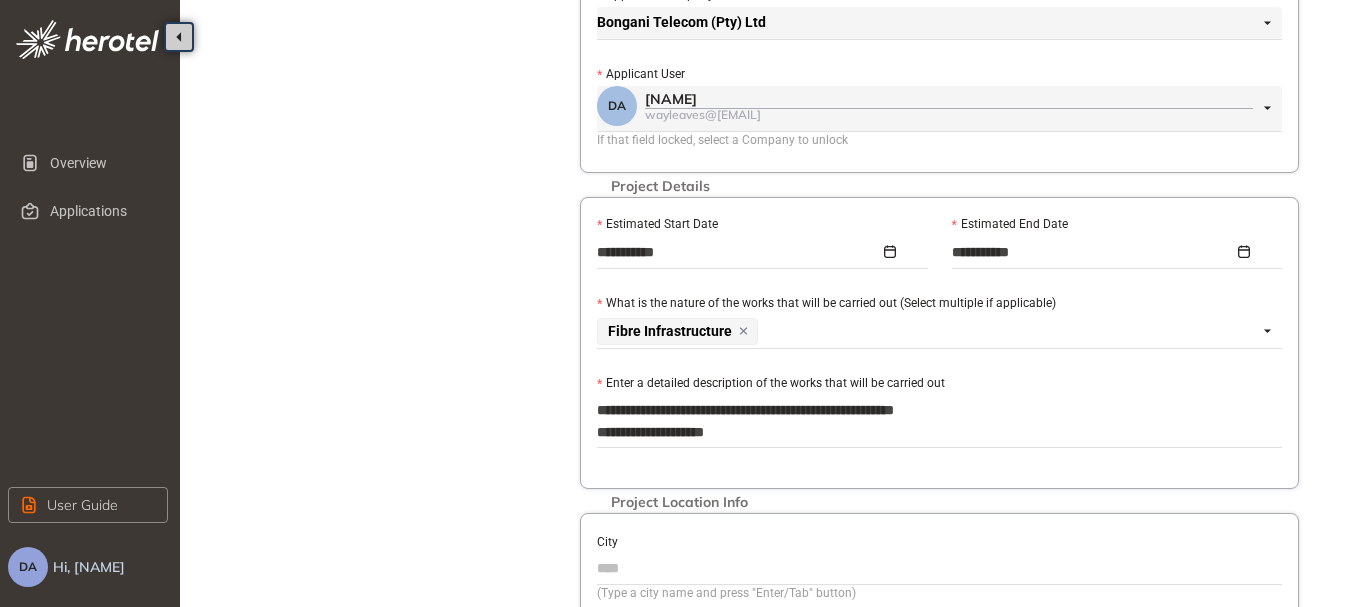 type on "**********" 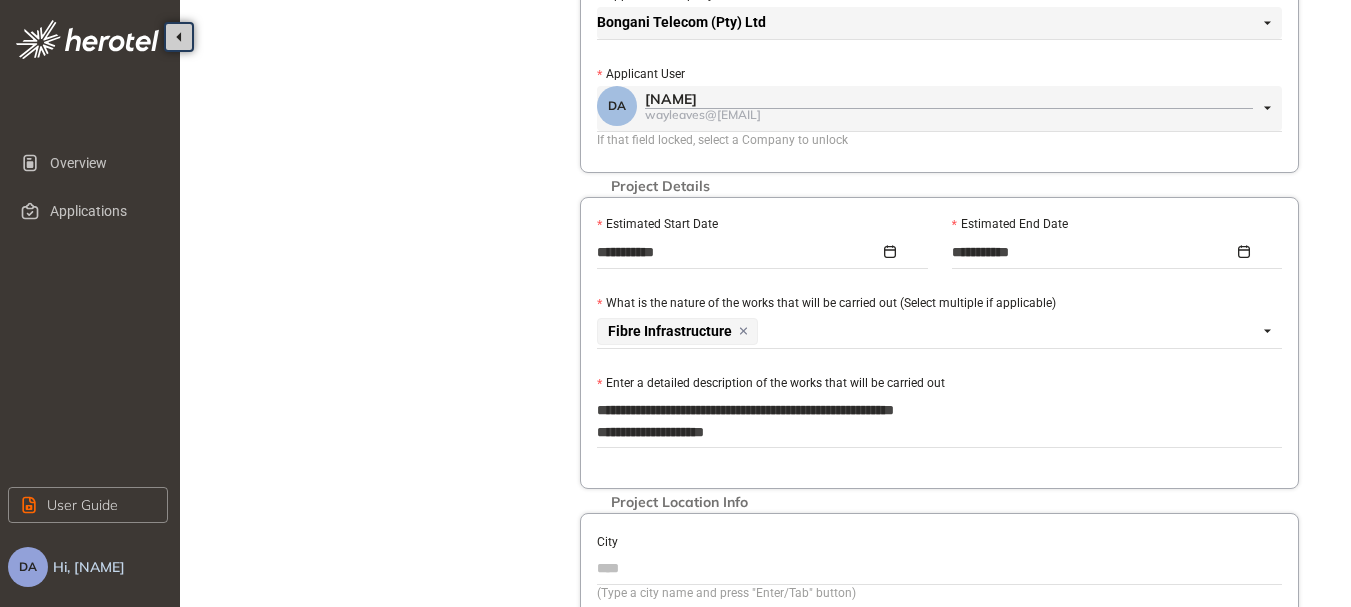 paste on "**********" 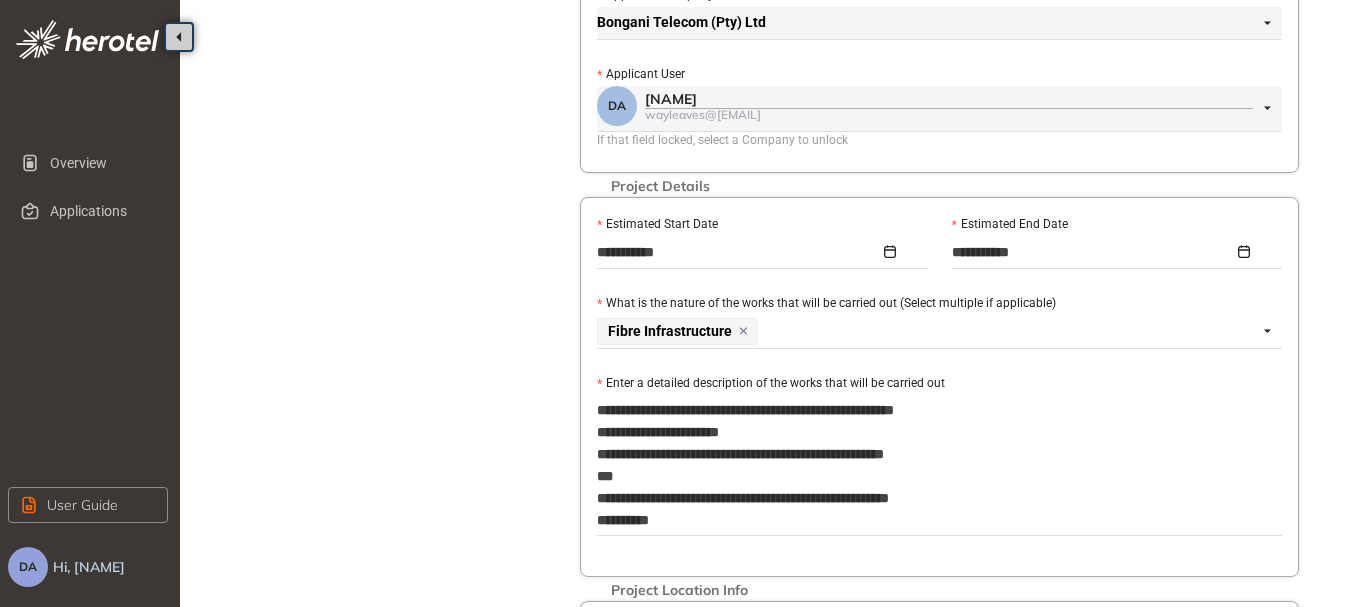 click on "**********" at bounding box center [939, 465] 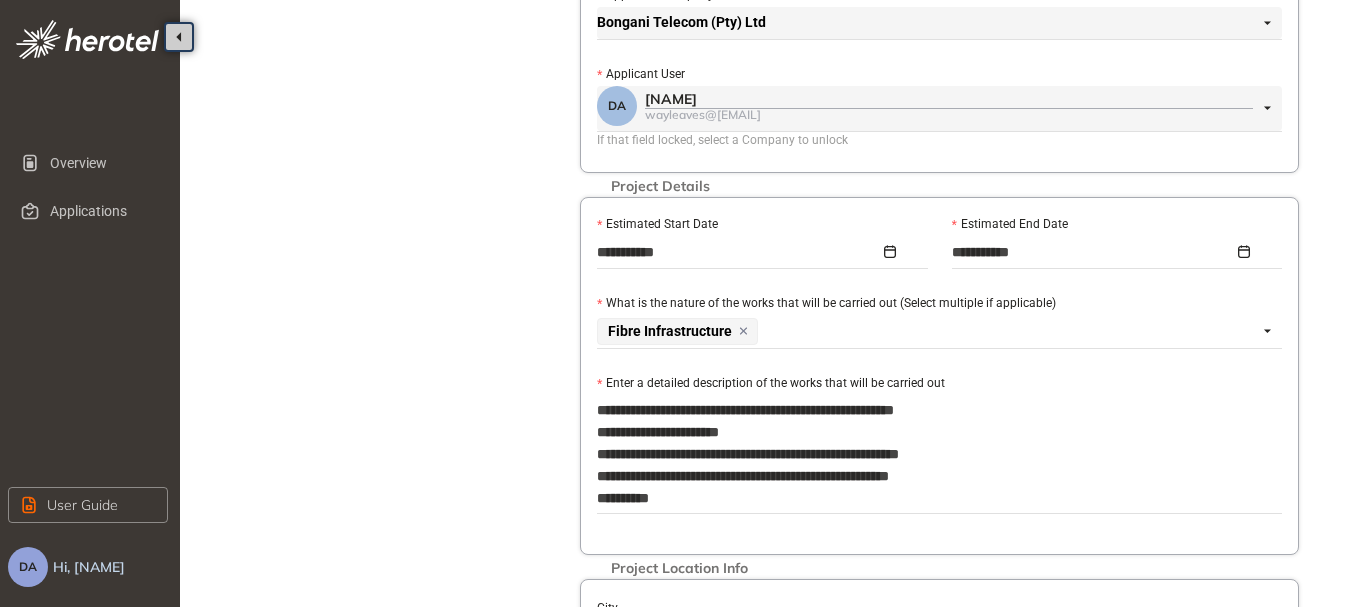 type on "**********" 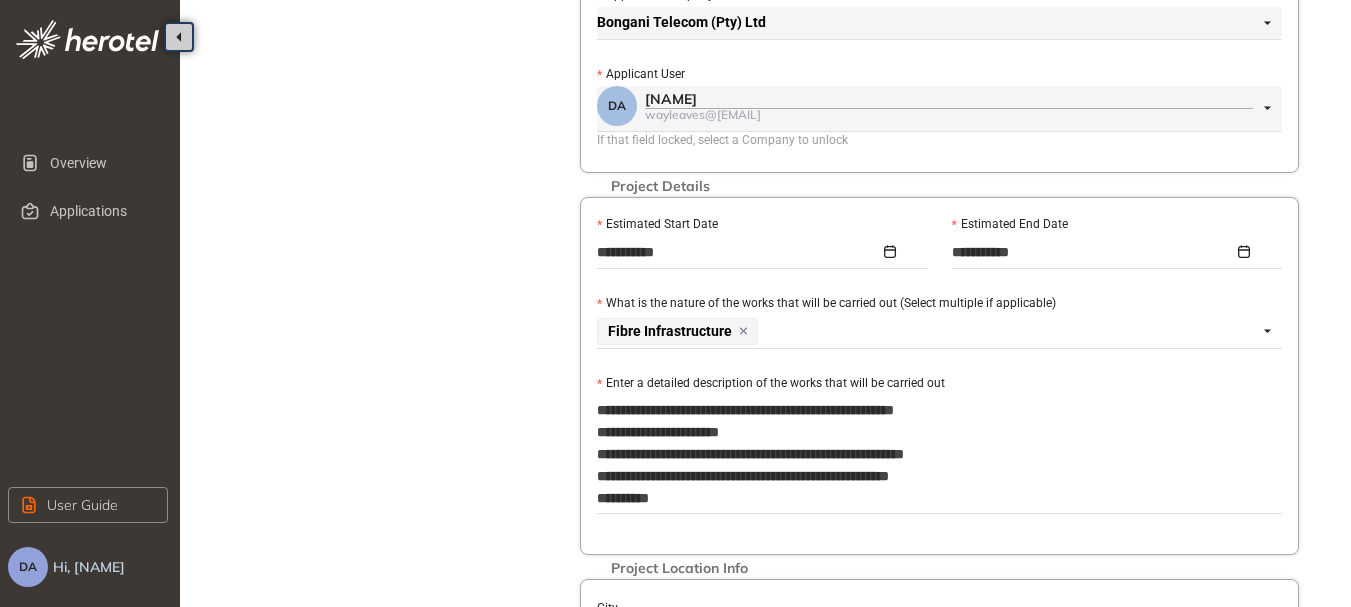 type on "**********" 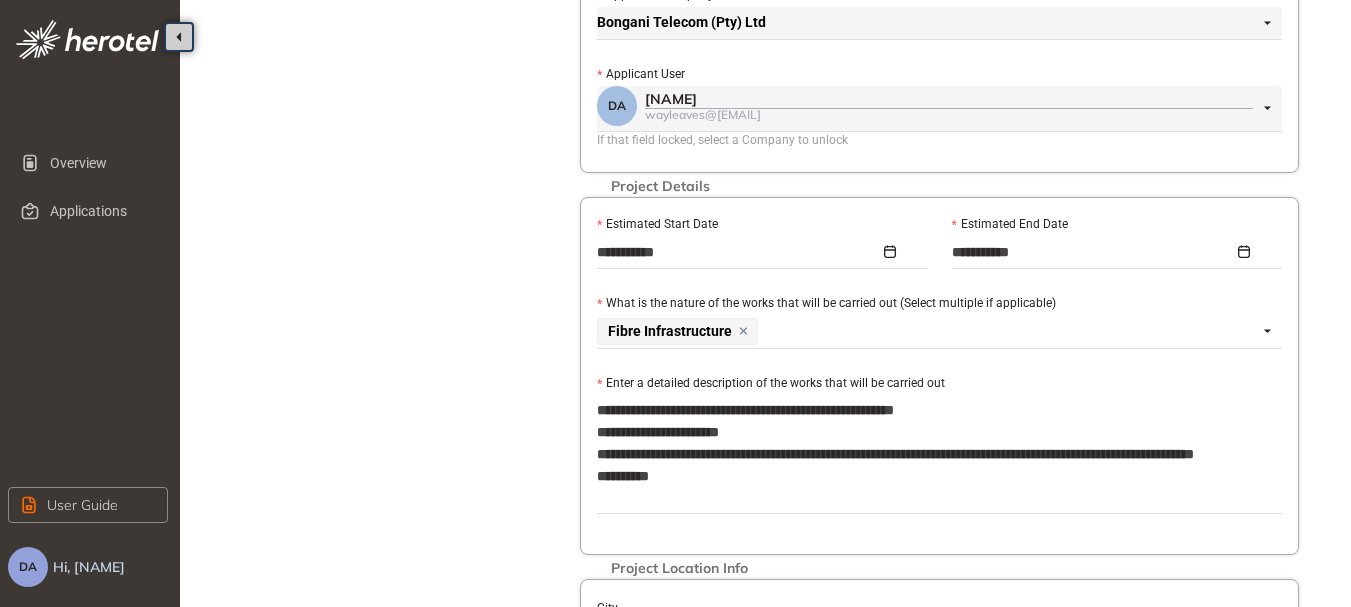 type on "**********" 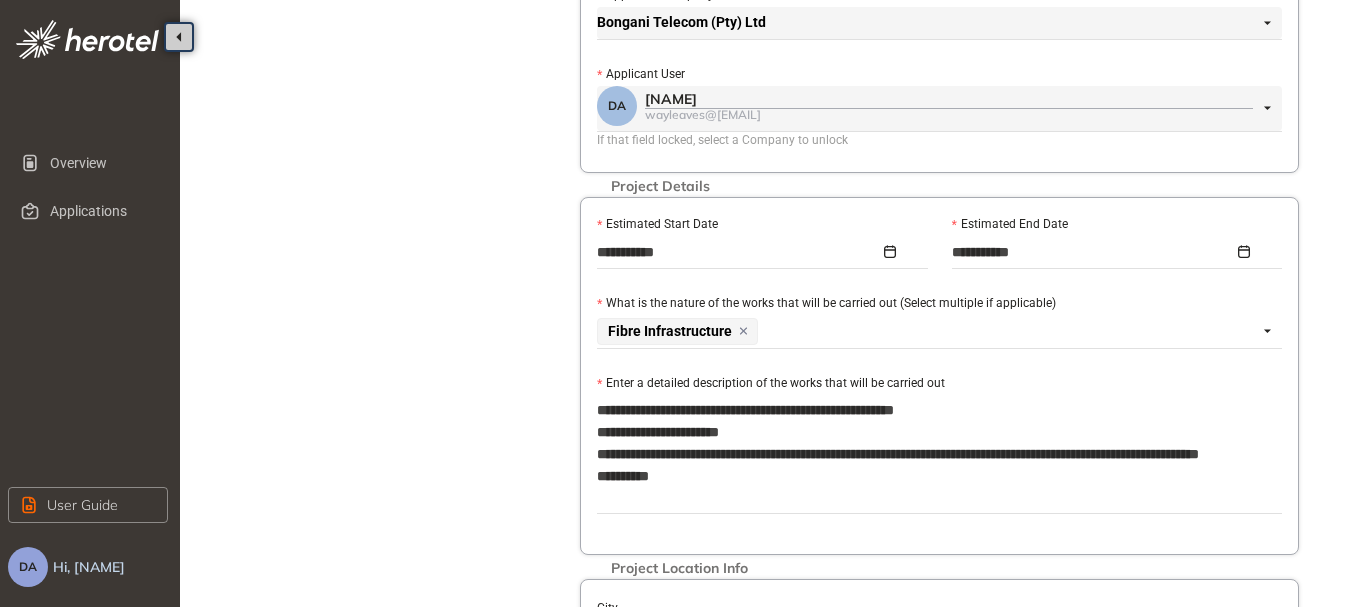 type on "**********" 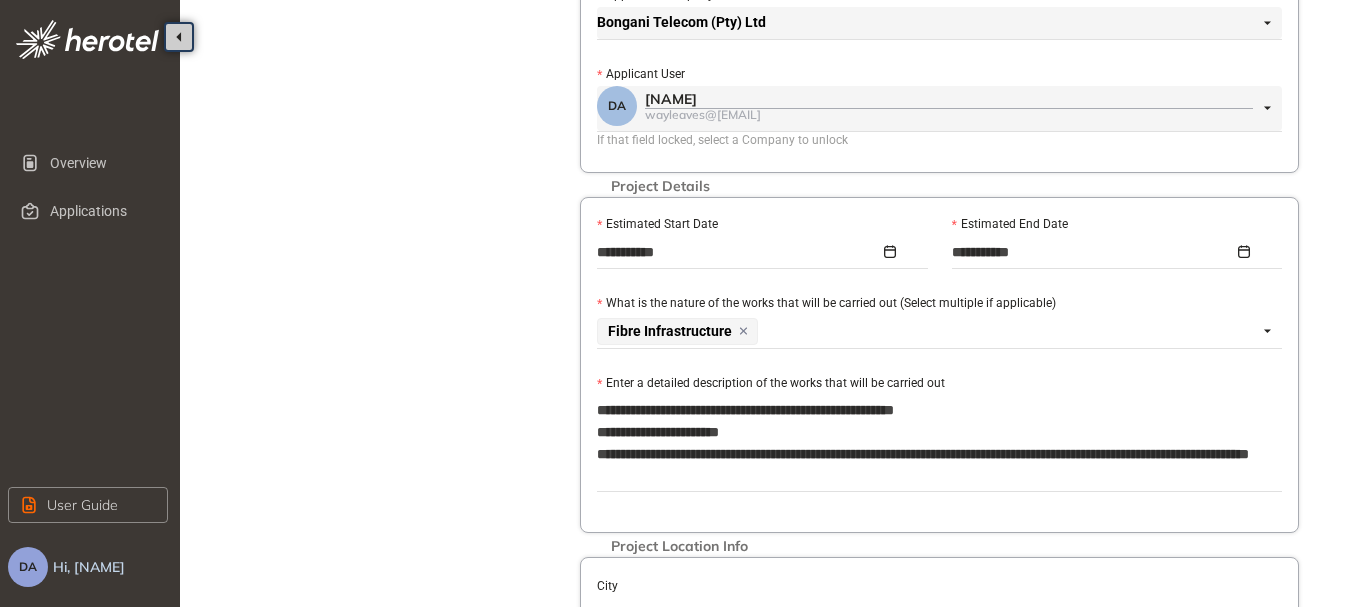 type on "**********" 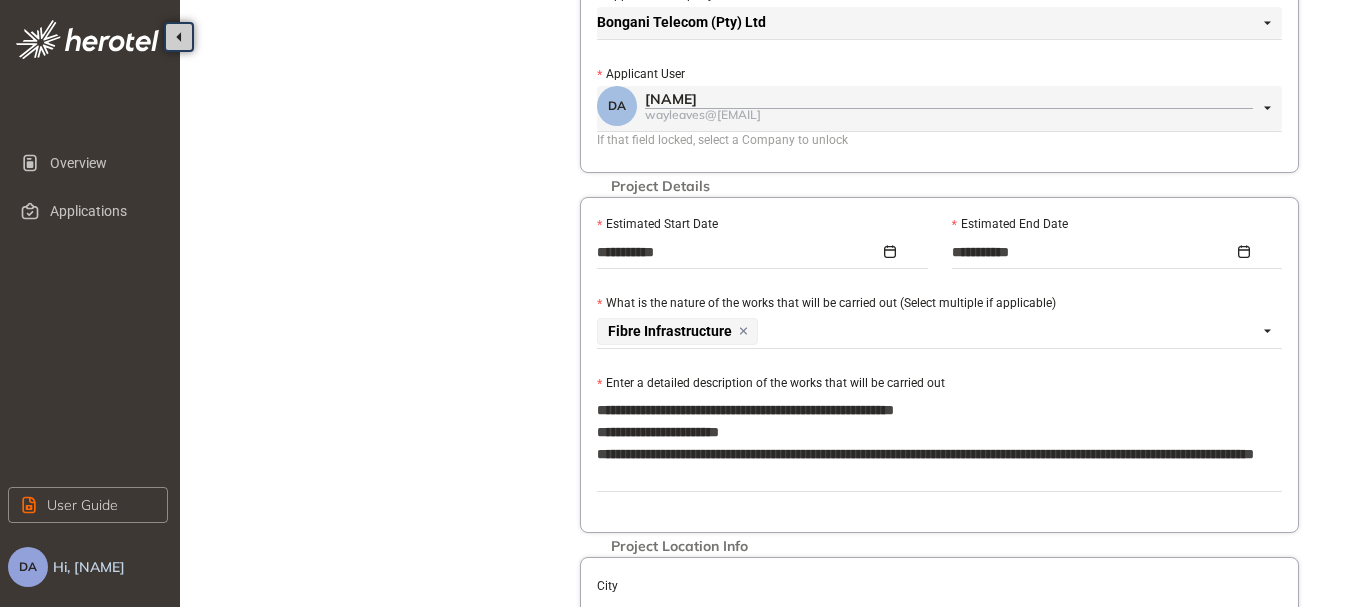 type on "**********" 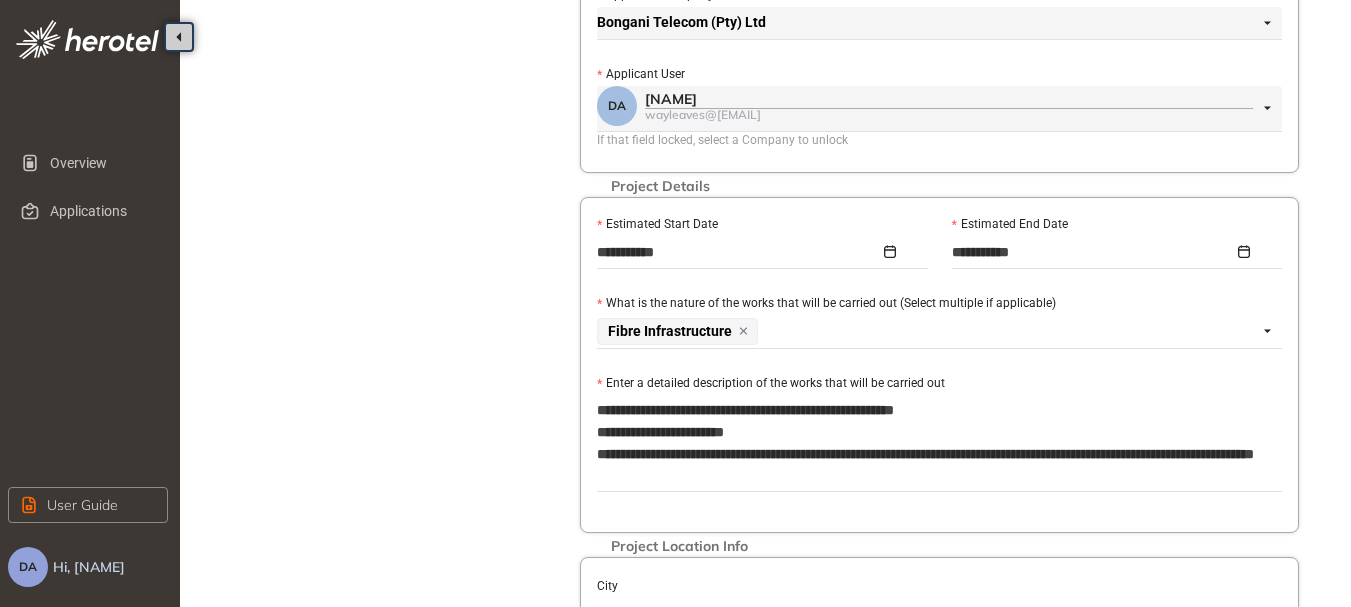 type on "**********" 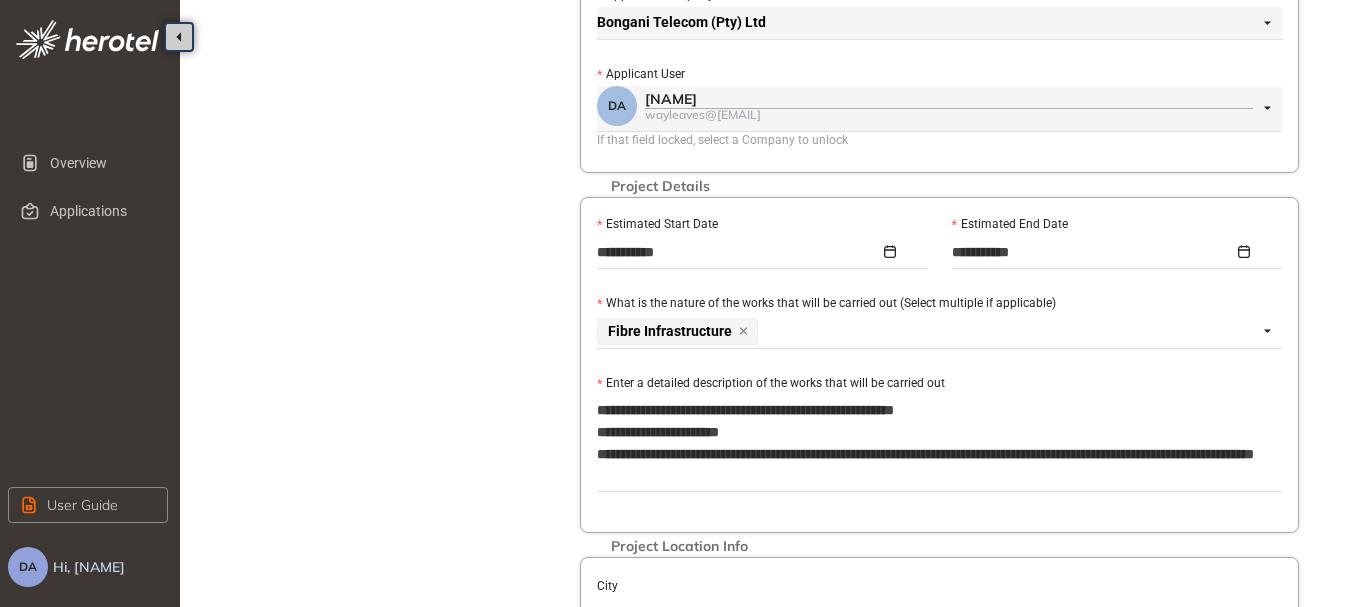 type on "**********" 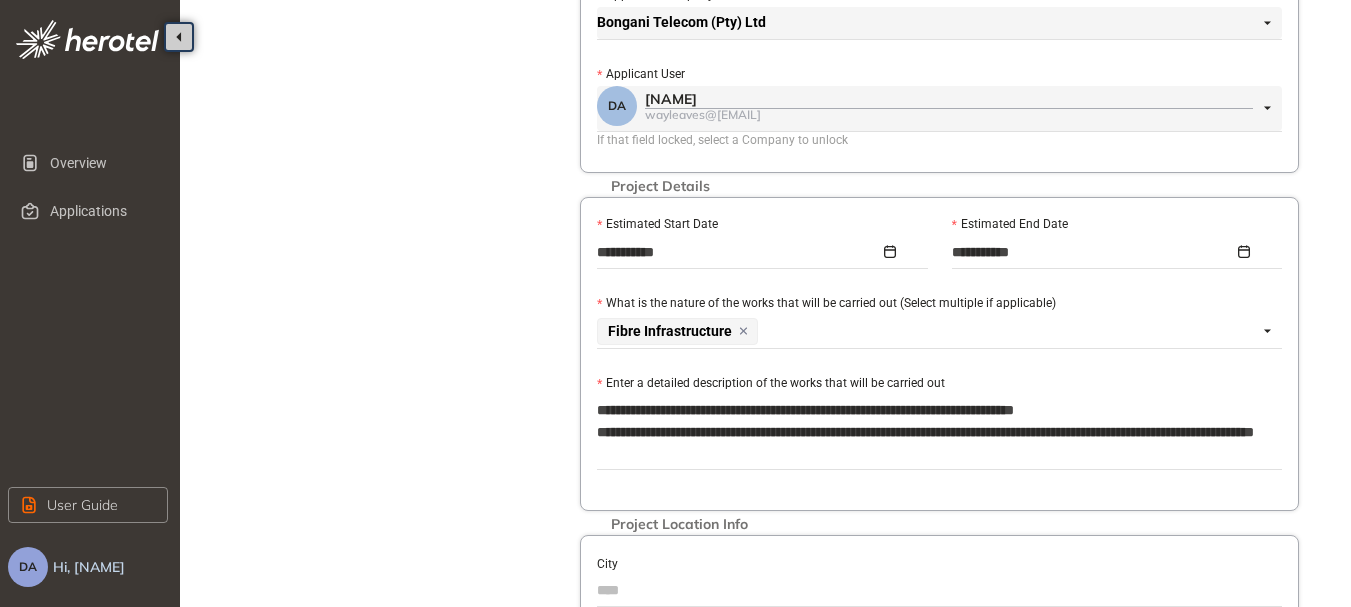 type on "**********" 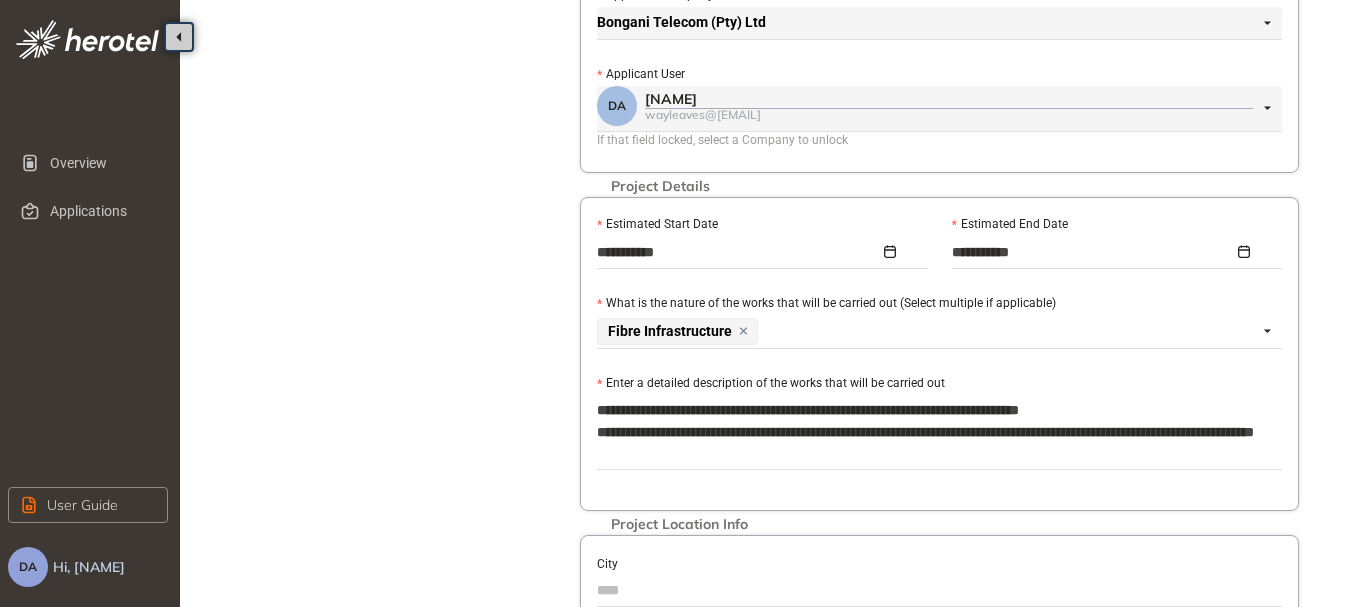 type on "**********" 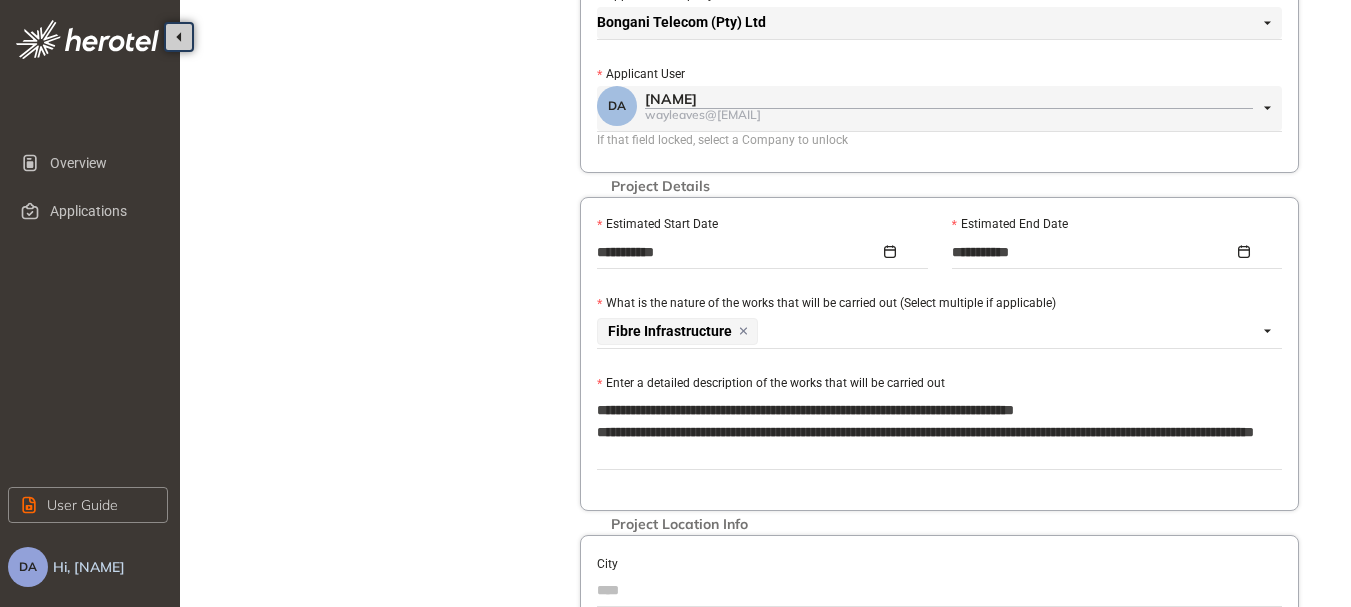click on "**********" at bounding box center (939, 432) 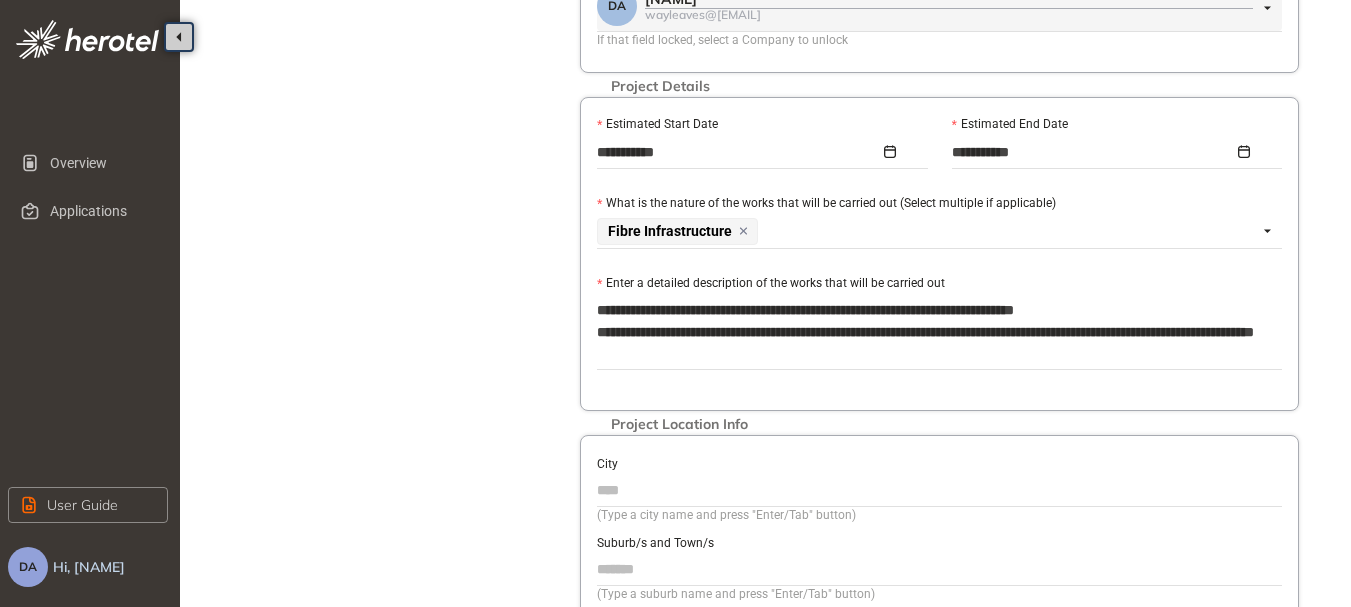 scroll, scrollTop: 700, scrollLeft: 0, axis: vertical 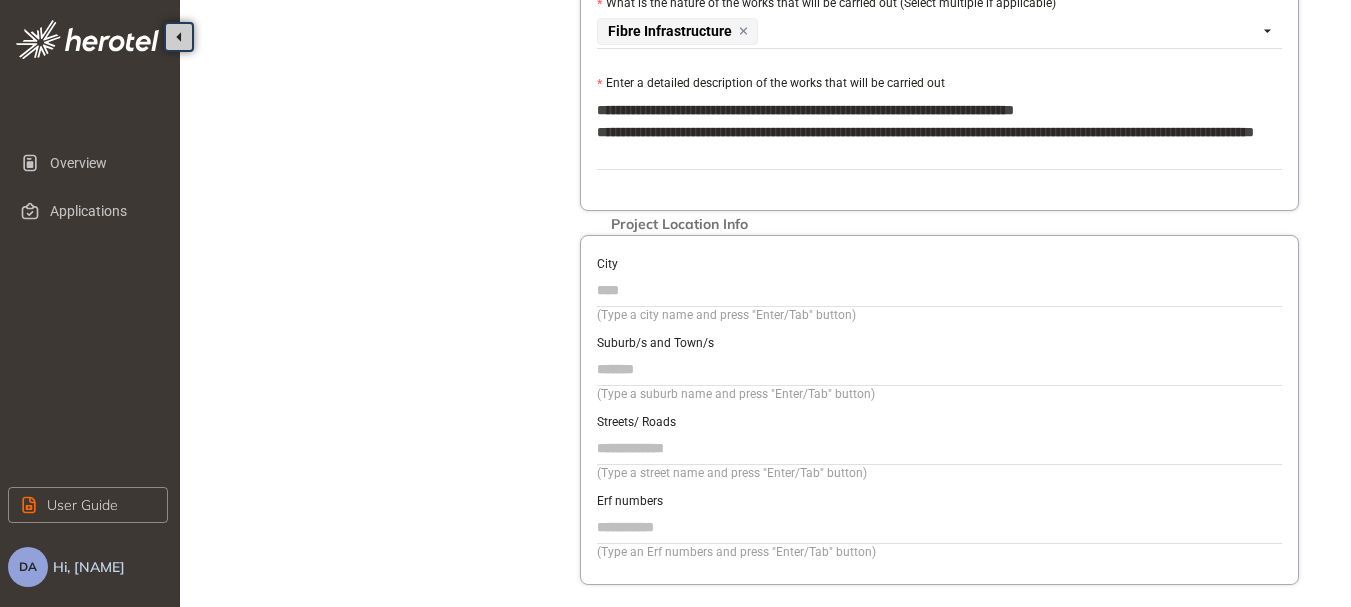 type on "**********" 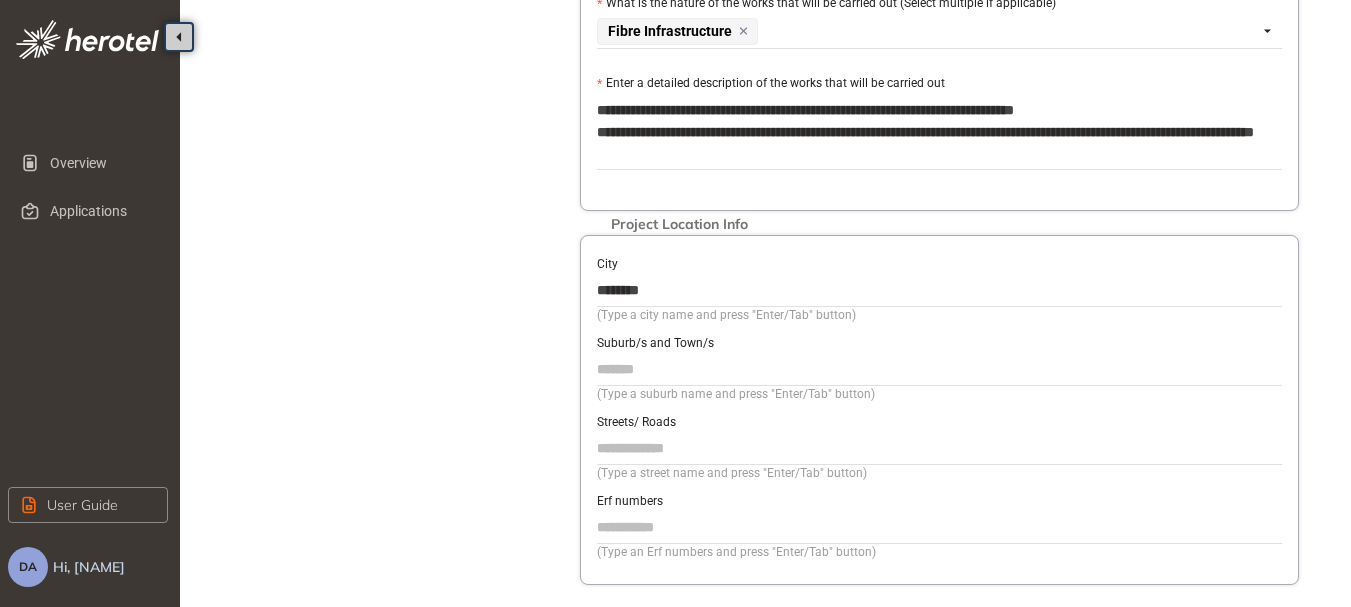type on "*******" 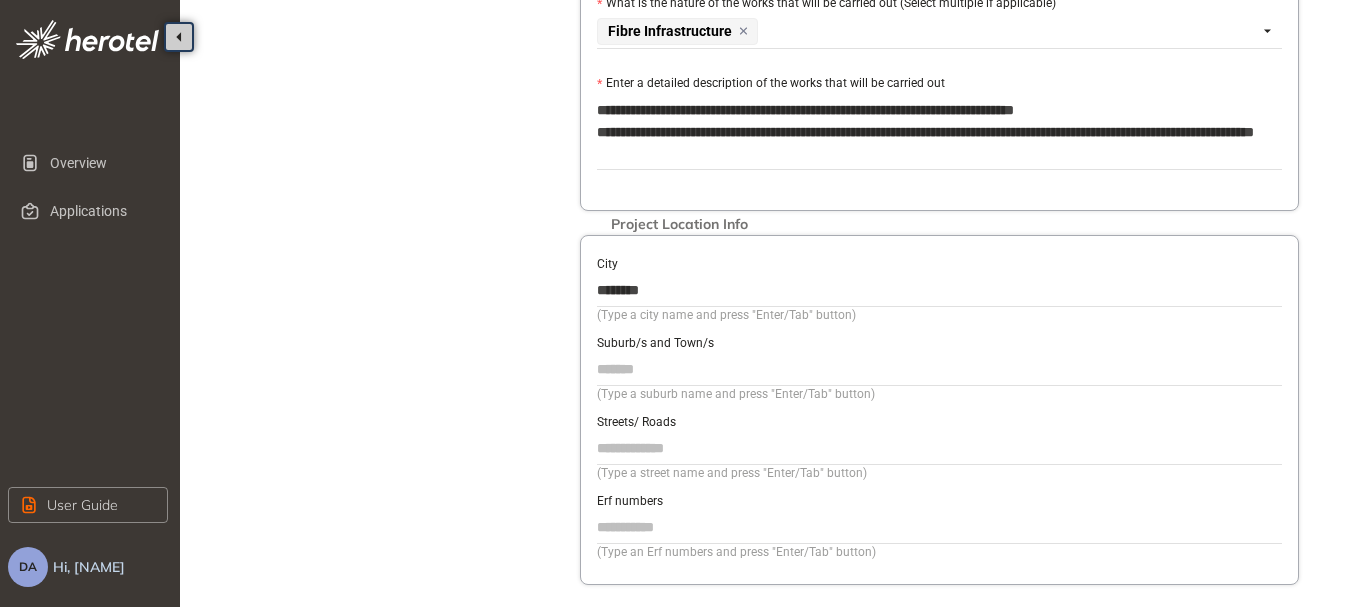 paste on "*******" 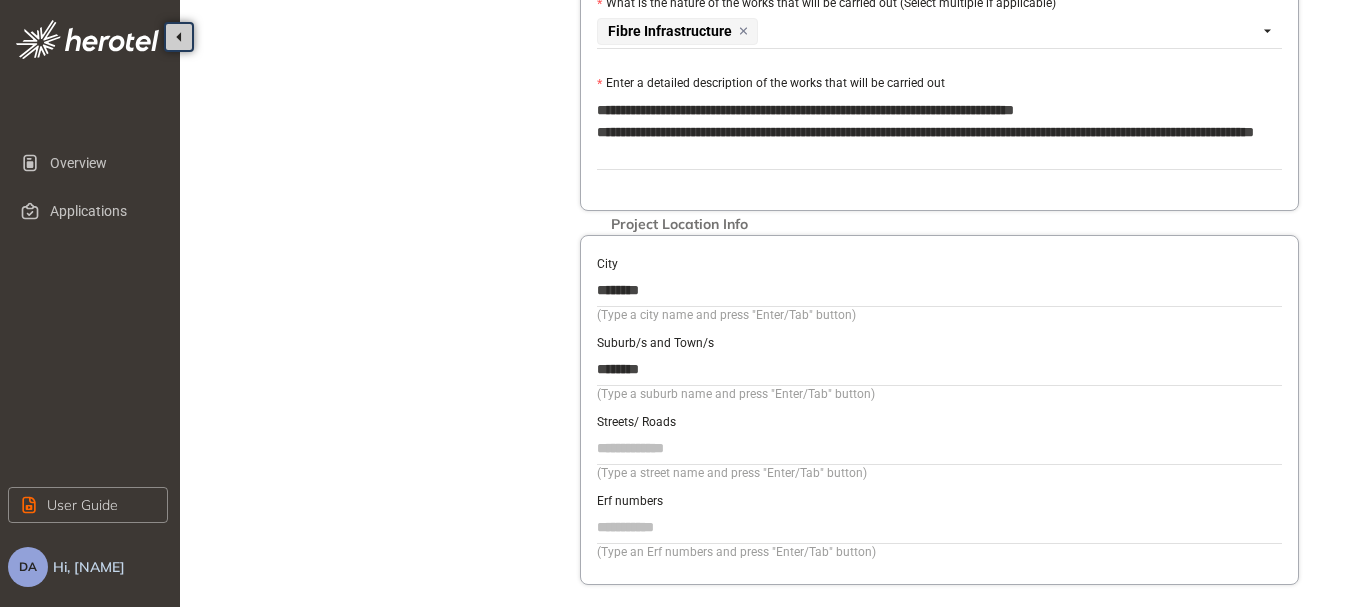 type on "*******" 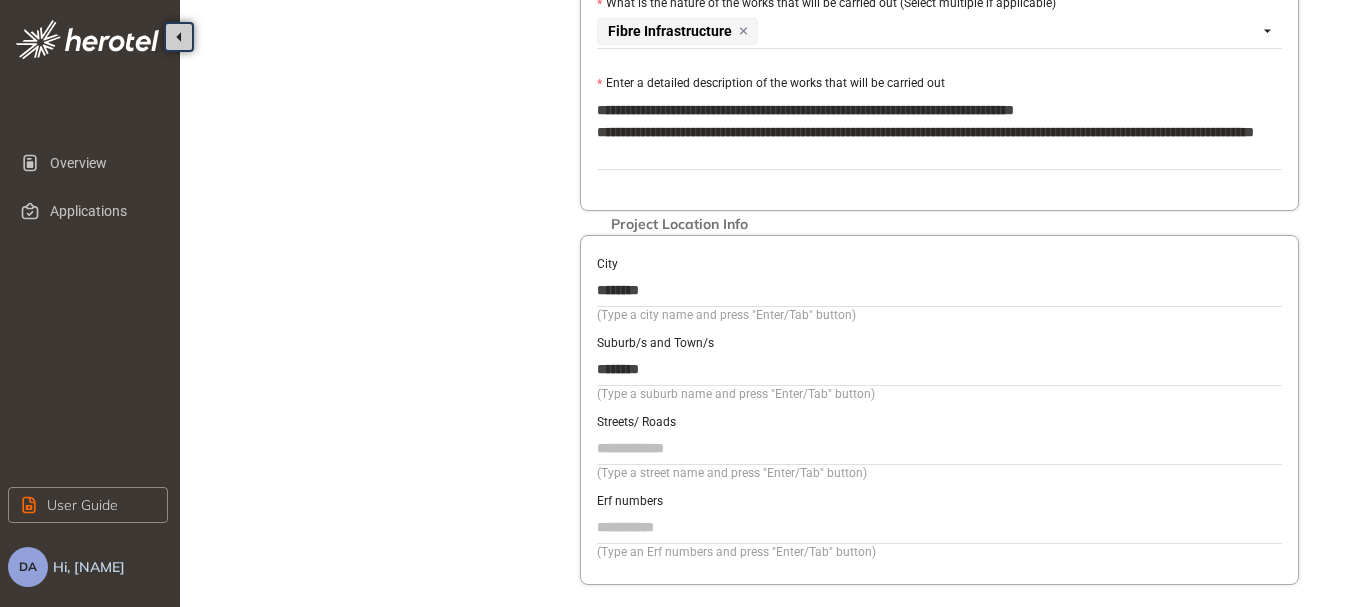 click on "Streets/ Roads" at bounding box center (939, 448) 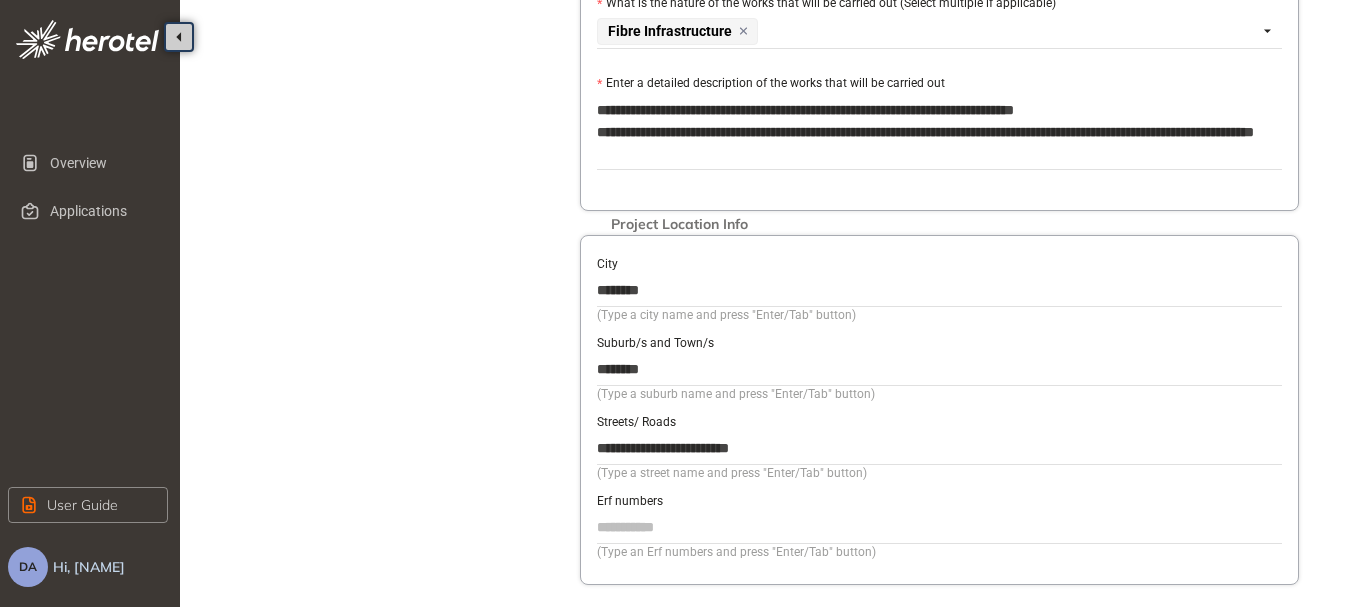 type on "**********" 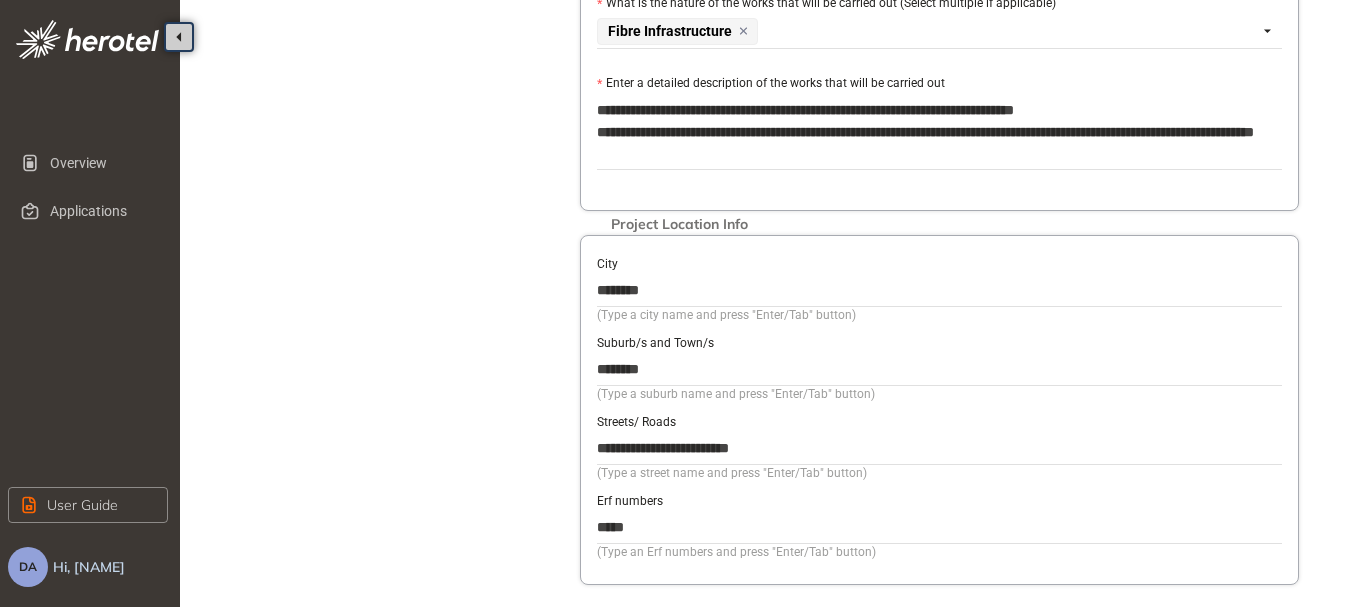 scroll, scrollTop: 800, scrollLeft: 0, axis: vertical 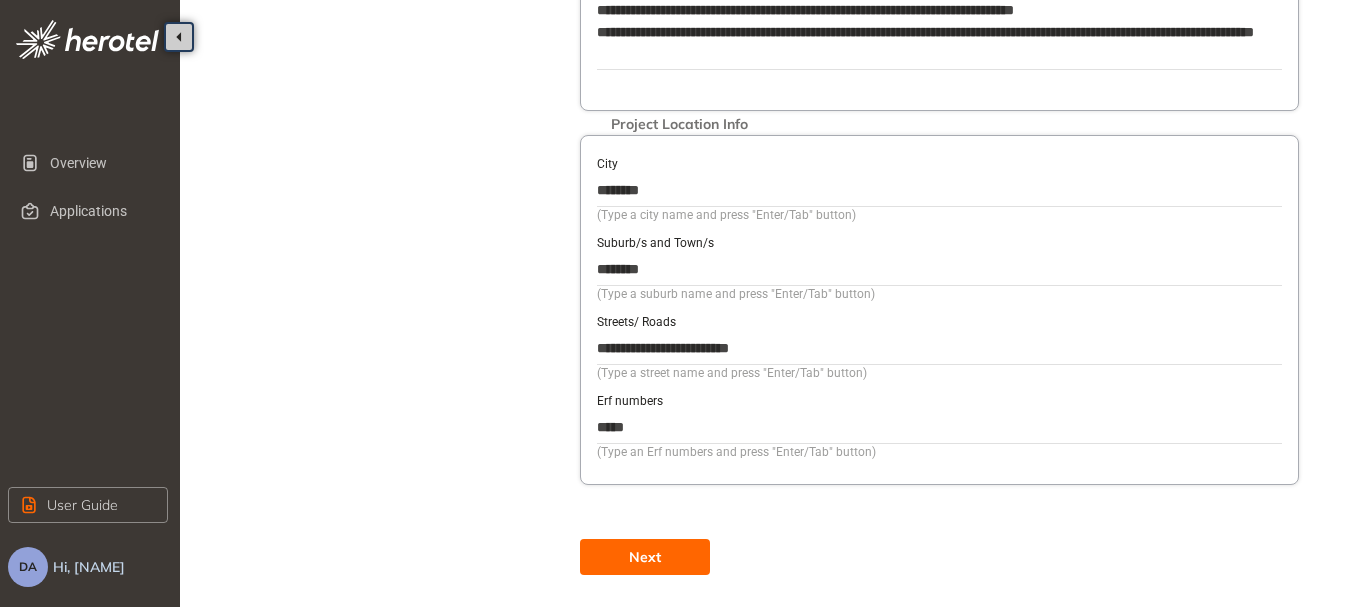 type on "*****" 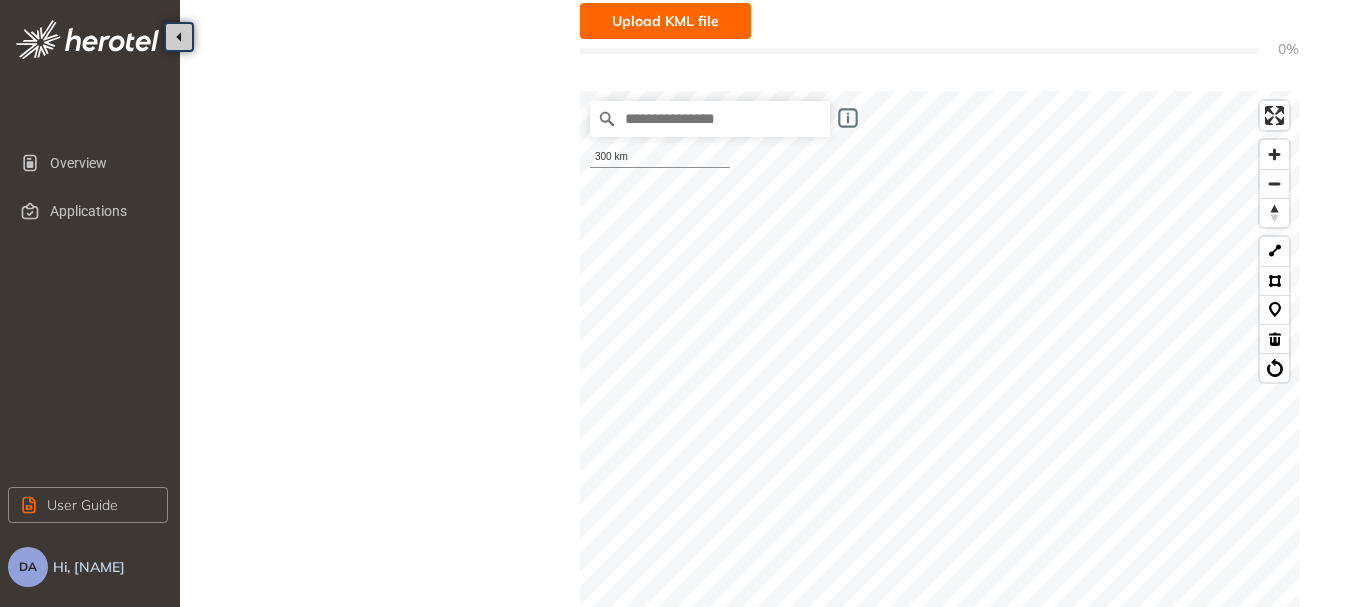 scroll, scrollTop: 300, scrollLeft: 0, axis: vertical 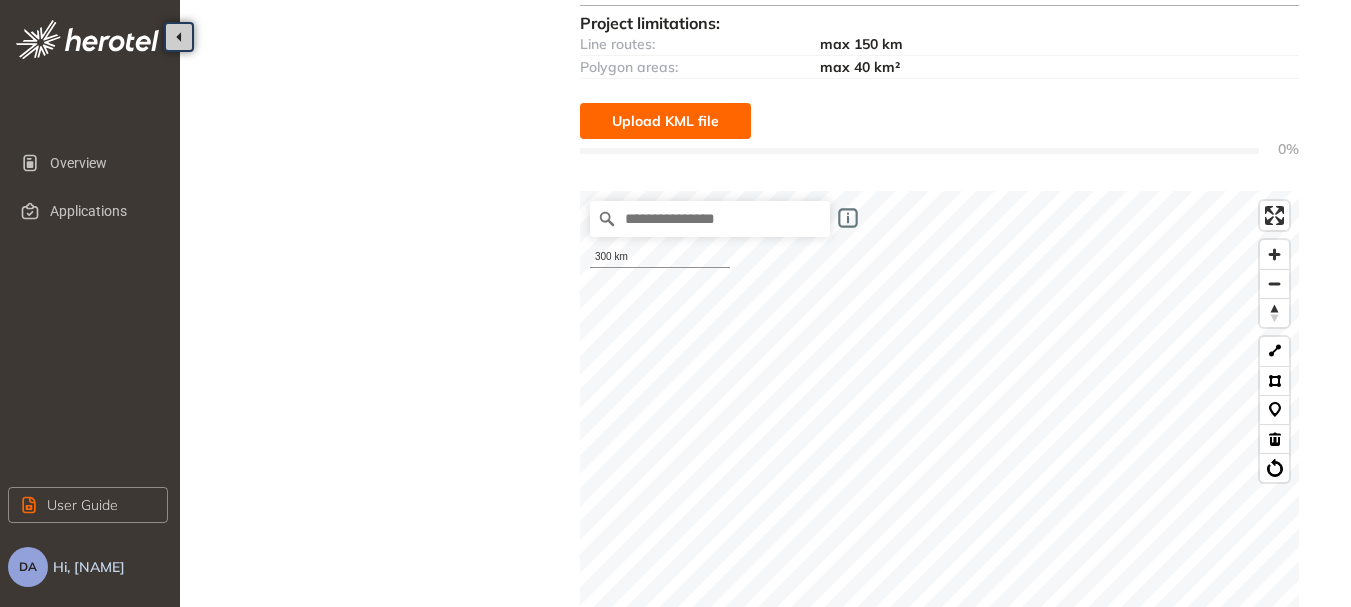 click on "Upload KML file" at bounding box center [665, 121] 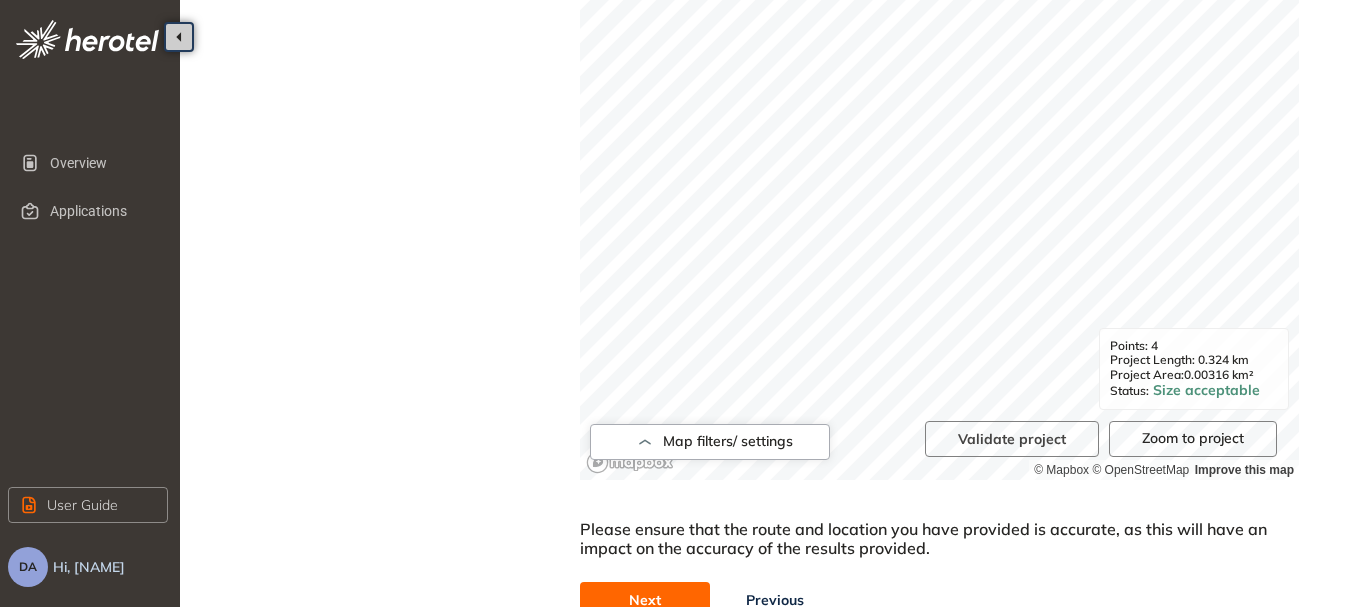 scroll, scrollTop: 930, scrollLeft: 0, axis: vertical 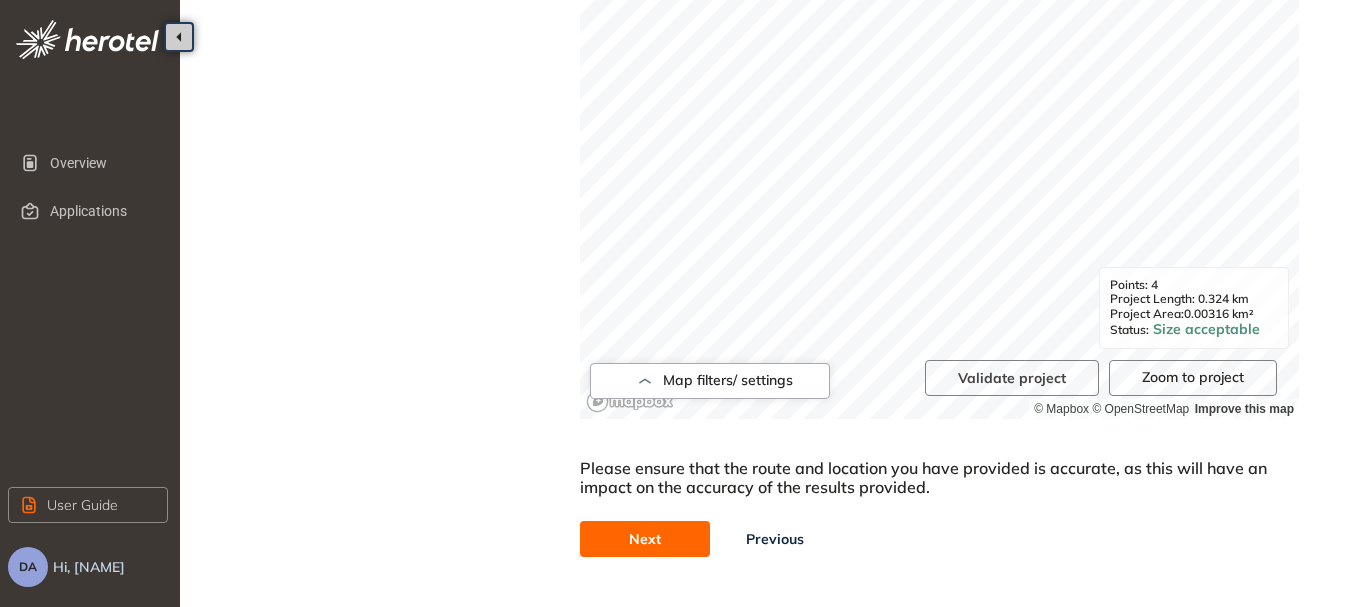 click on "Next" at bounding box center [645, 539] 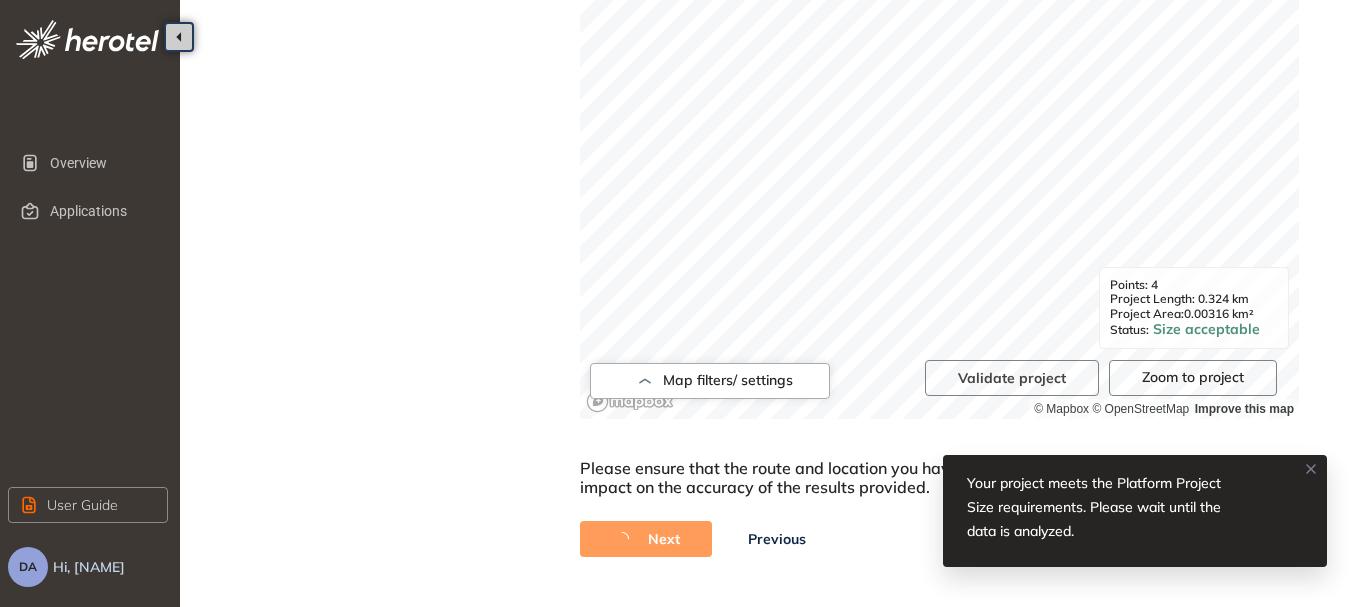 scroll, scrollTop: 0, scrollLeft: 0, axis: both 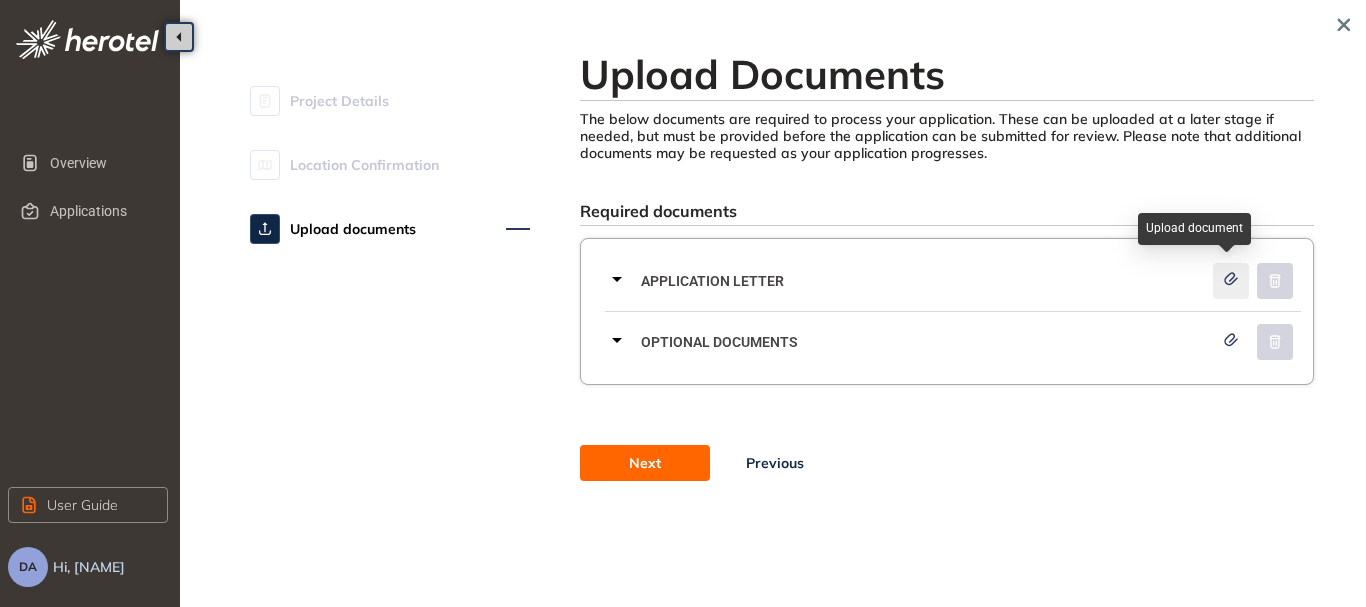 click 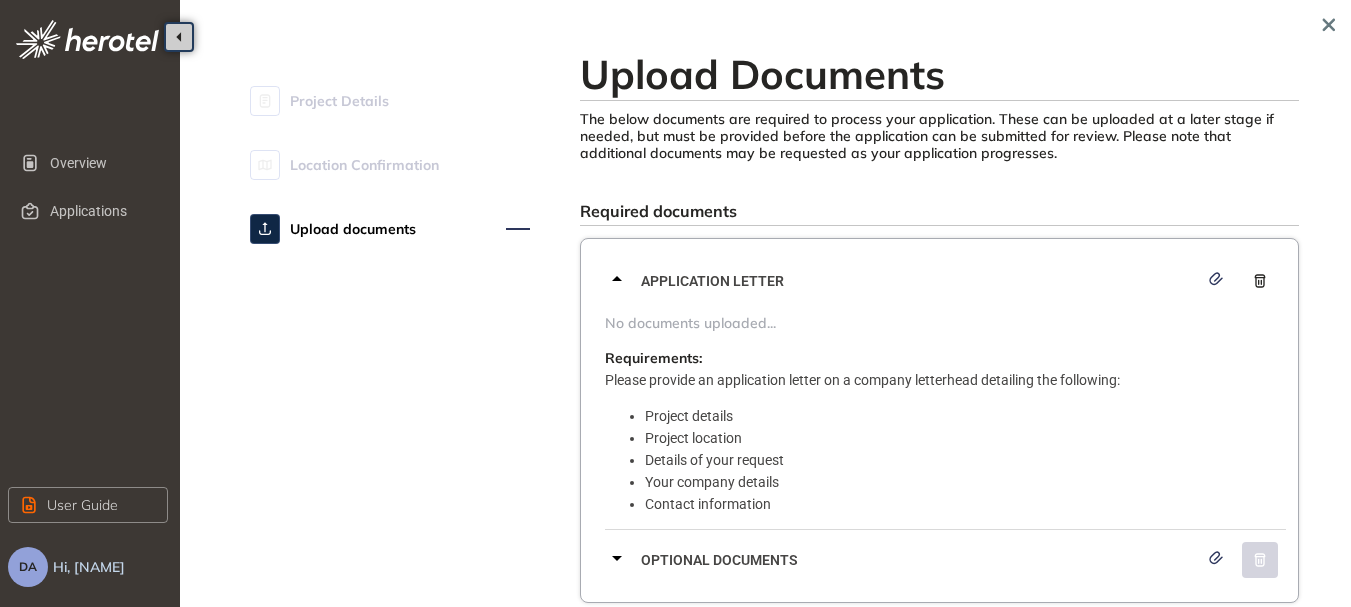 click 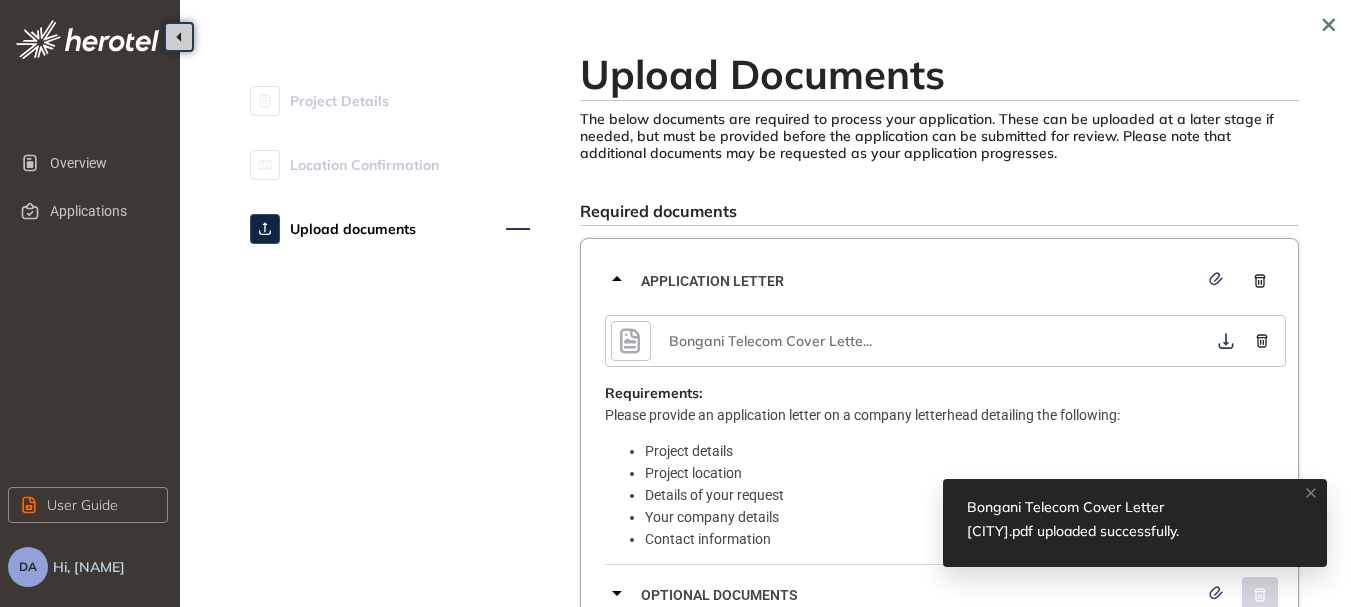 click 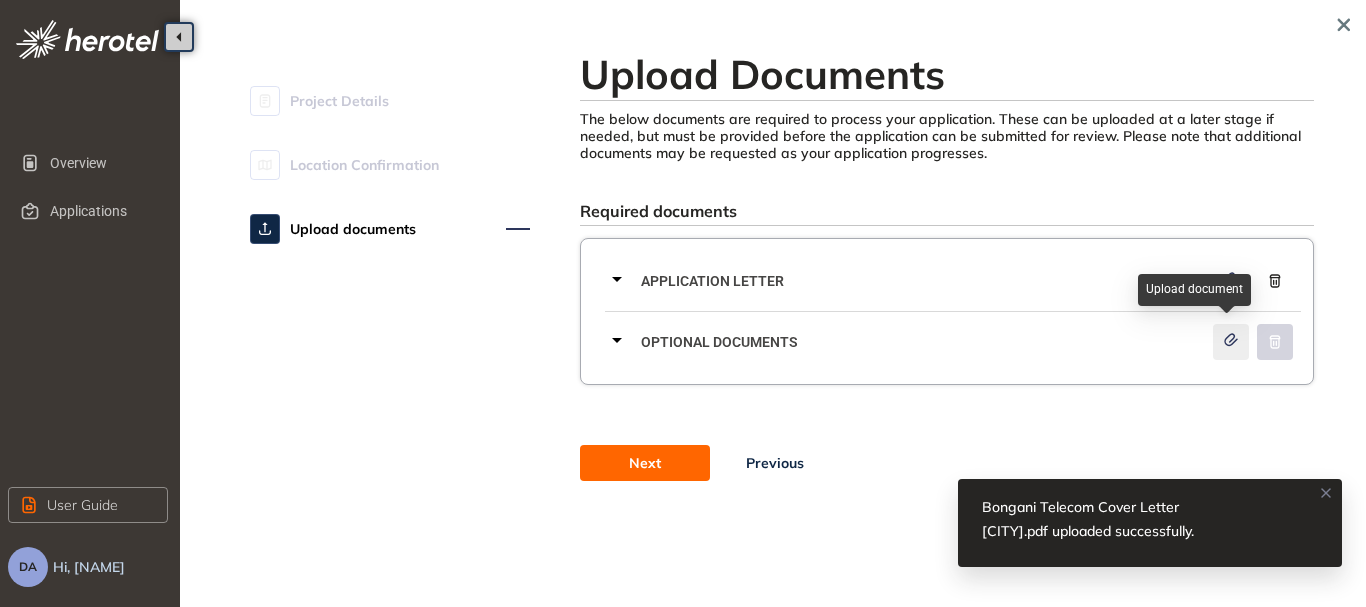 click at bounding box center (1231, 342) 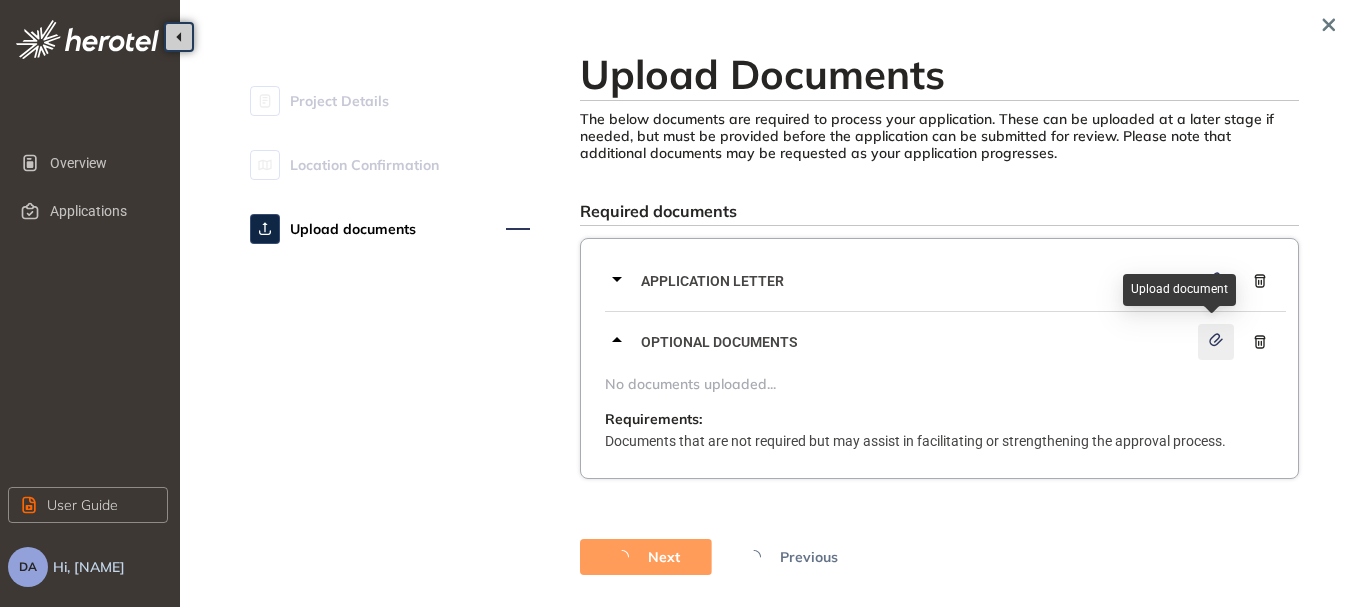 click 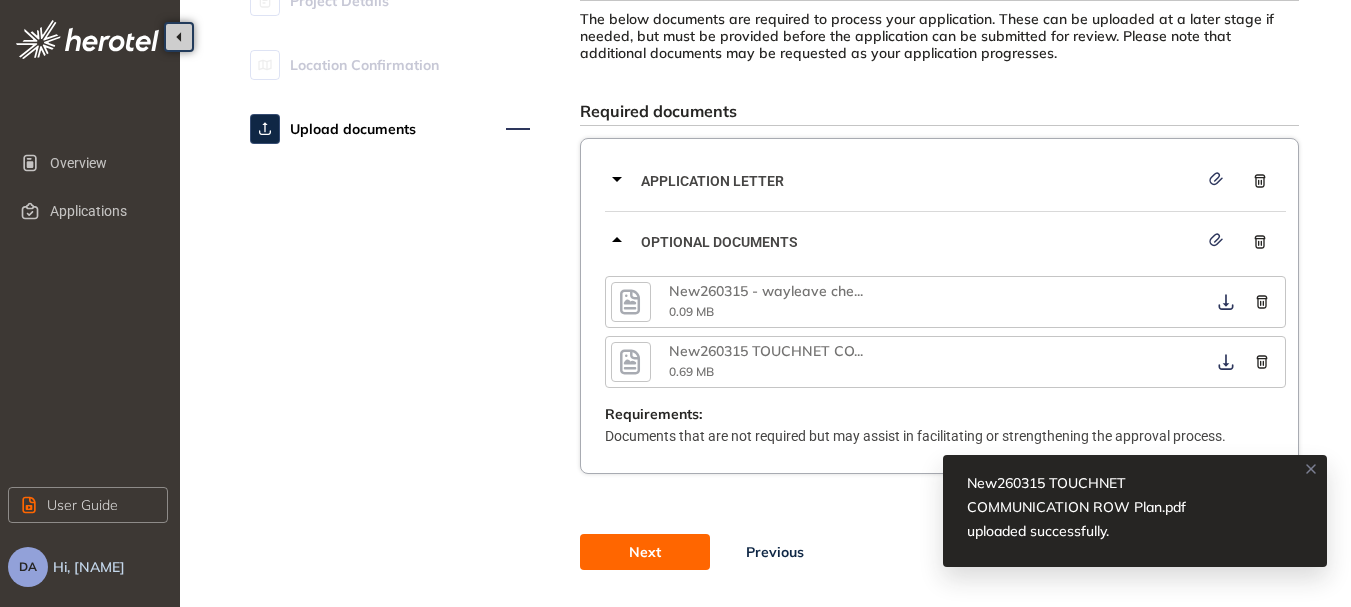 scroll, scrollTop: 153, scrollLeft: 0, axis: vertical 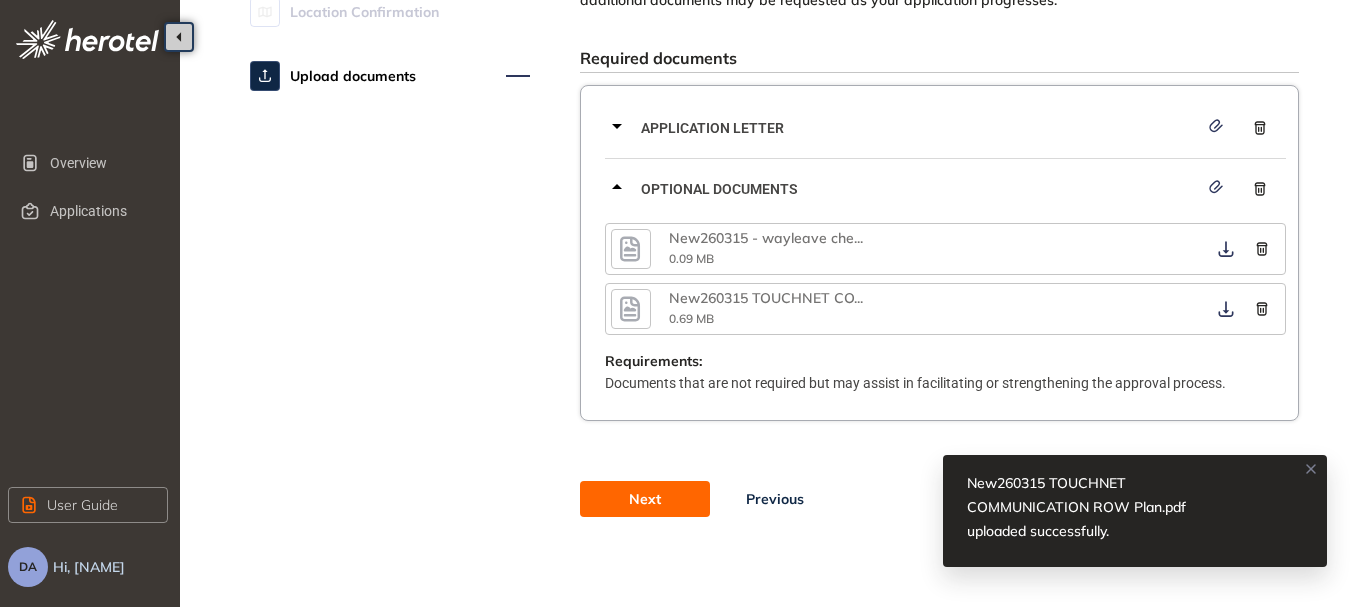 click on "Next" at bounding box center (645, 499) 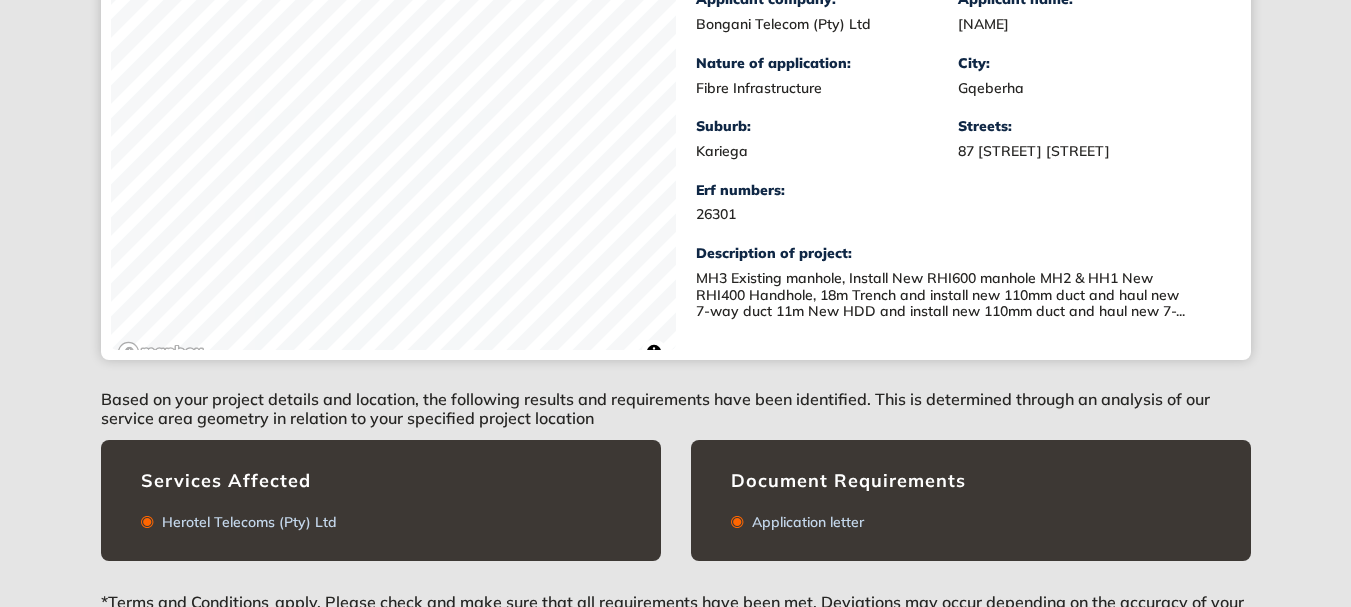 scroll, scrollTop: 570, scrollLeft: 0, axis: vertical 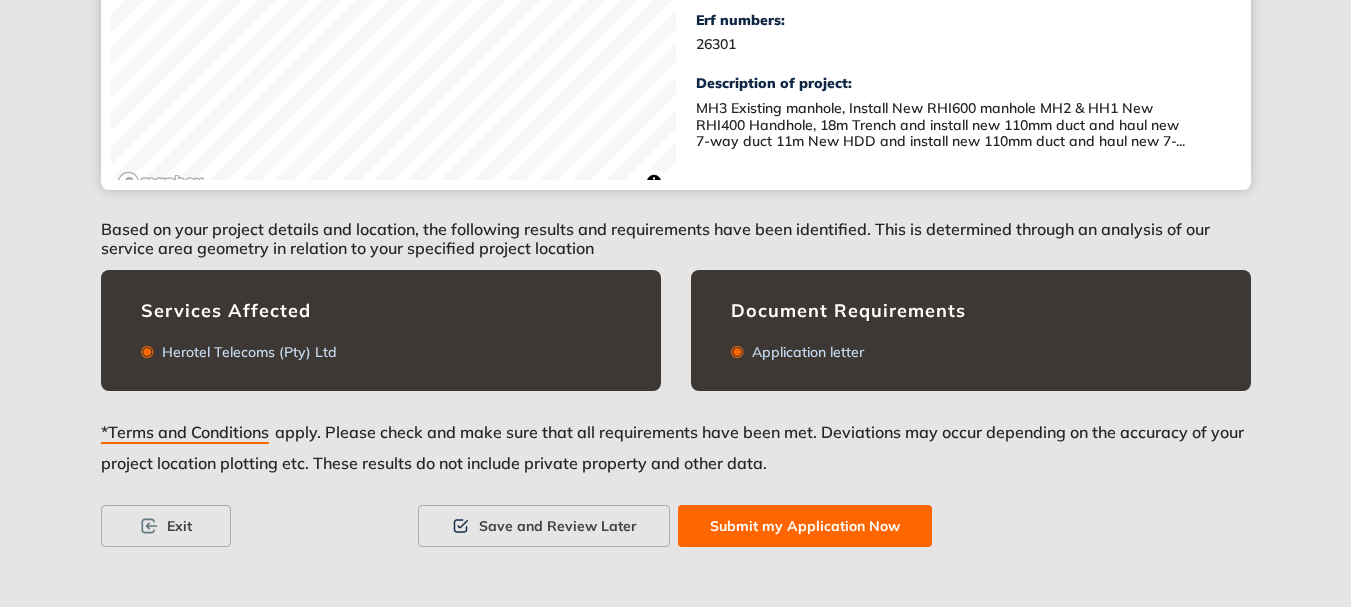 click on "Submit my Application Now" at bounding box center [805, 526] 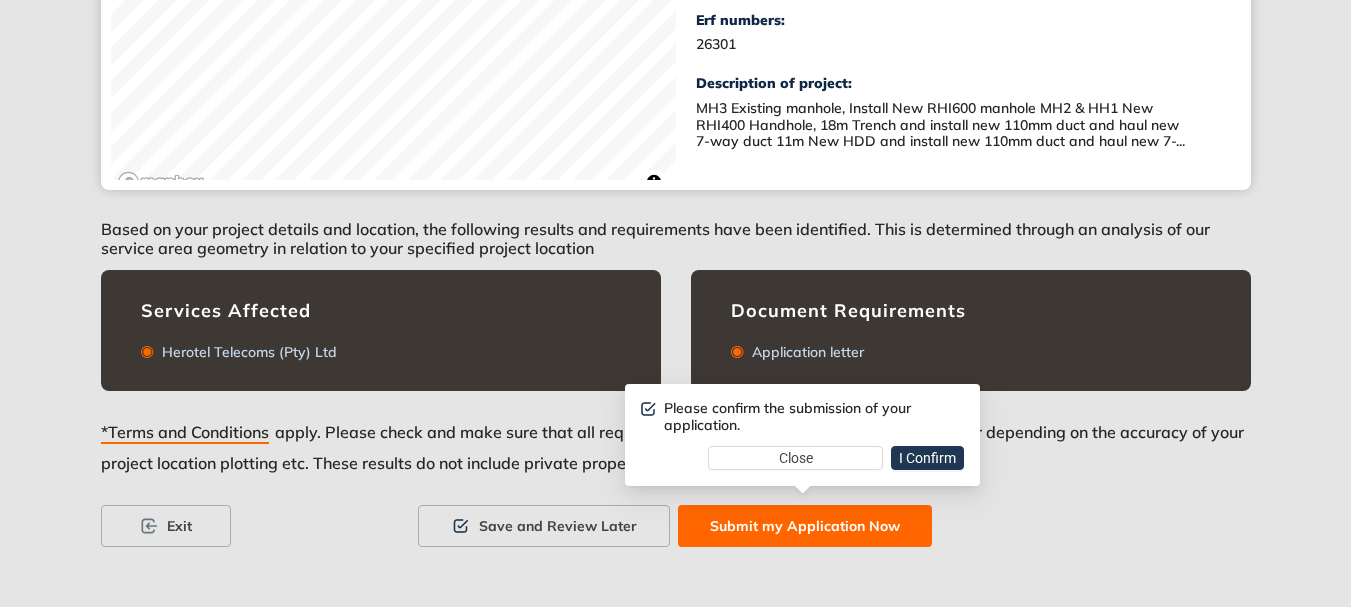 click on "I Confirm" at bounding box center [927, 458] 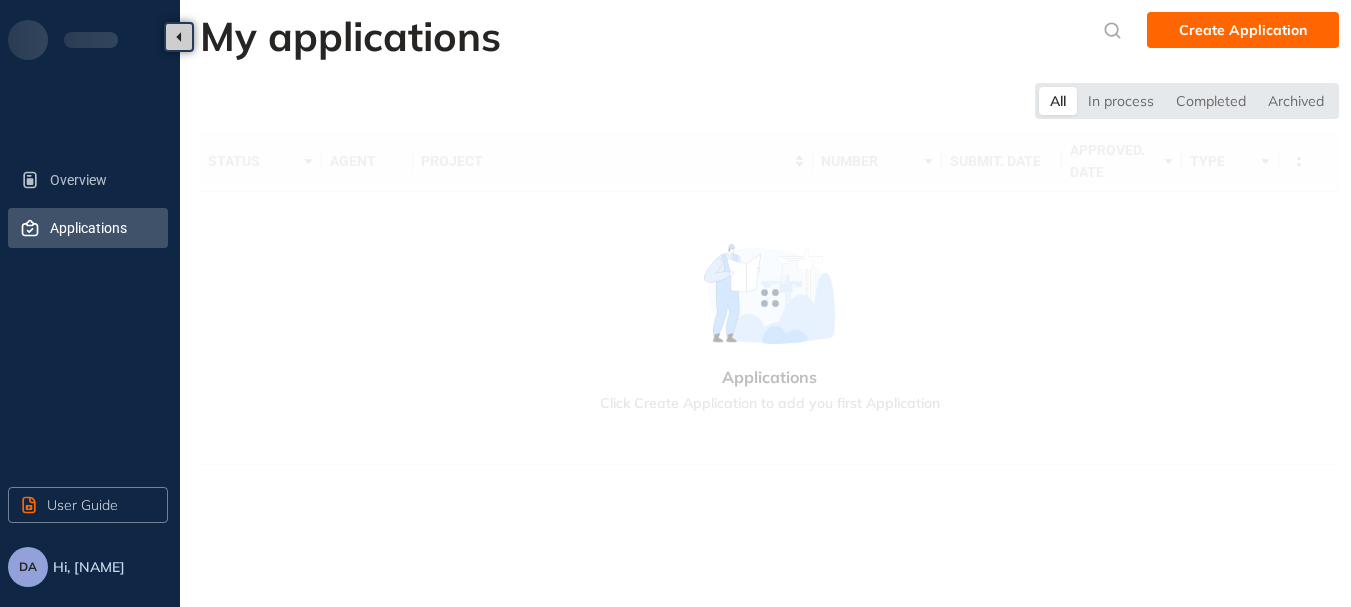 scroll, scrollTop: 0, scrollLeft: 0, axis: both 